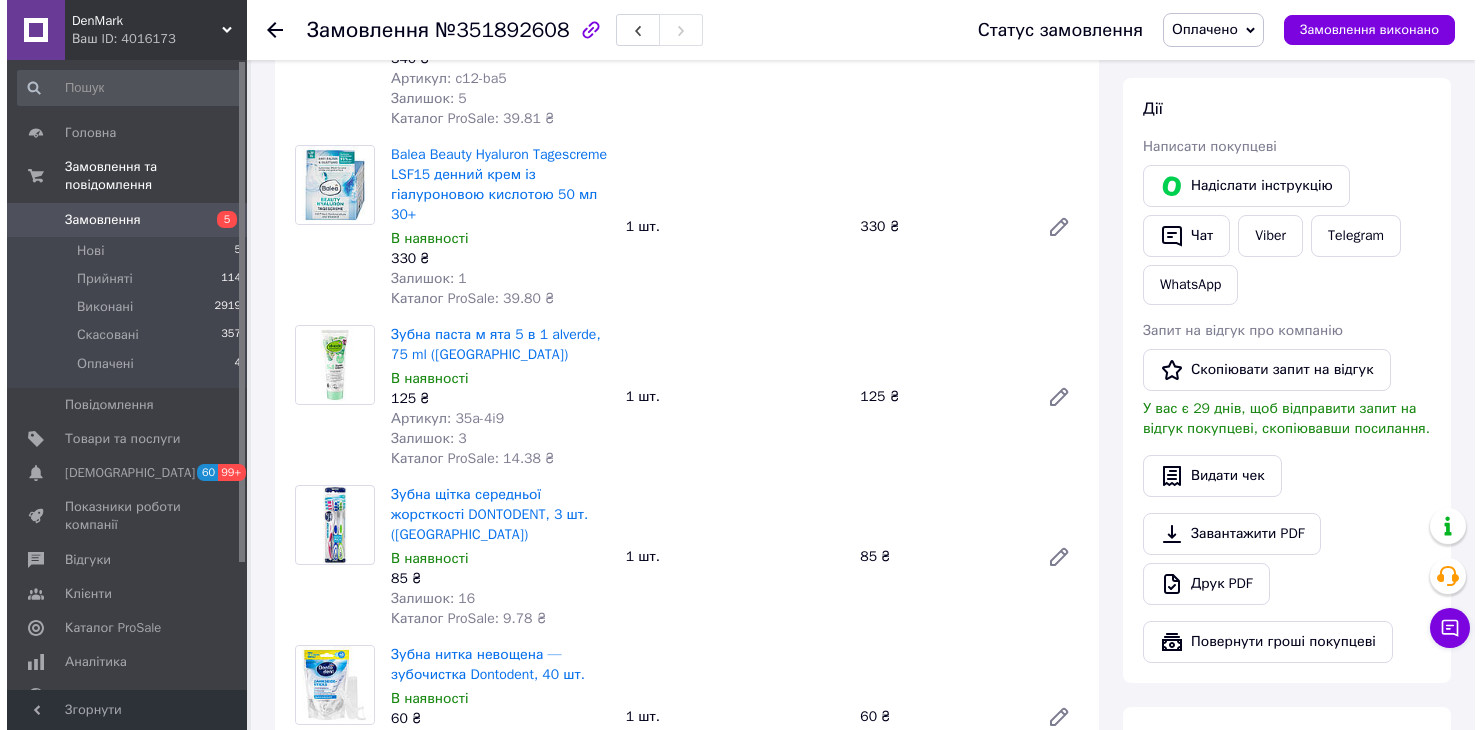 scroll, scrollTop: 700, scrollLeft: 0, axis: vertical 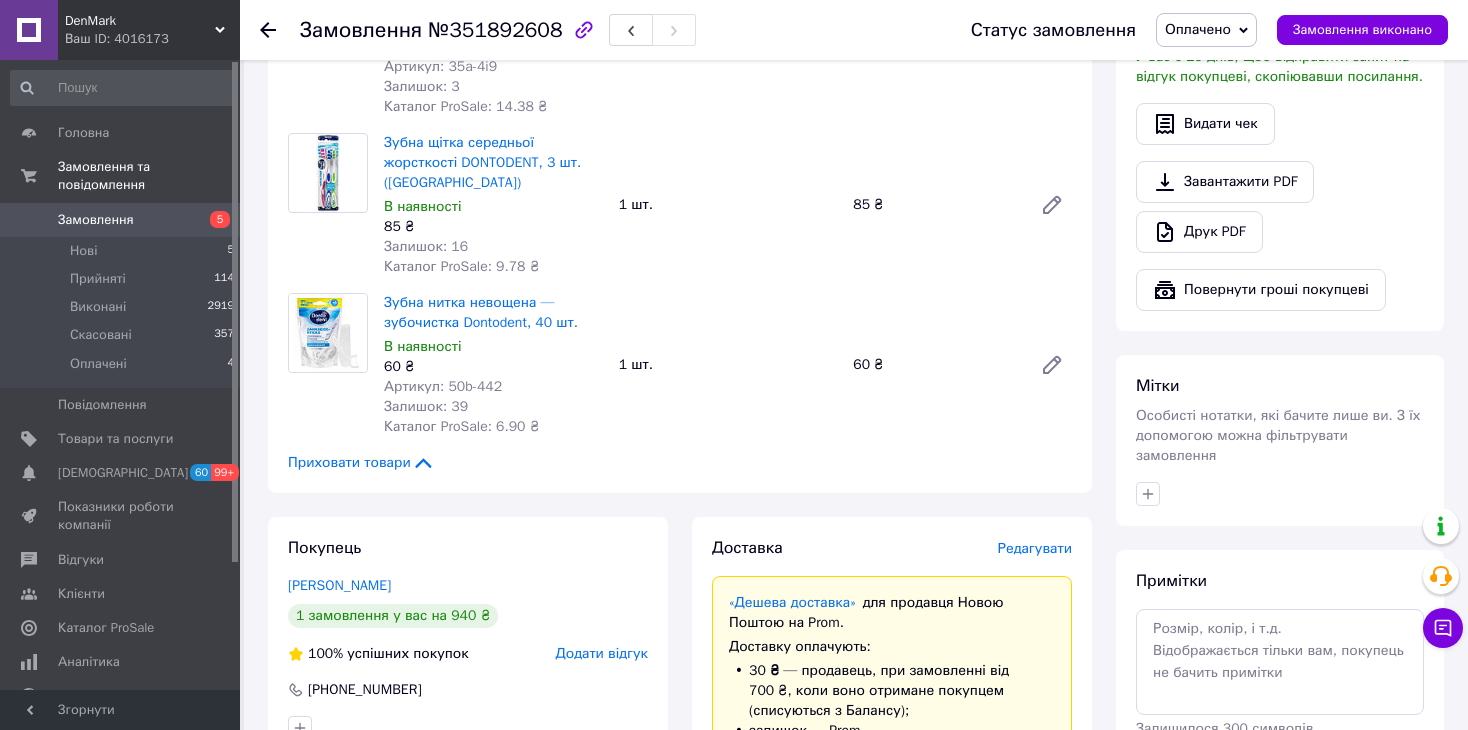 click on "Редагувати" at bounding box center [1035, 548] 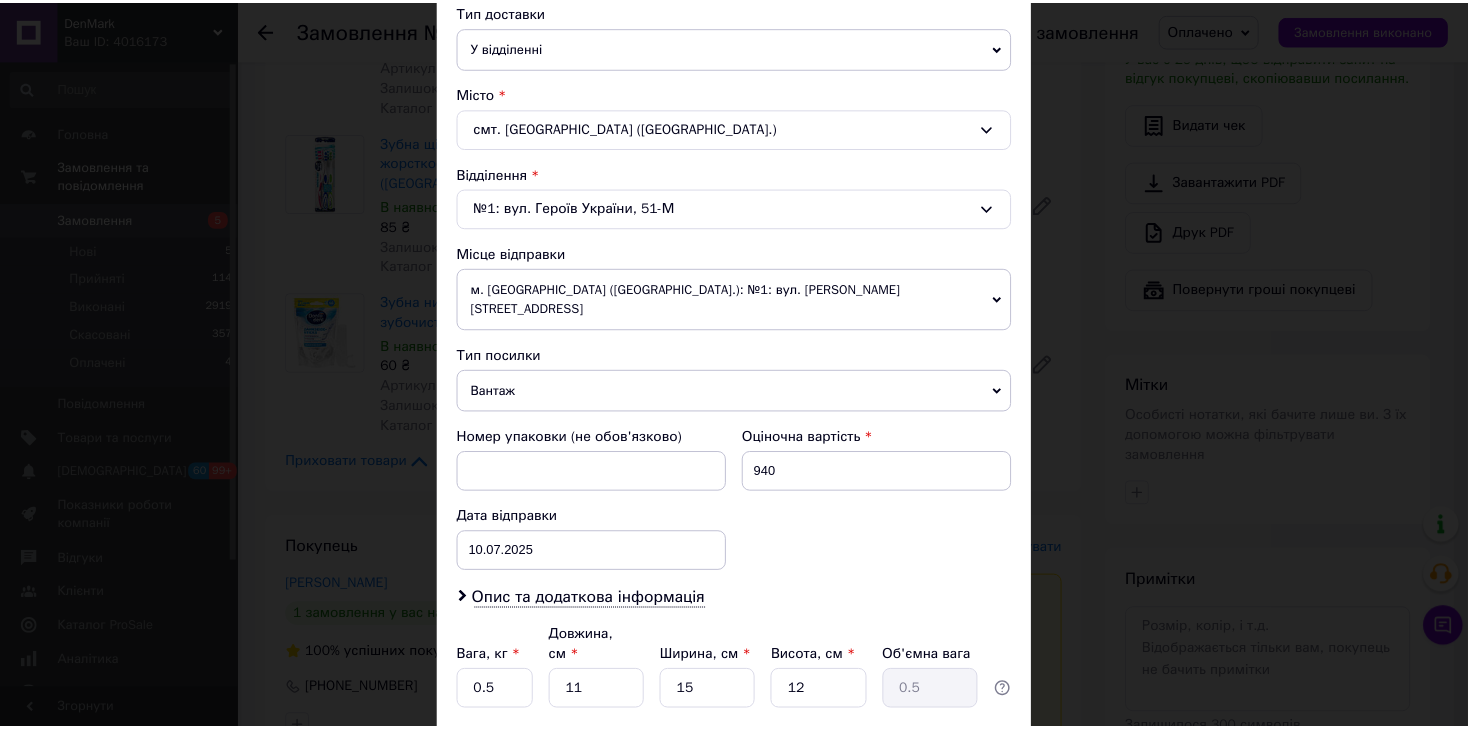 scroll, scrollTop: 592, scrollLeft: 0, axis: vertical 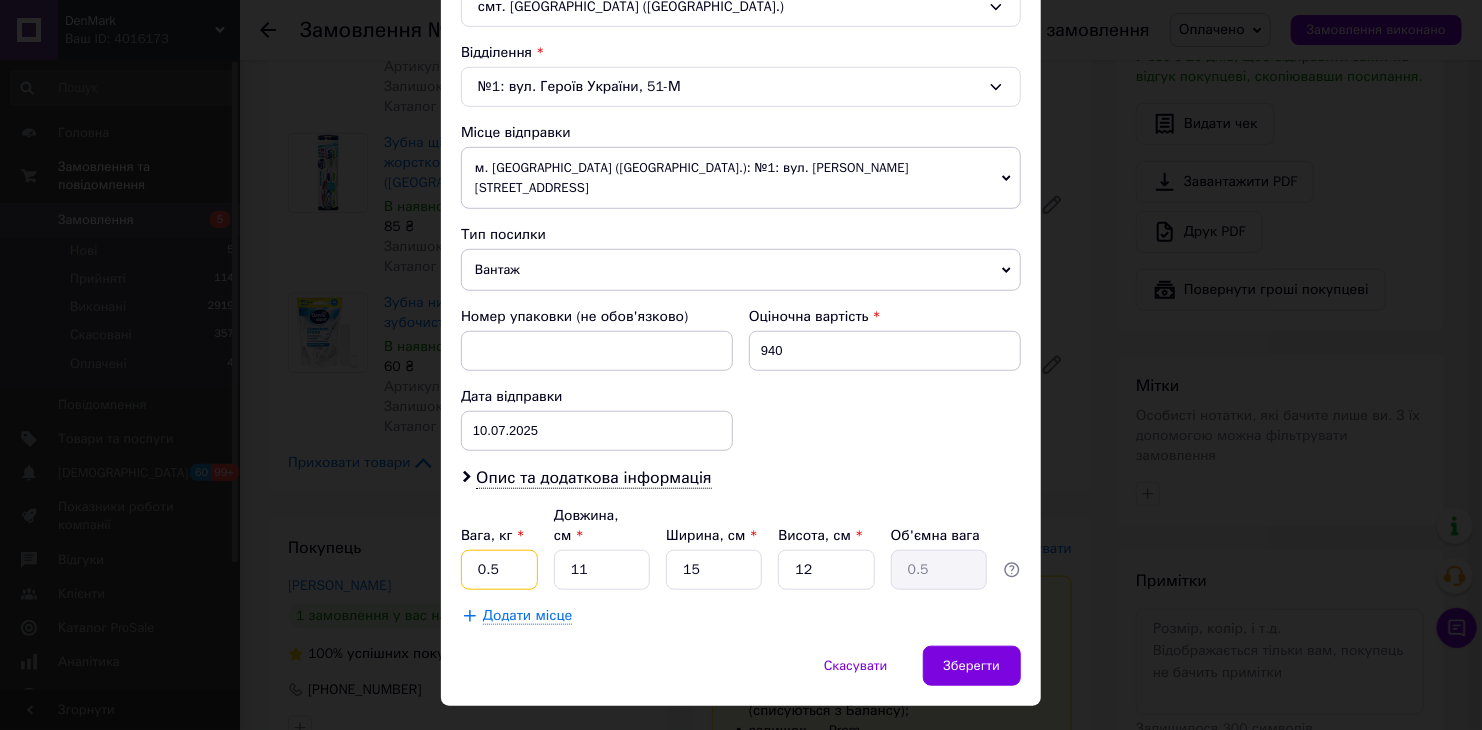 drag, startPoint x: 479, startPoint y: 529, endPoint x: 455, endPoint y: 529, distance: 24 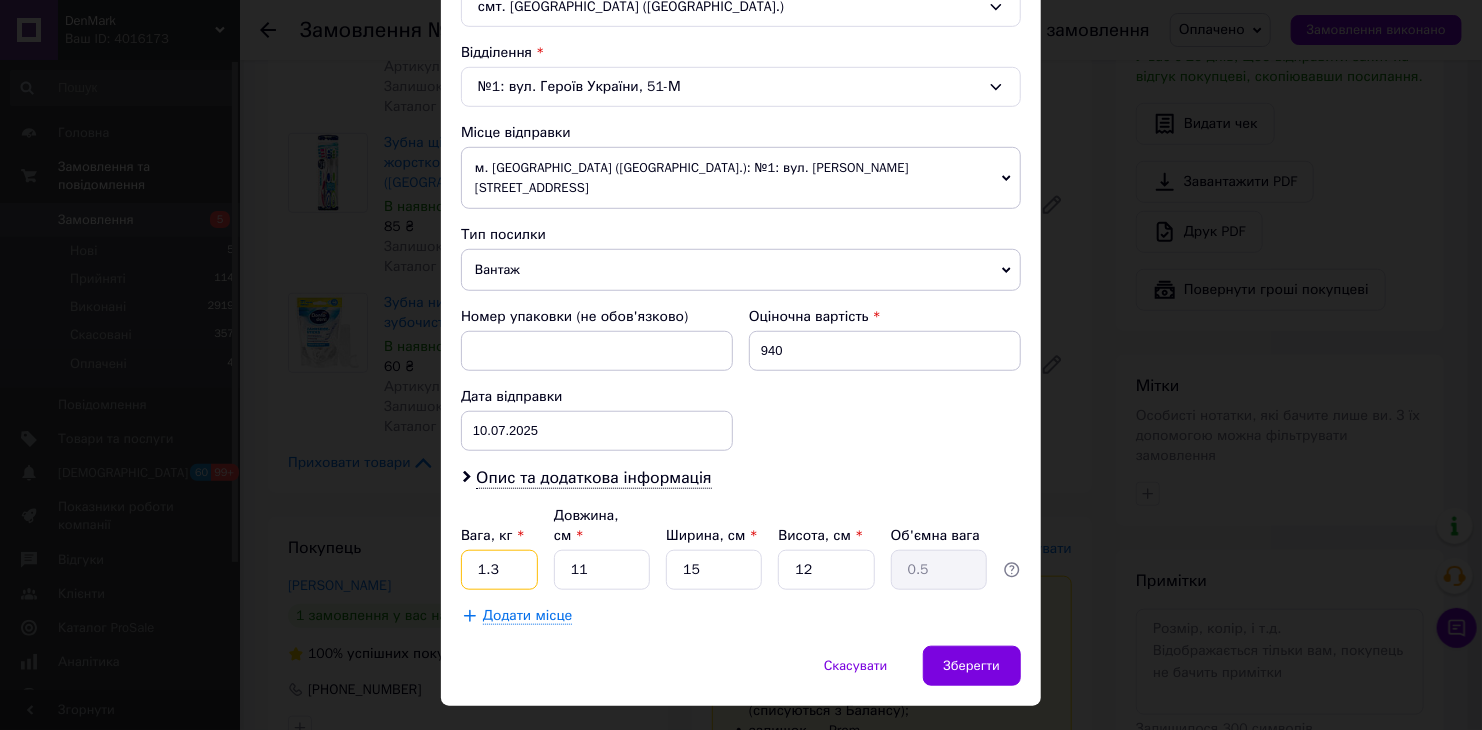 type on "1.3" 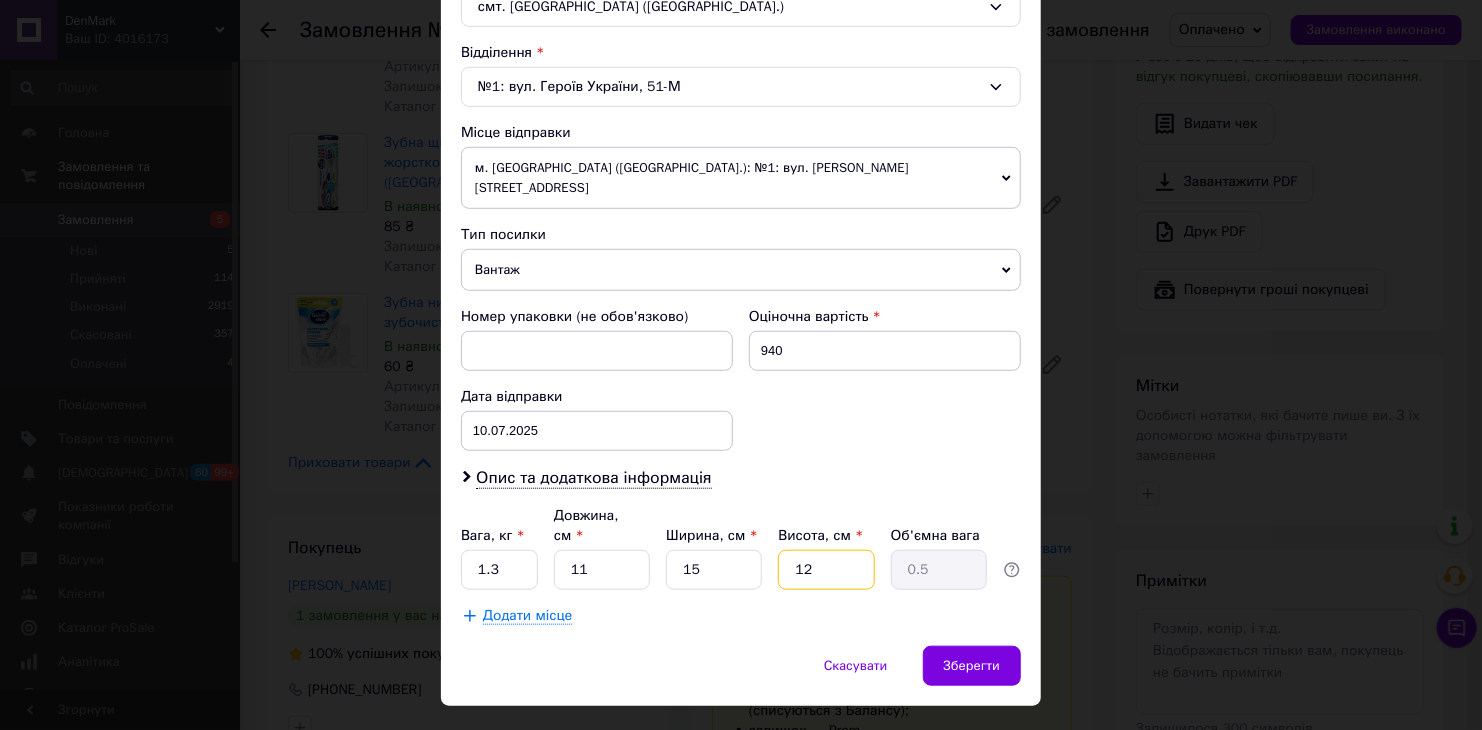 drag, startPoint x: 812, startPoint y: 522, endPoint x: 774, endPoint y: 519, distance: 38.118237 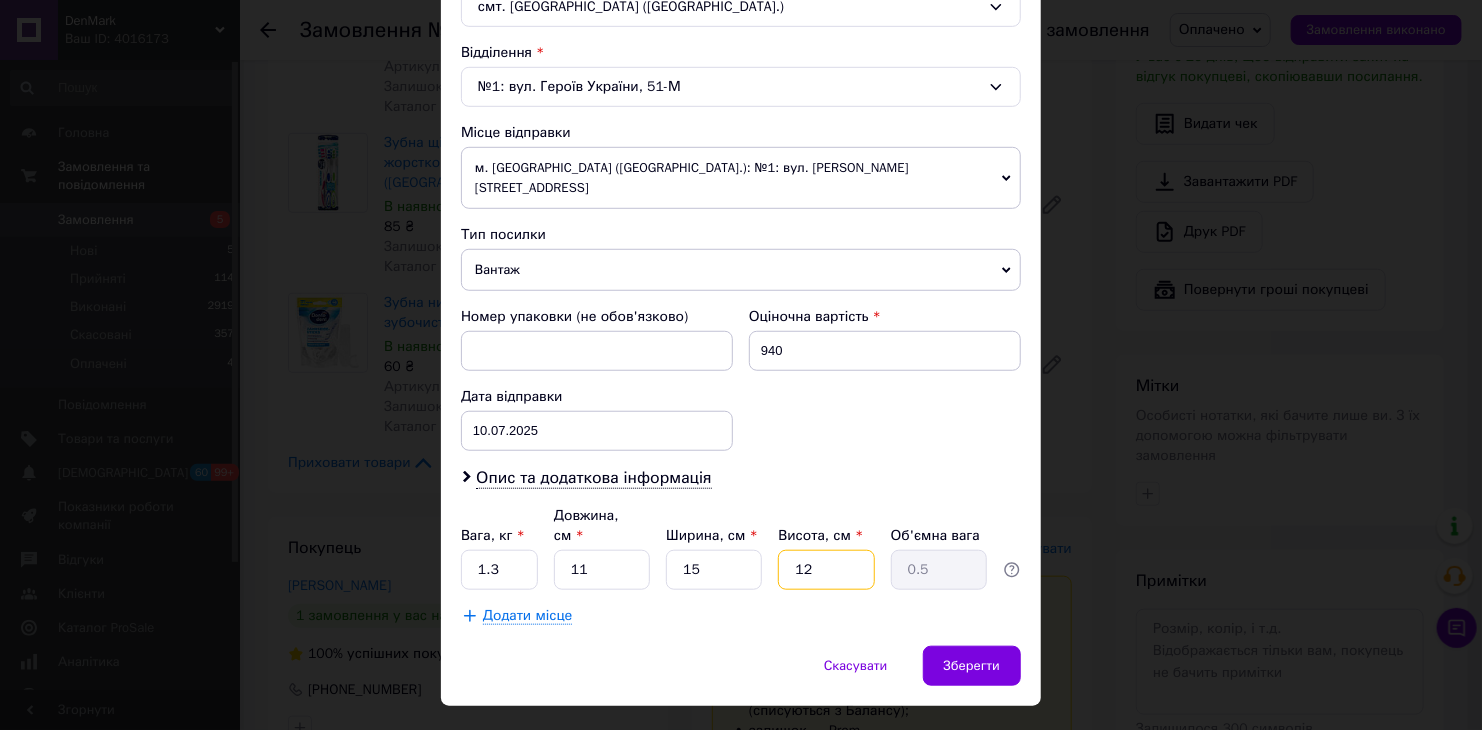 type on "3" 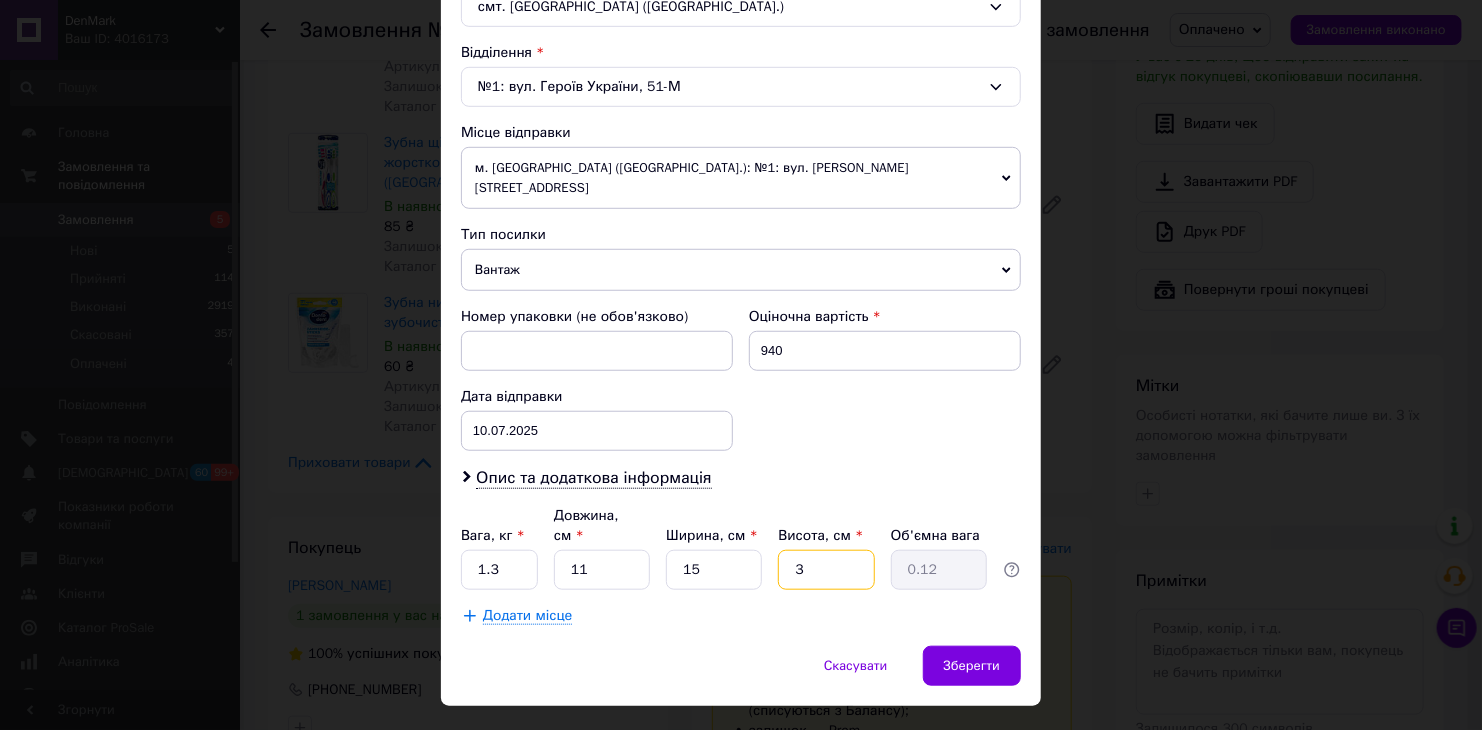 type on "30" 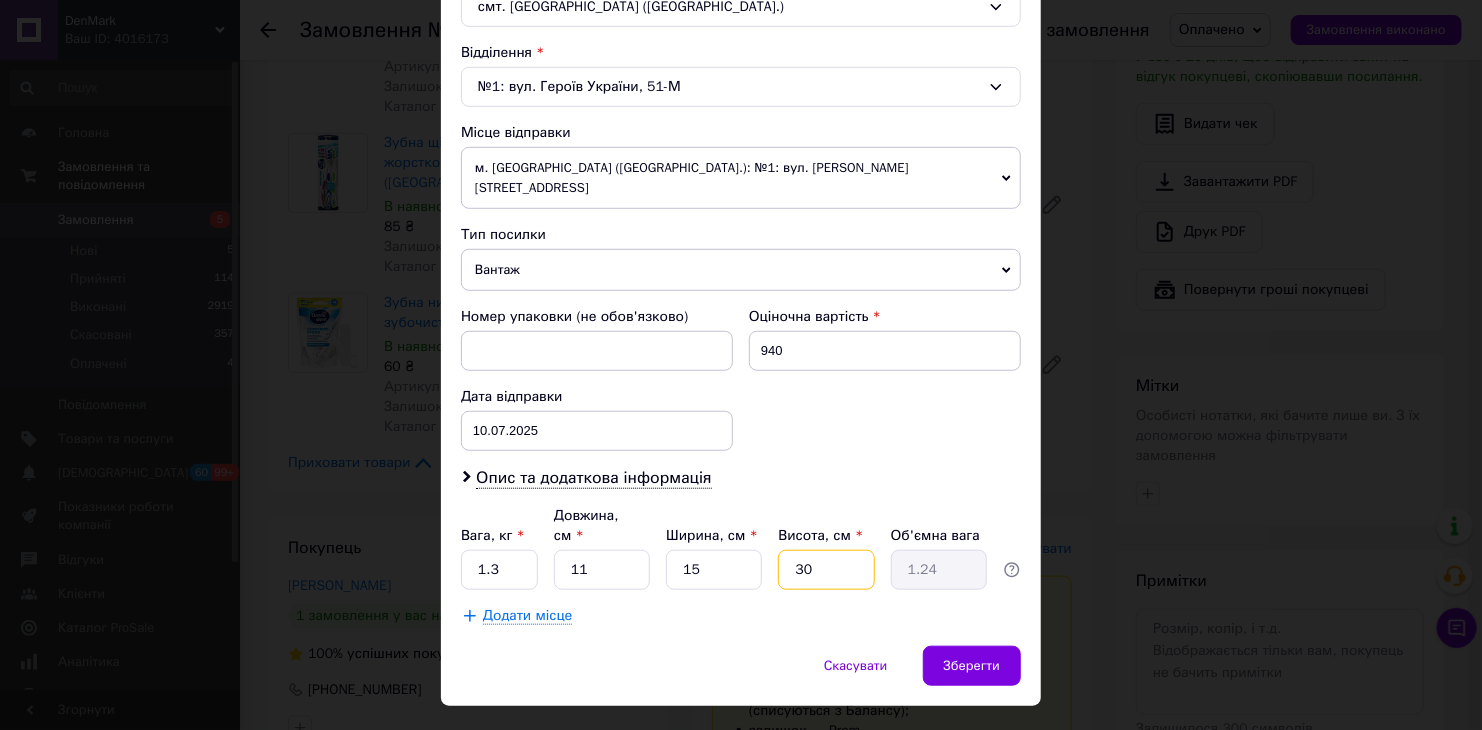 type on "30" 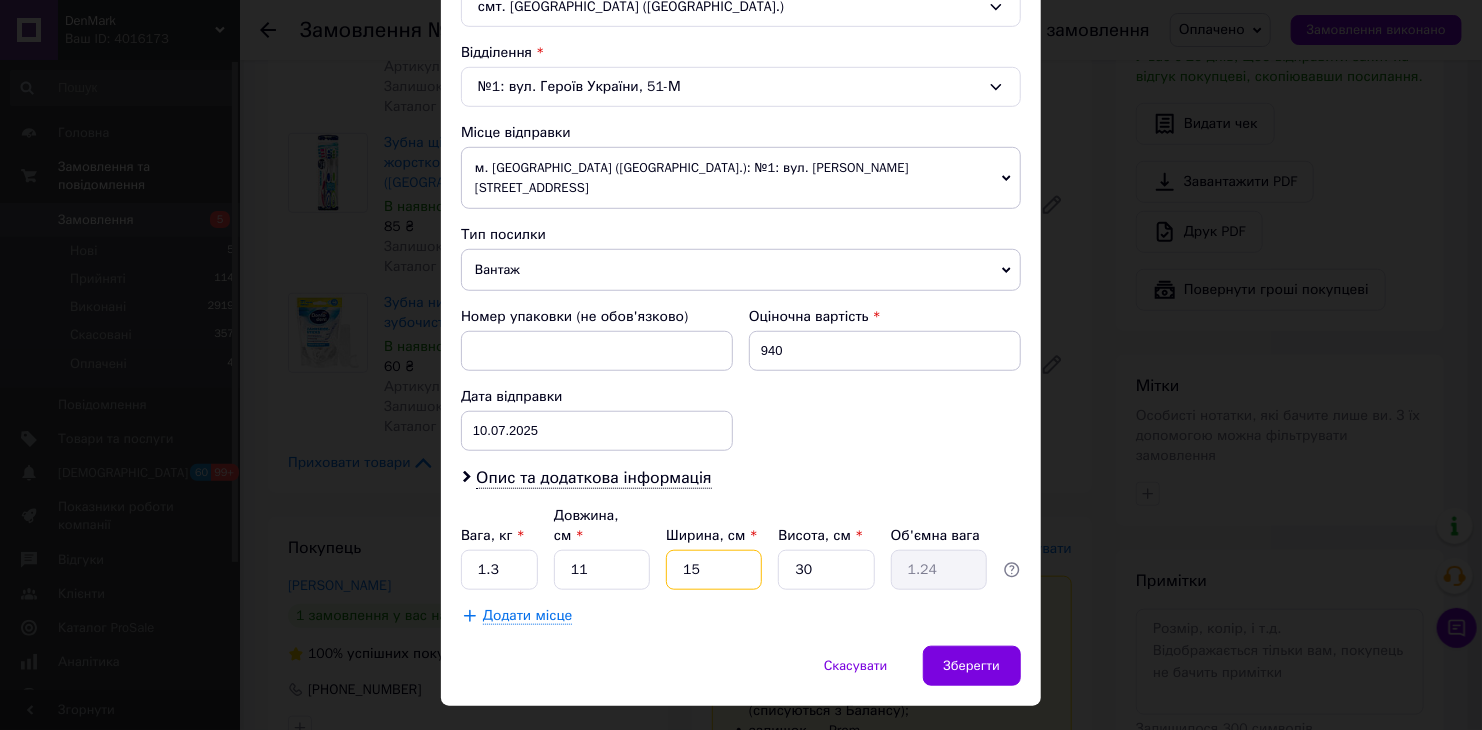 click on "15" at bounding box center [714, 570] 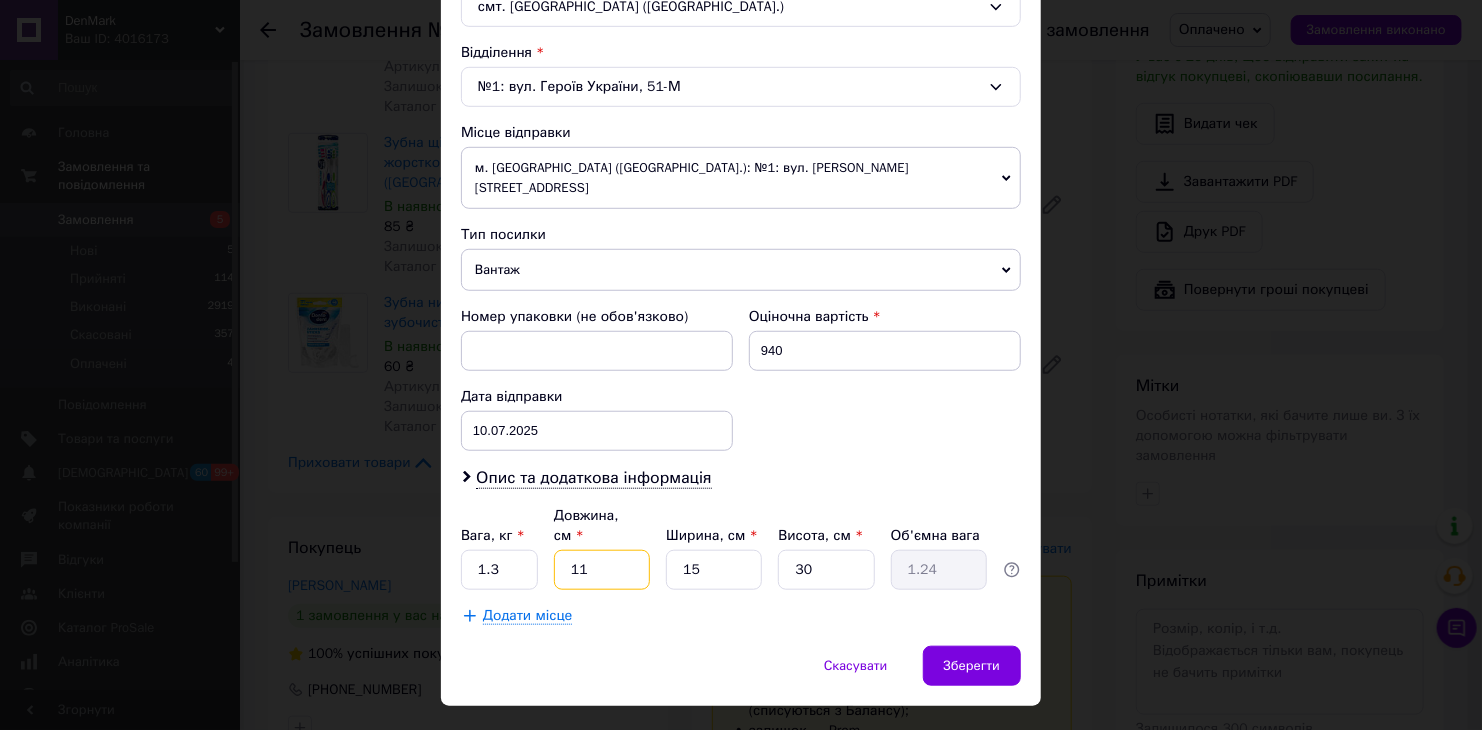 drag, startPoint x: 615, startPoint y: 519, endPoint x: 546, endPoint y: 523, distance: 69.115845 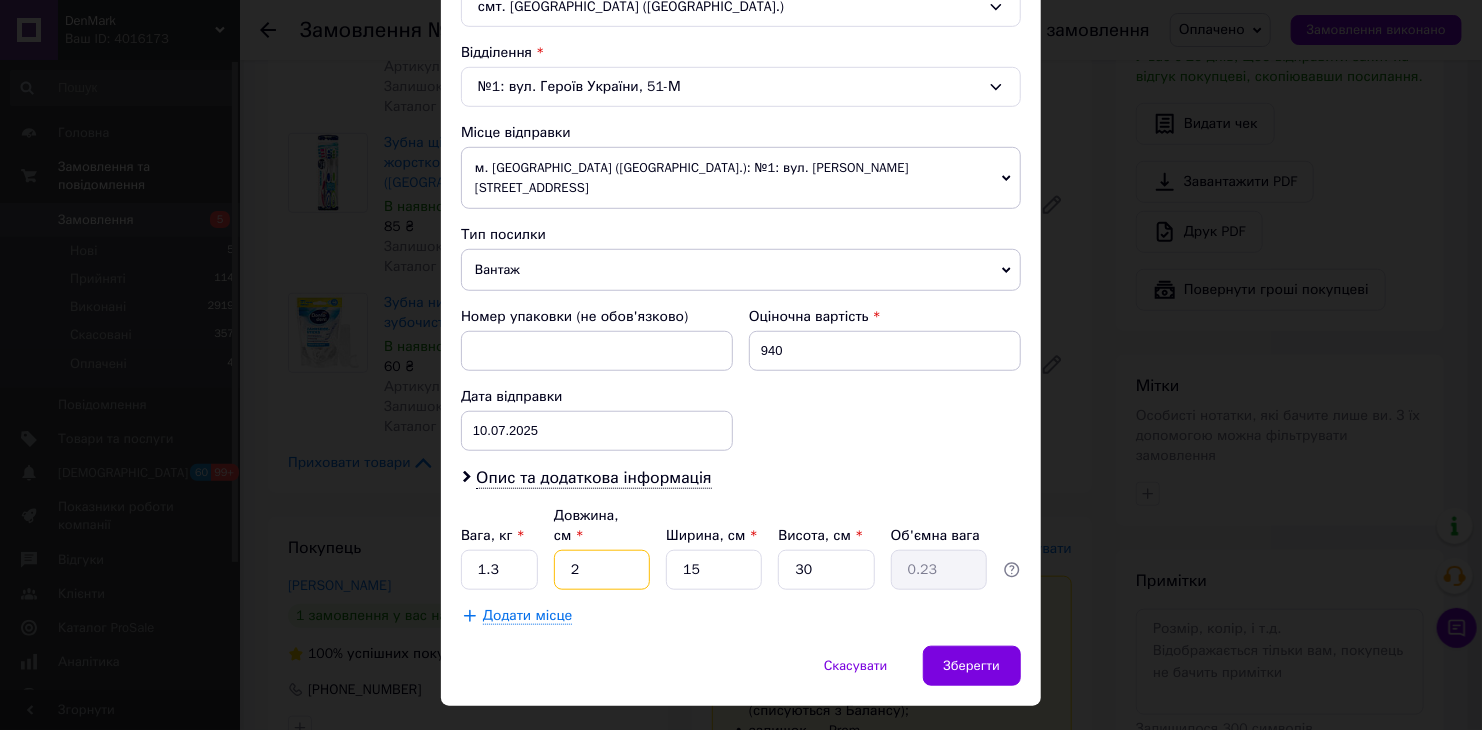 type on "20" 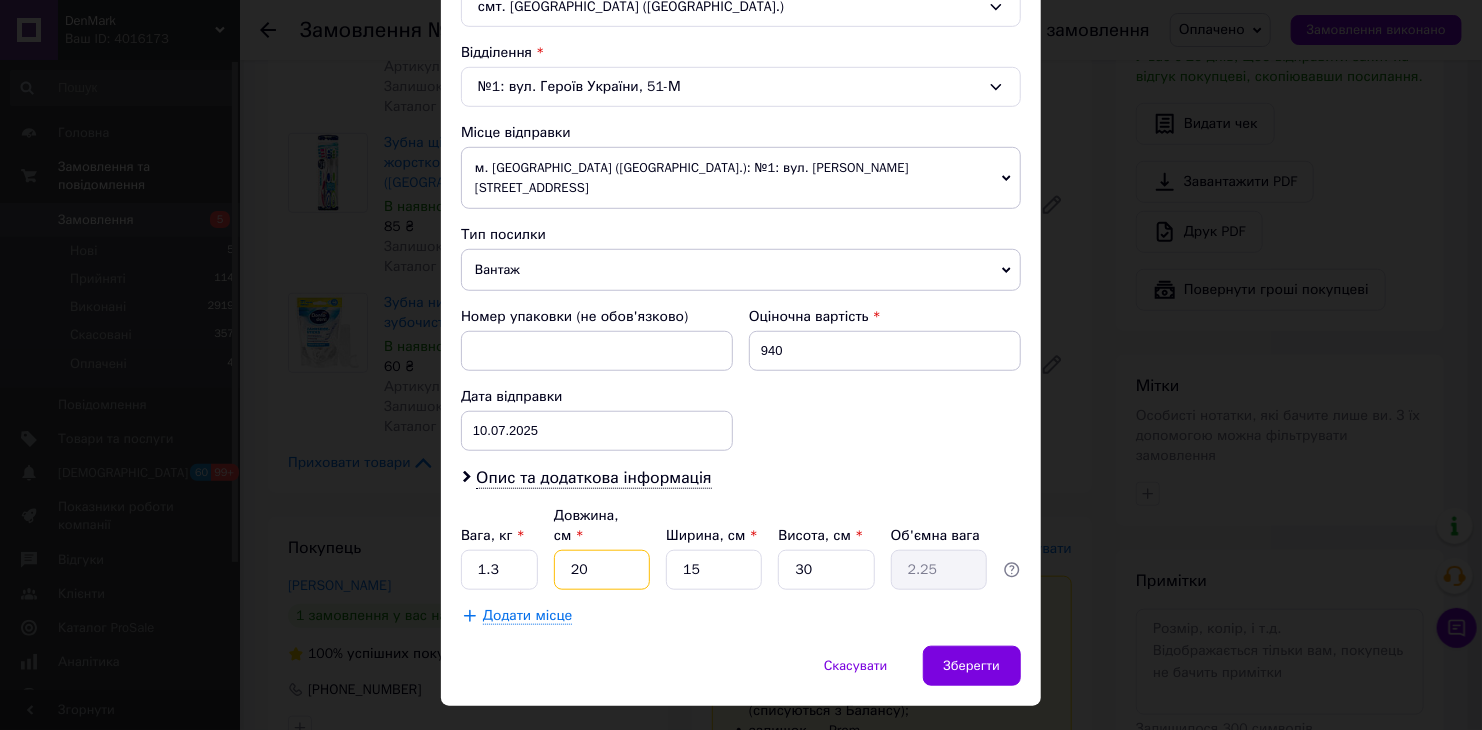drag, startPoint x: 592, startPoint y: 522, endPoint x: 548, endPoint y: 529, distance: 44.553337 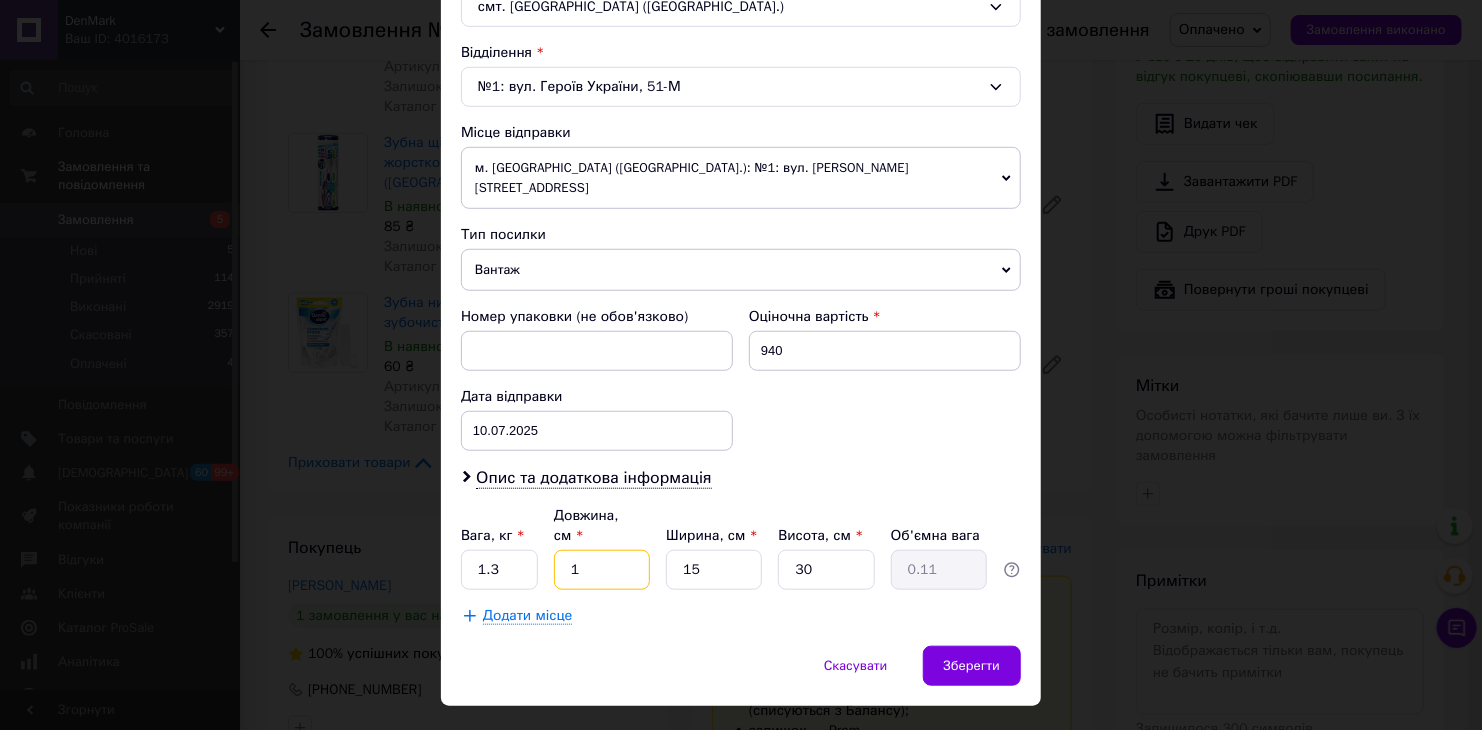type on "15" 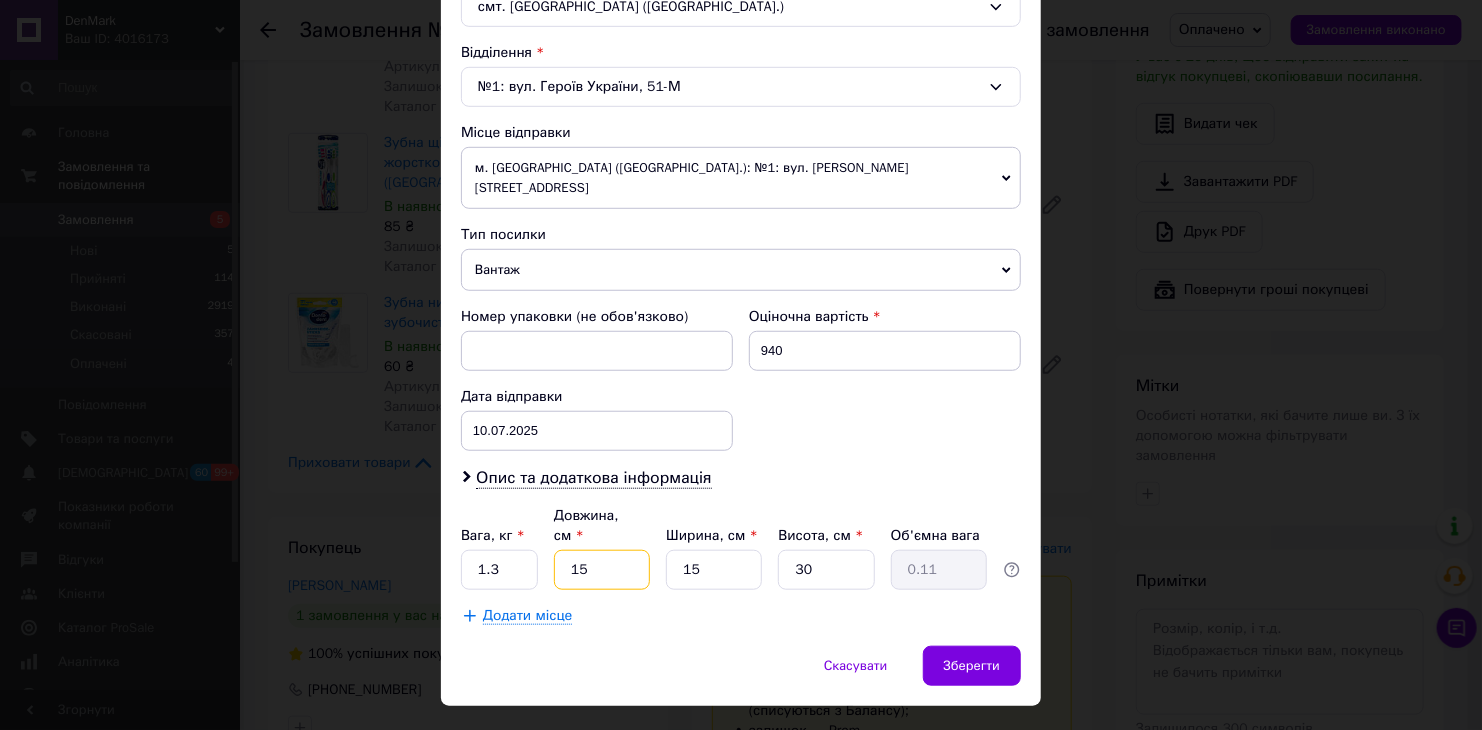 type on "1.69" 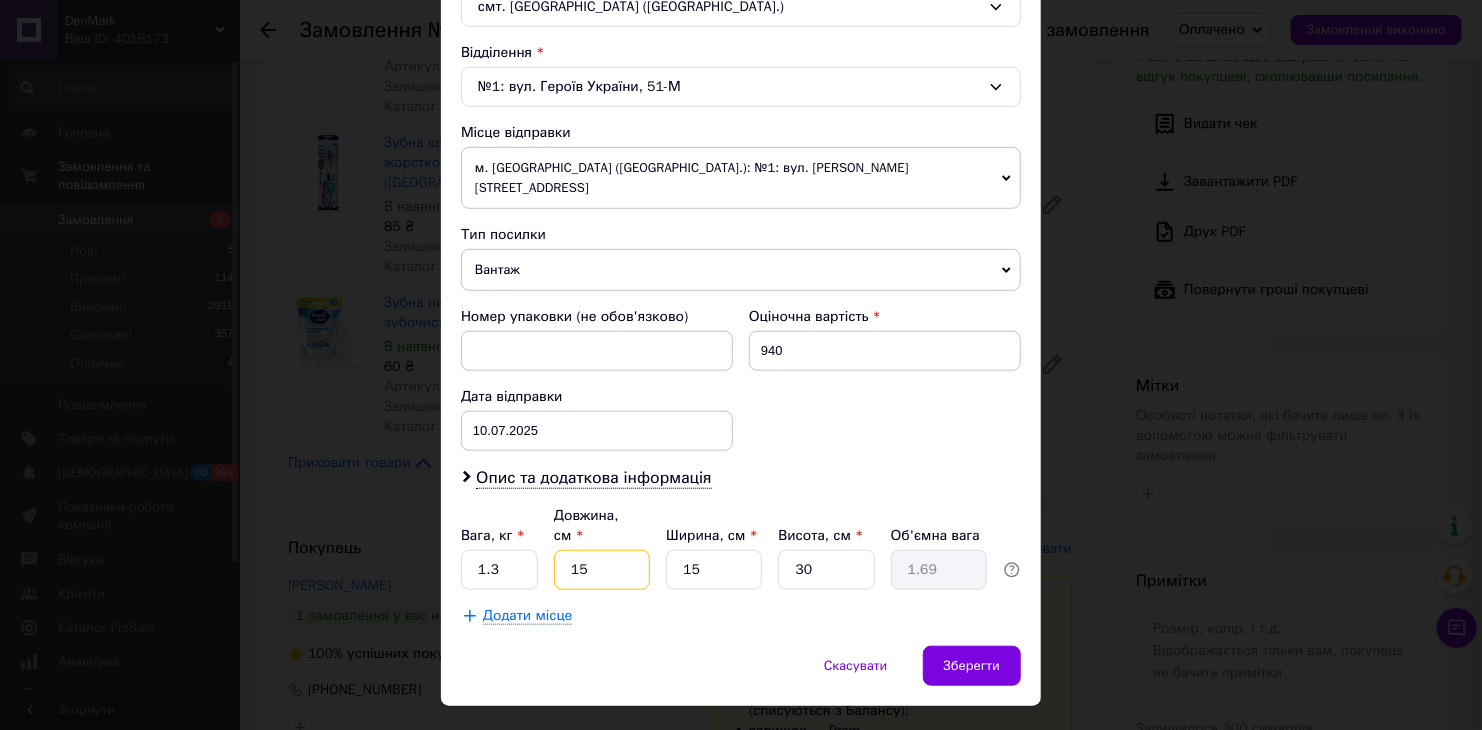 type on "15" 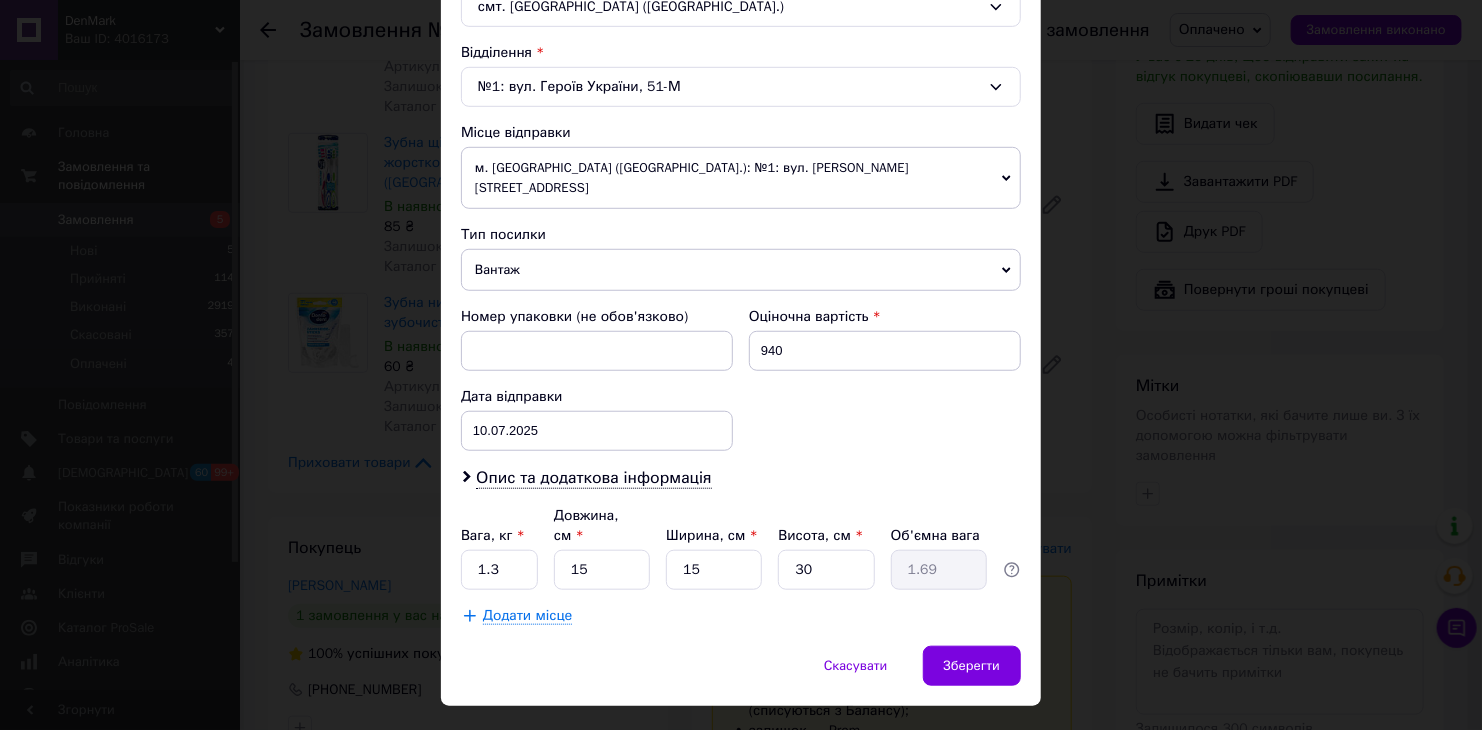 click on "Спосіб доставки Нова Пошта (платна) Платник Отримувач Відправник Прізвище отримувача Омельчук Ім'я отримувача Наталія По батькові отримувача Телефон отримувача +380687351297 Тип доставки У відділенні Кур'єром В поштоматі Місто смт. Хорошів (Житомирська обл.) Відділення №1: вул. Героїв України, 51-М Місце відправки м. Берегове (Закарпатська обл.): №1: вул. Богдана Хмельницького, 163 Немає збігів. Спробуйте змінити умови пошуку Додати ще місце відправки Тип посилки Вантаж Документи Номер упаковки (не обов'язково) Оціночна вартість 940 Дата відправки 10.07.2025 < 2025 > < Июль >" at bounding box center (741, 92) 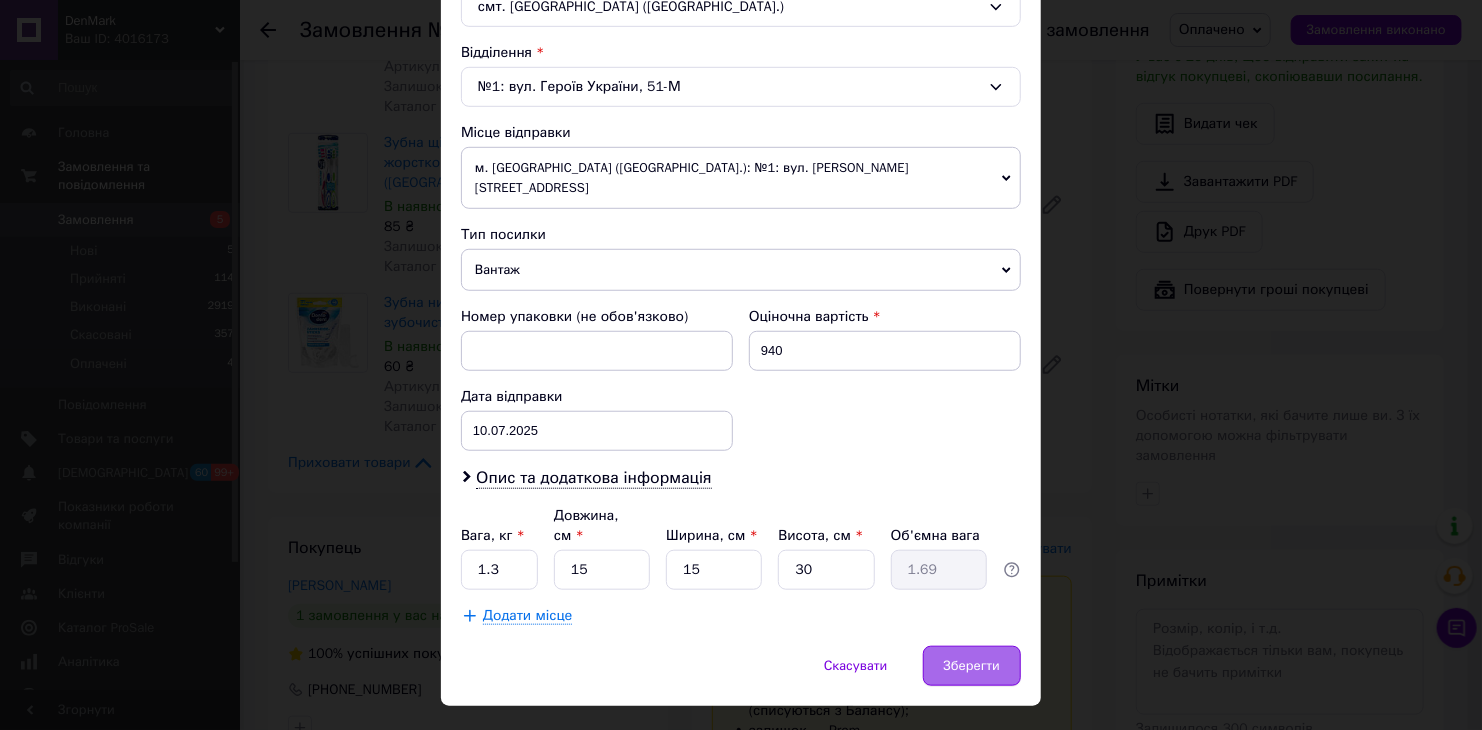 click on "Зберегти" at bounding box center (972, 666) 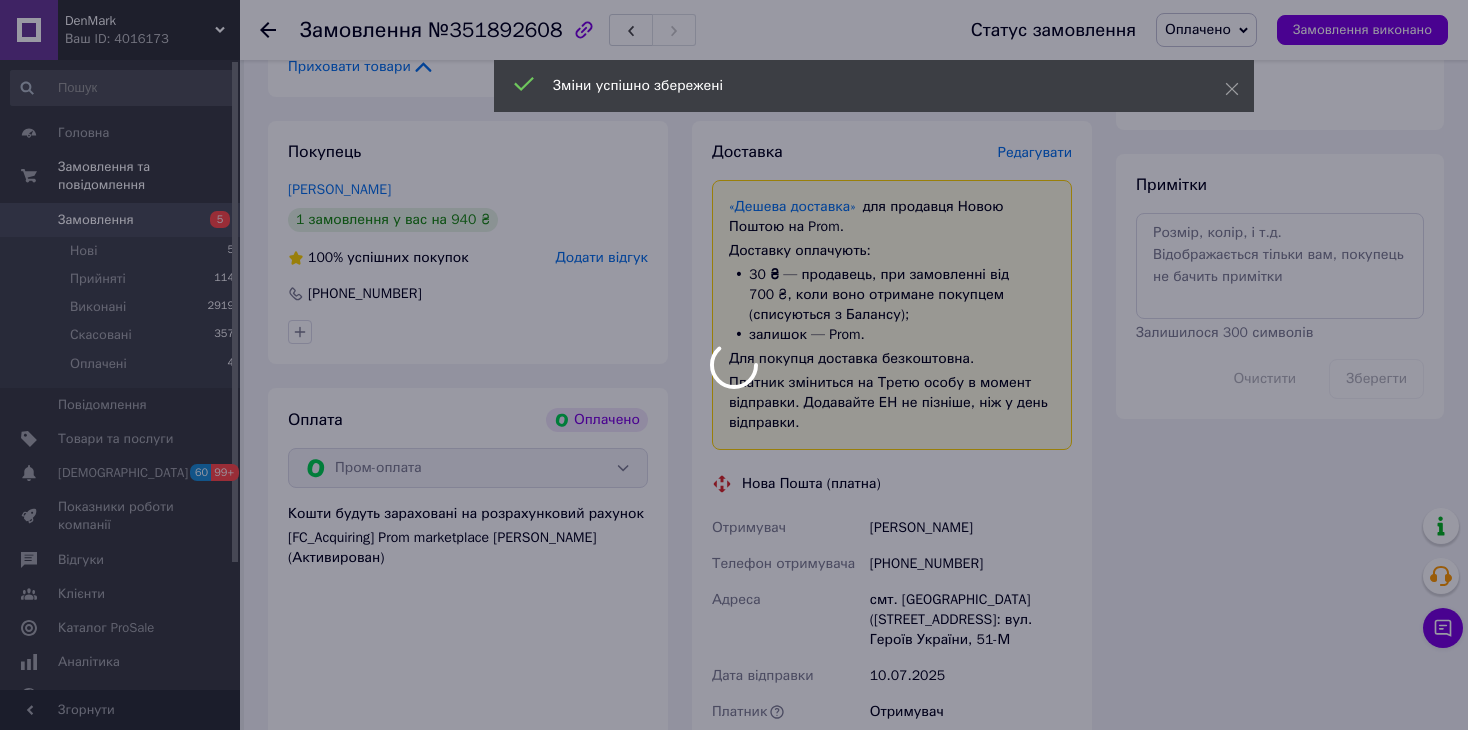 scroll, scrollTop: 1500, scrollLeft: 0, axis: vertical 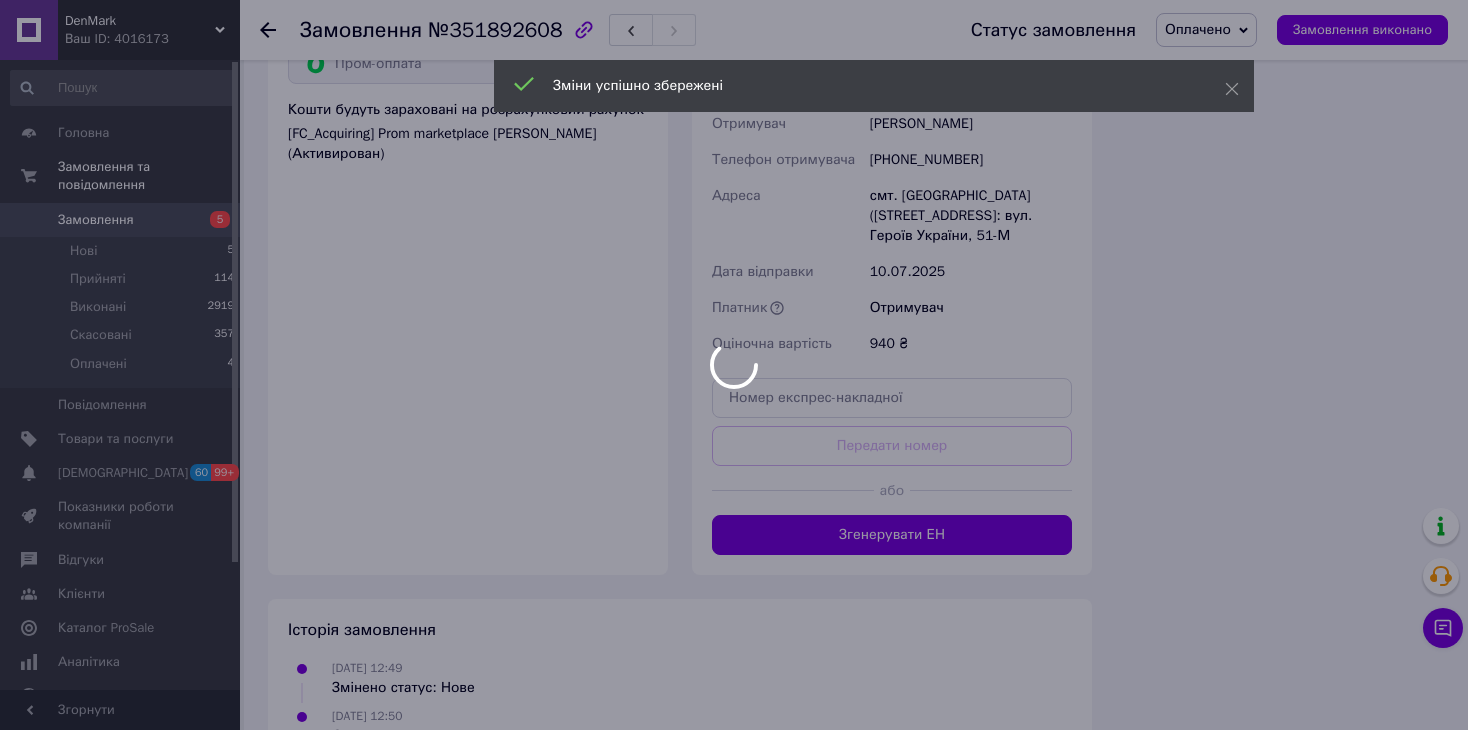 click at bounding box center (734, 365) 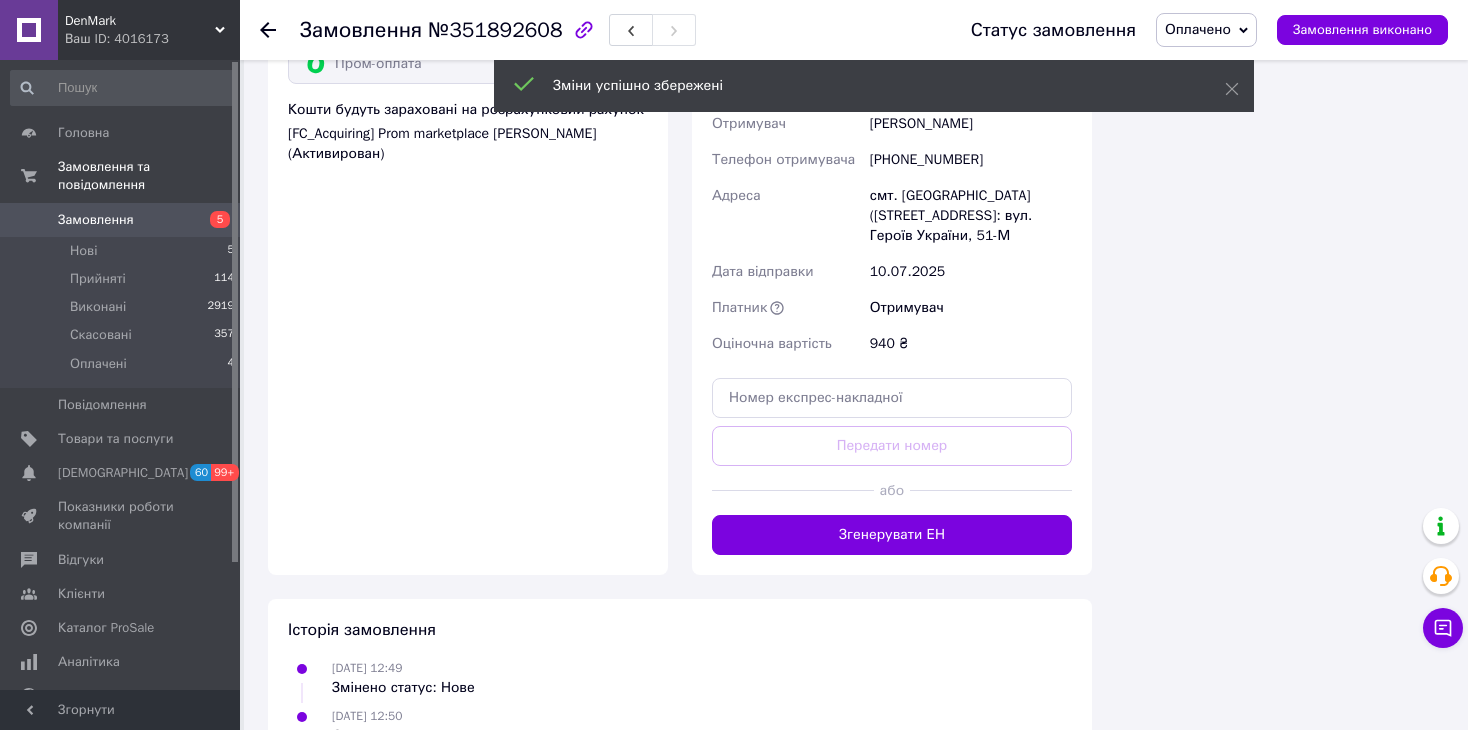 click on "Згенерувати ЕН" at bounding box center [892, 535] 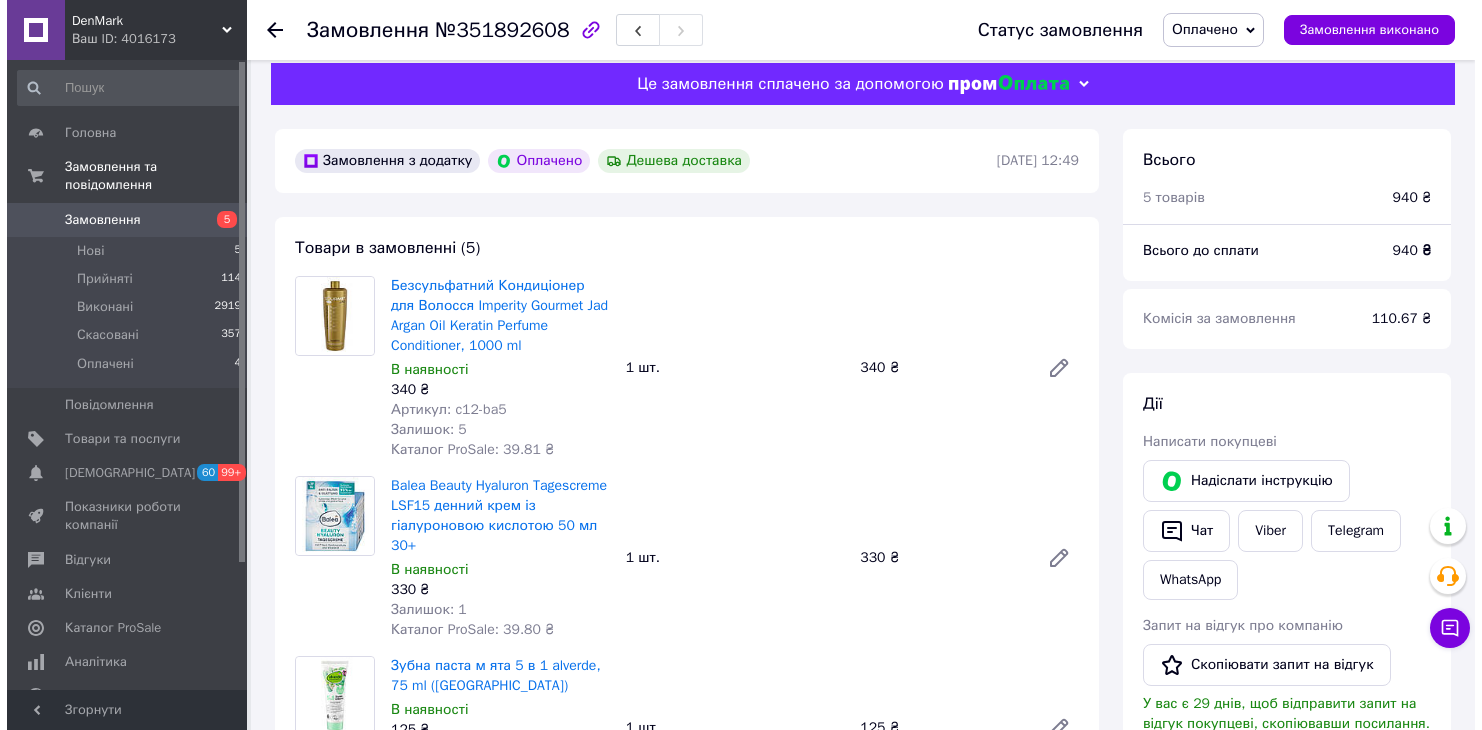 scroll, scrollTop: 0, scrollLeft: 0, axis: both 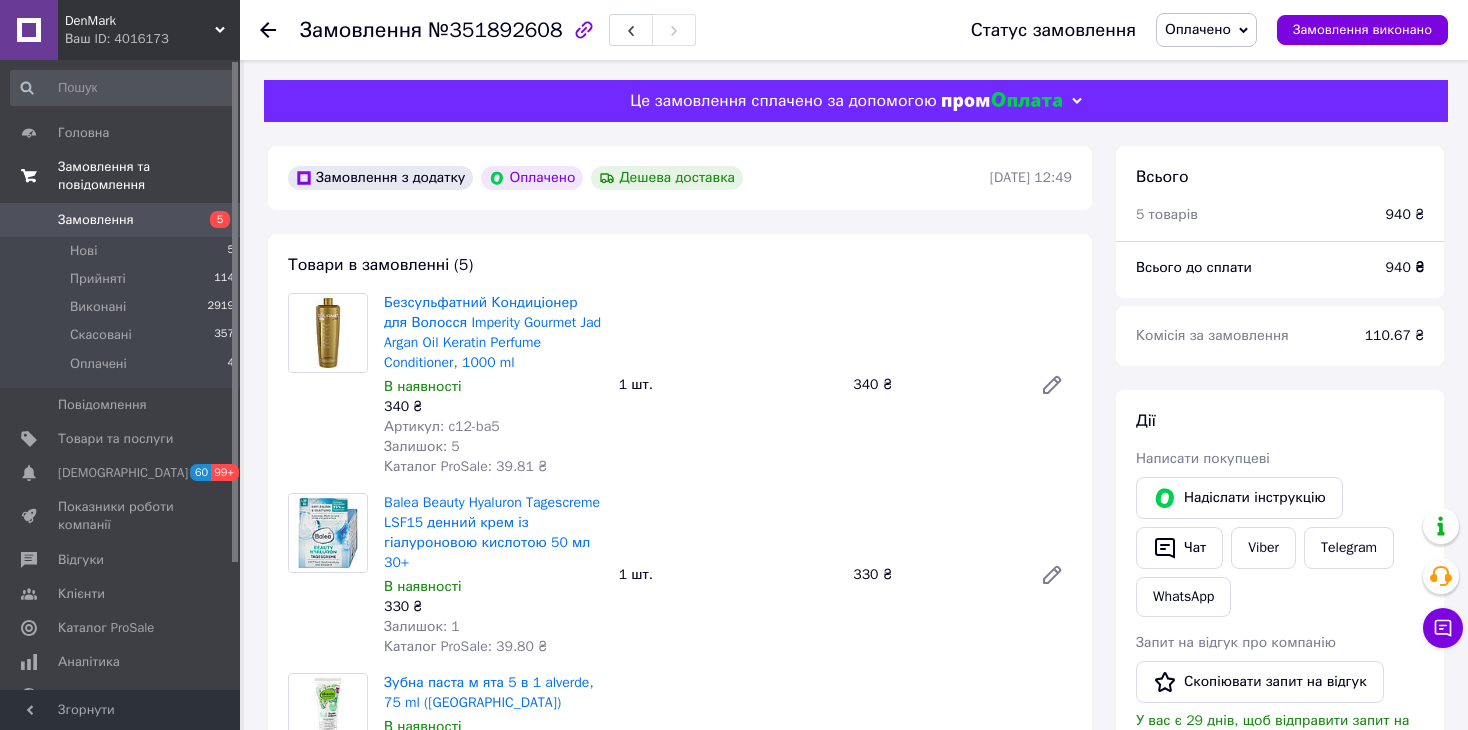 click on "Замовлення та повідомлення" at bounding box center [149, 176] 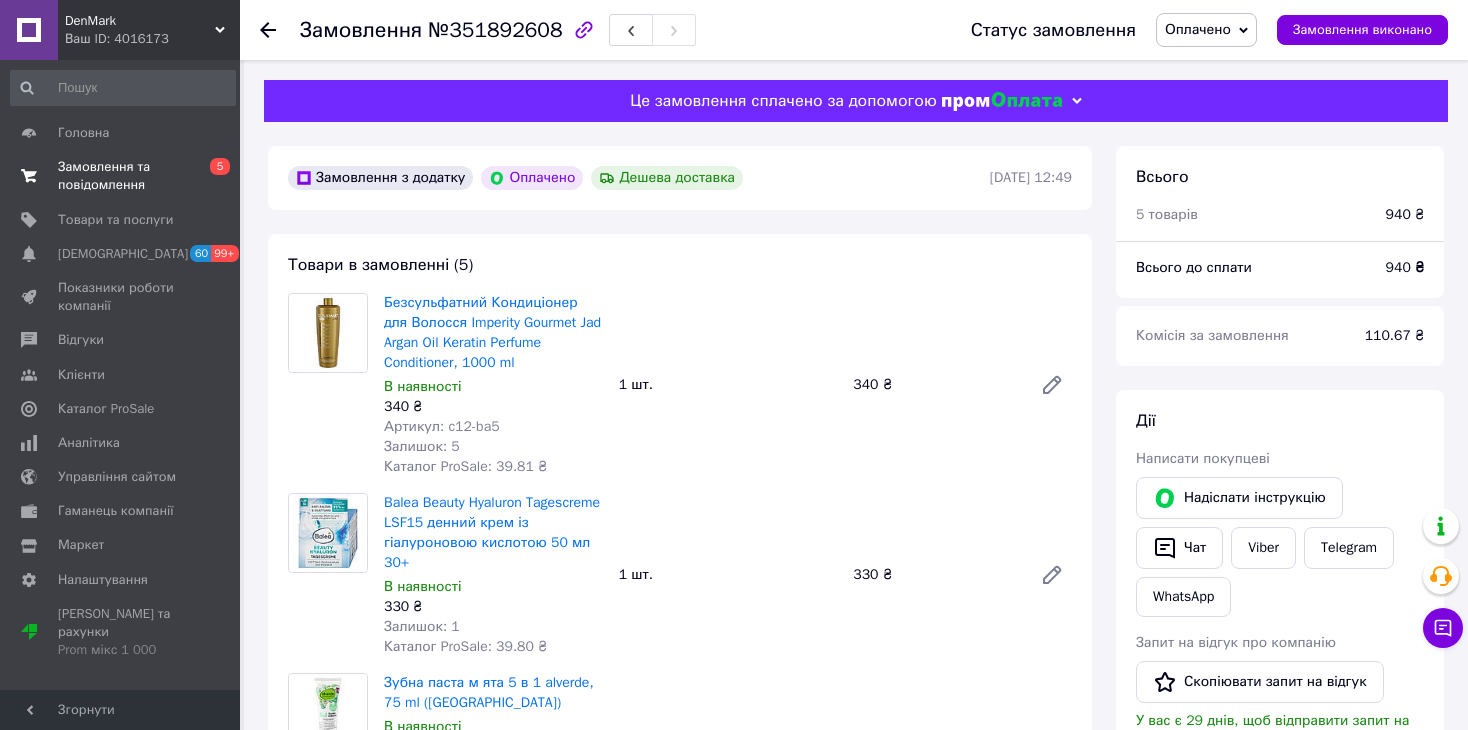 click on "Замовлення та повідомлення" at bounding box center [121, 176] 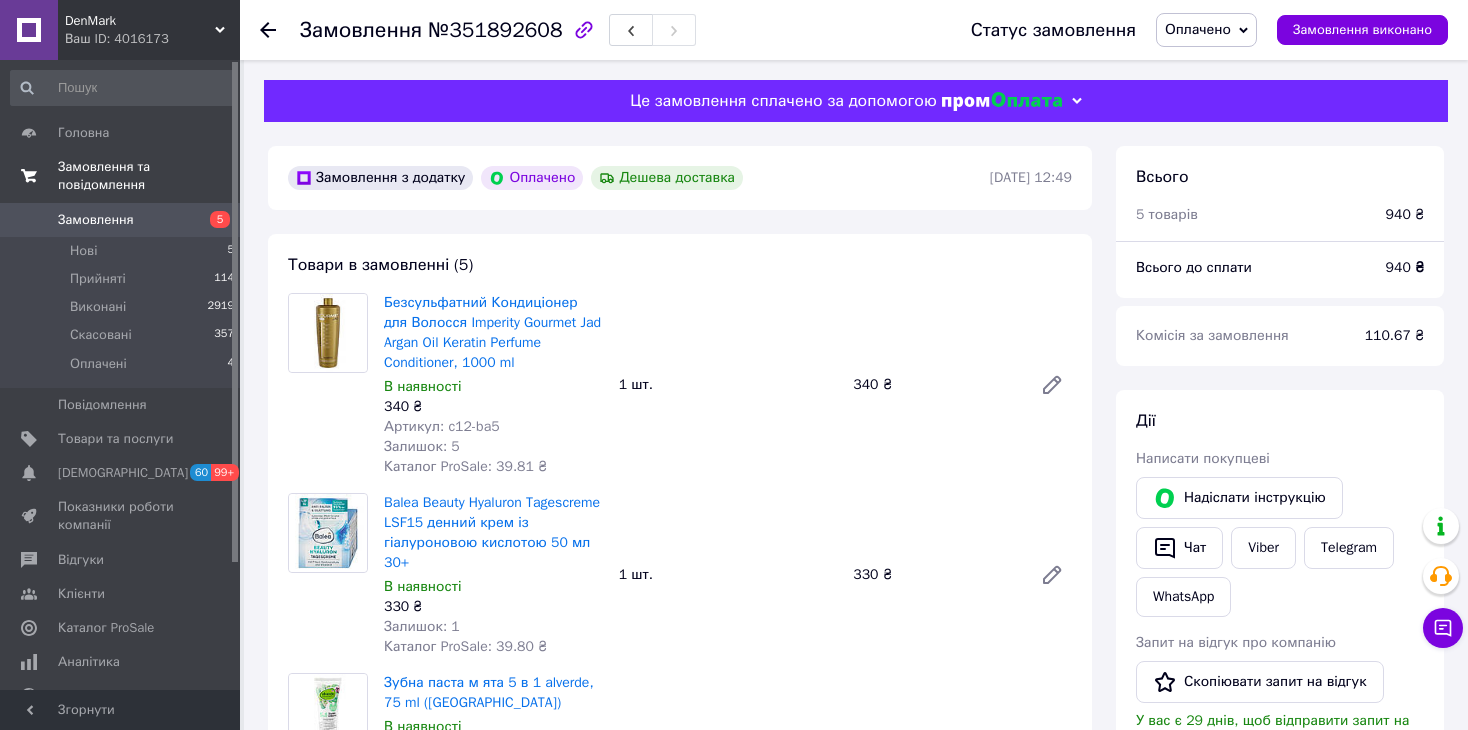 click on "Замовлення та повідомлення" at bounding box center (149, 176) 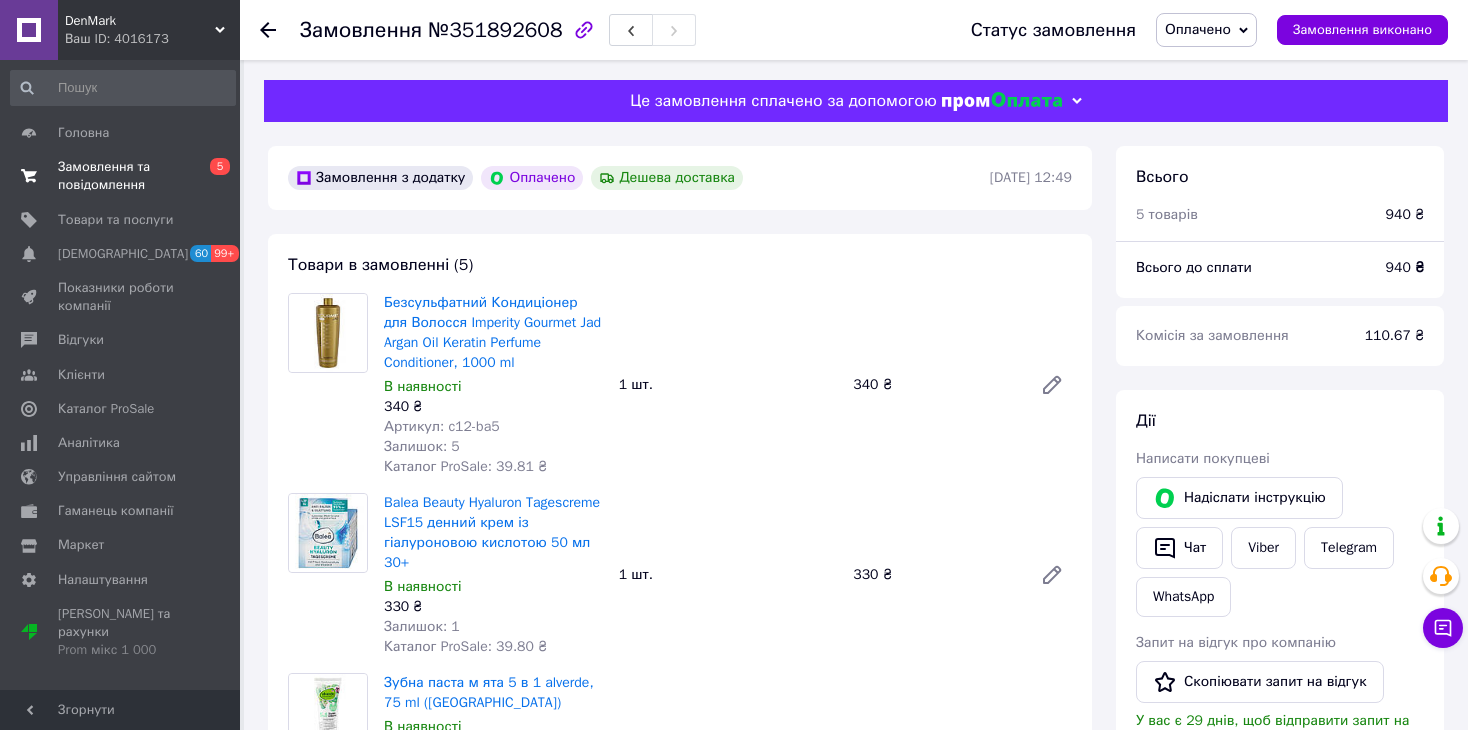 click on "Замовлення та повідомлення" at bounding box center (121, 176) 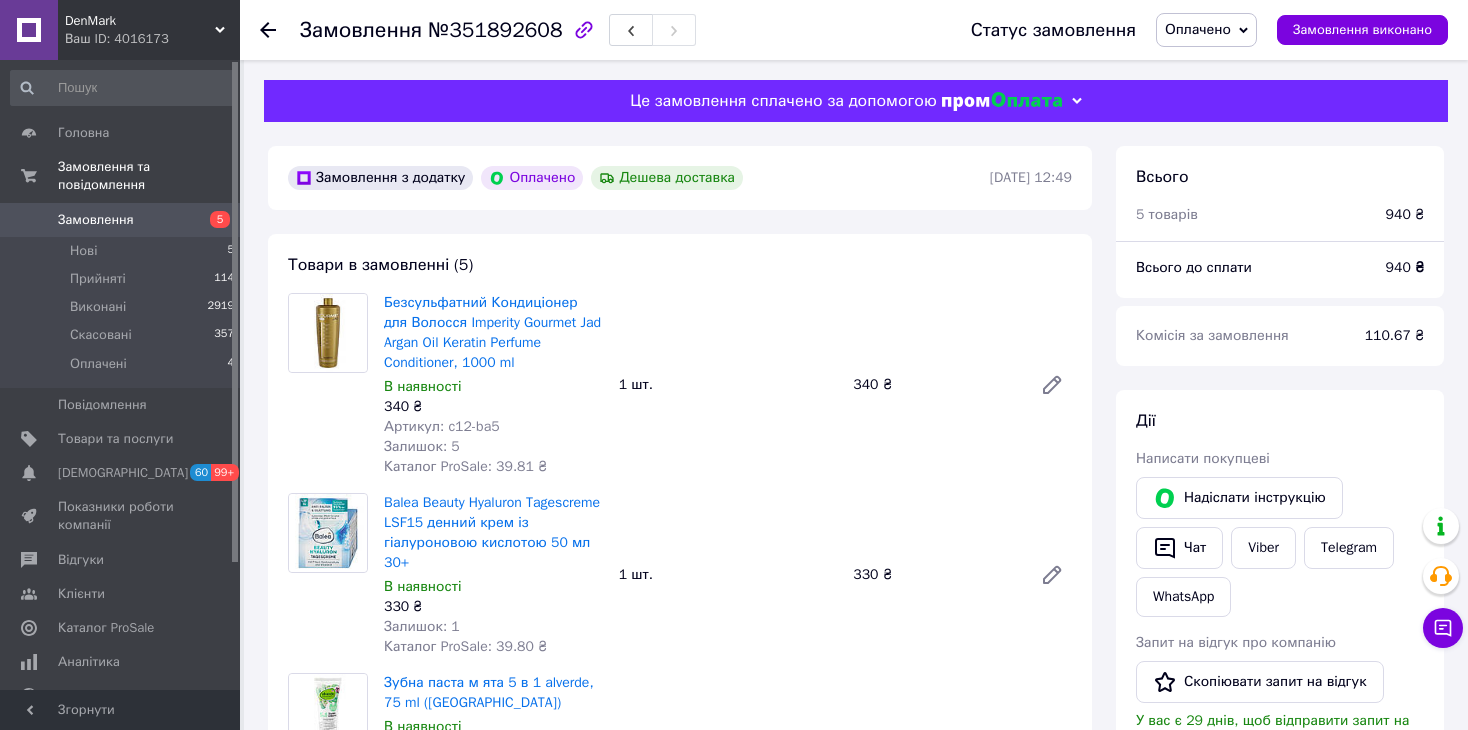 click on "Замовлення" at bounding box center [96, 220] 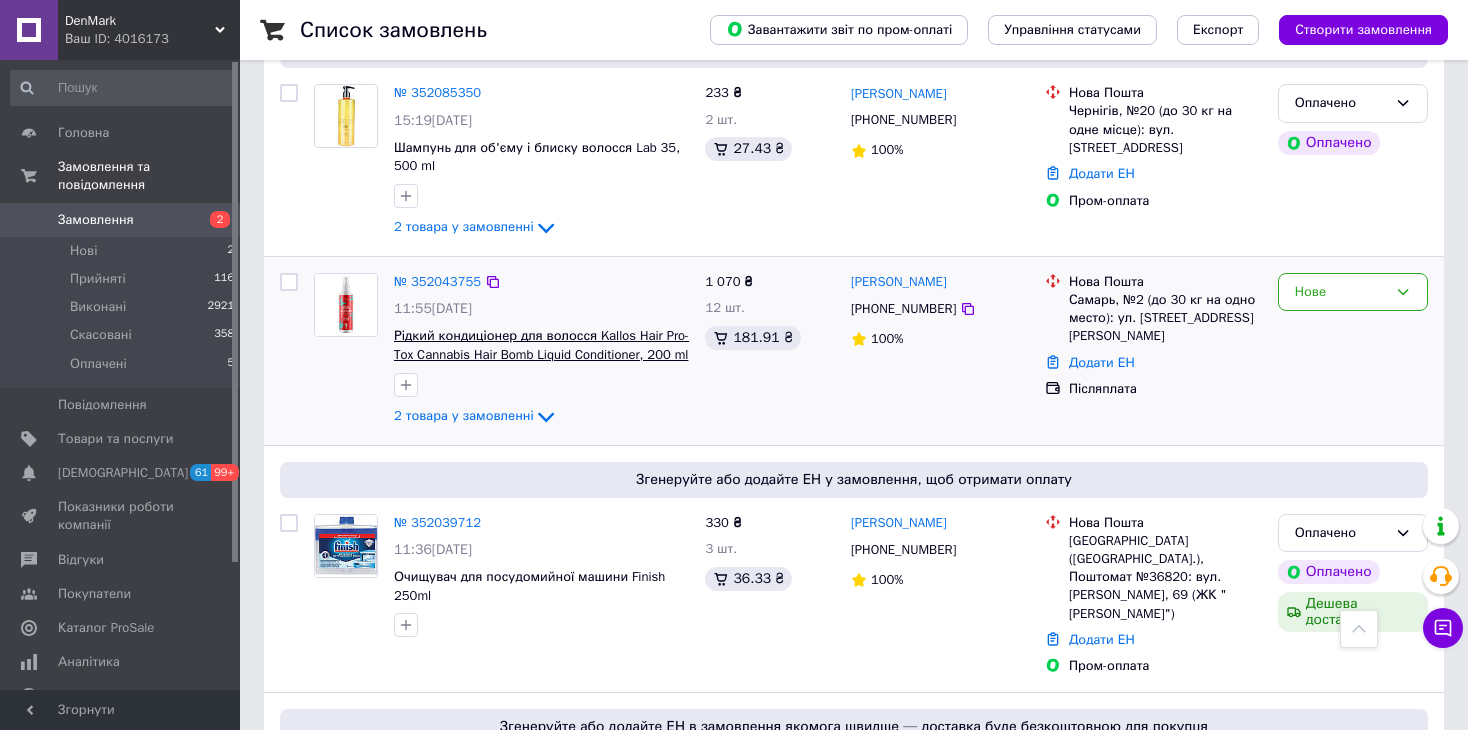 scroll, scrollTop: 700, scrollLeft: 0, axis: vertical 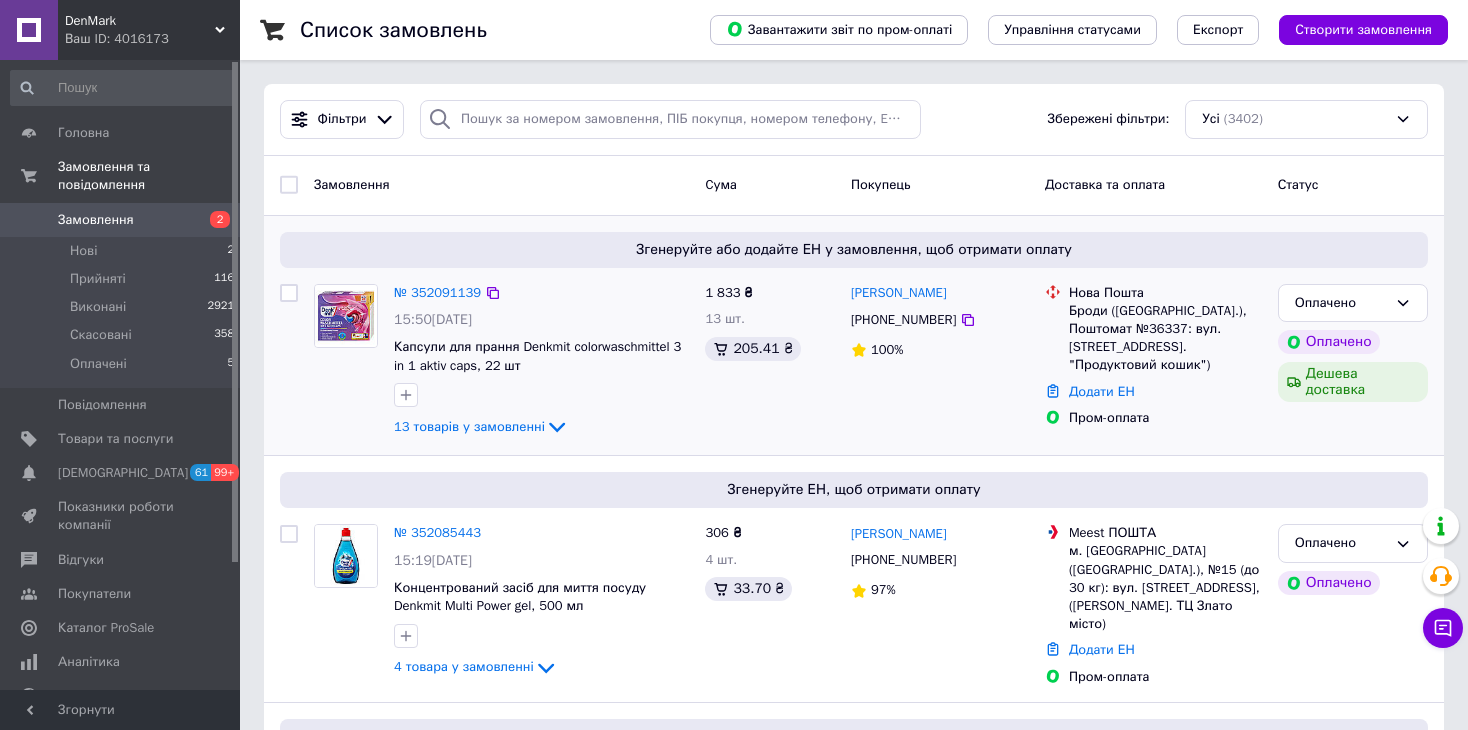 click on "13 товарів у замовленні" 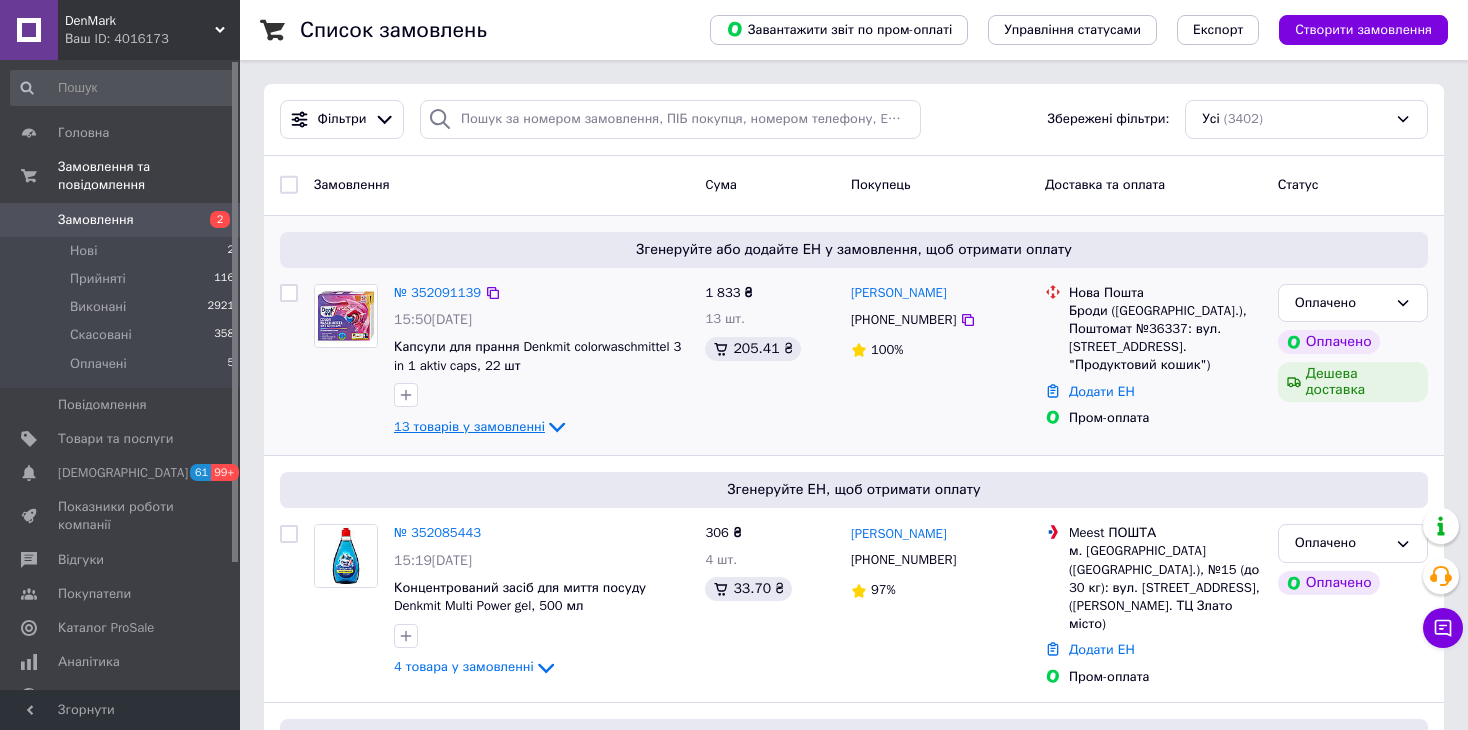 click 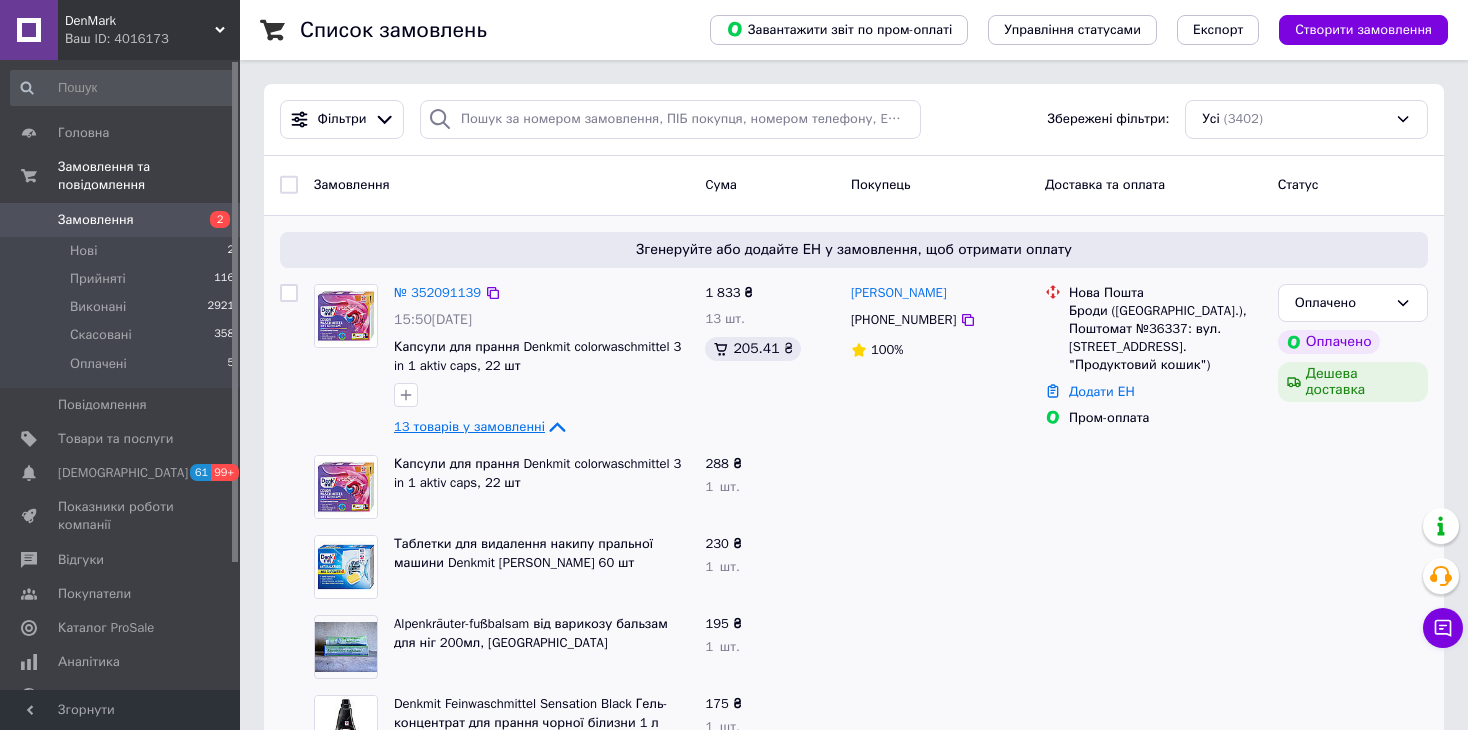 click at bounding box center (541, 395) 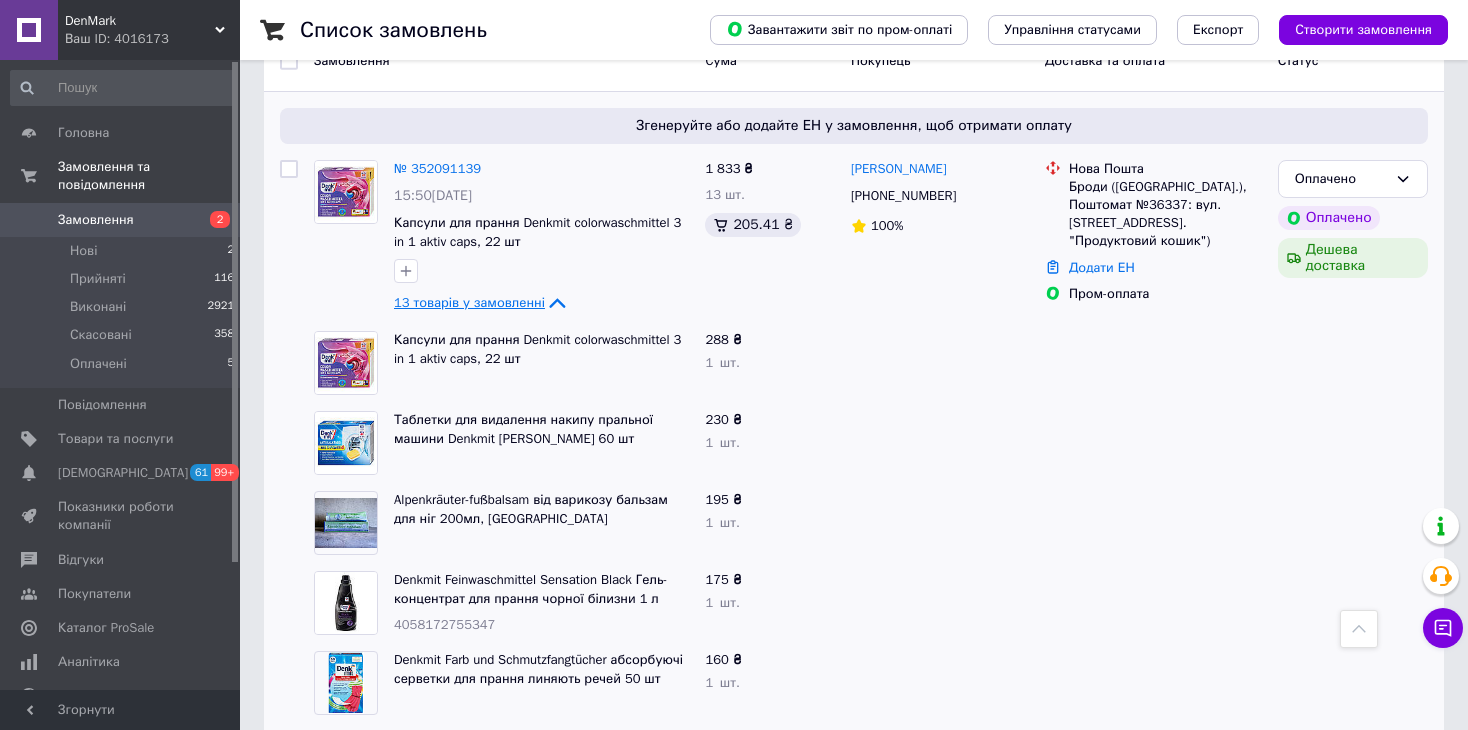 scroll, scrollTop: 0, scrollLeft: 0, axis: both 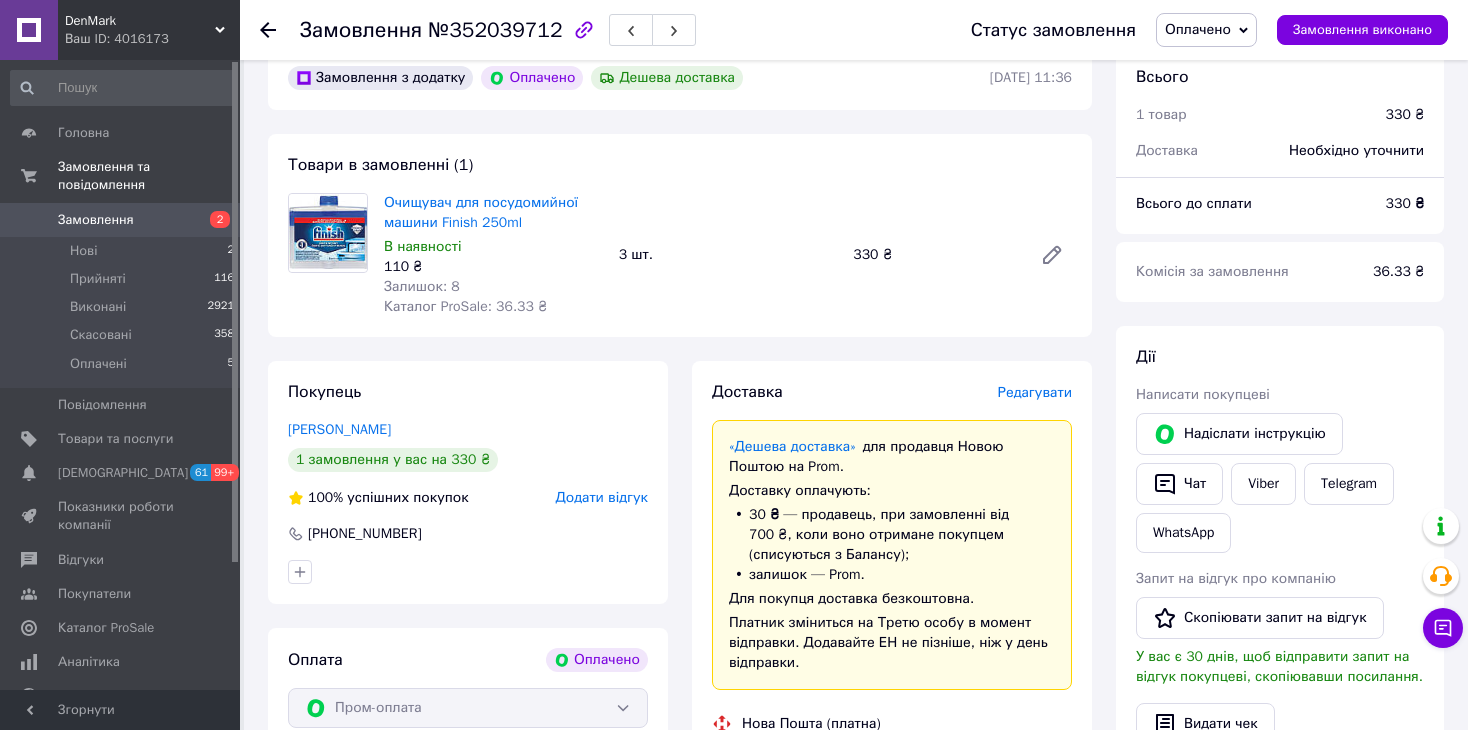 click on "Редагувати" at bounding box center [1035, 392] 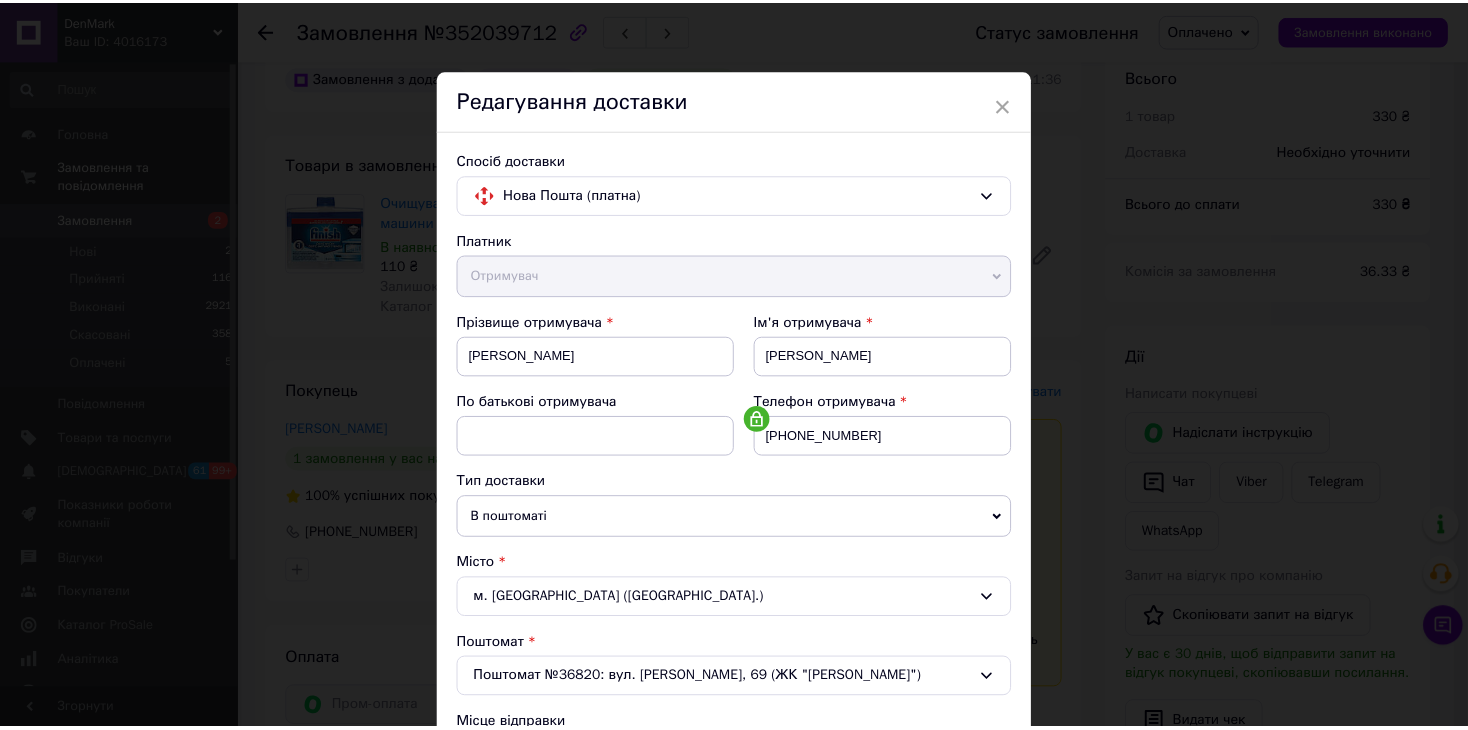scroll, scrollTop: 592, scrollLeft: 0, axis: vertical 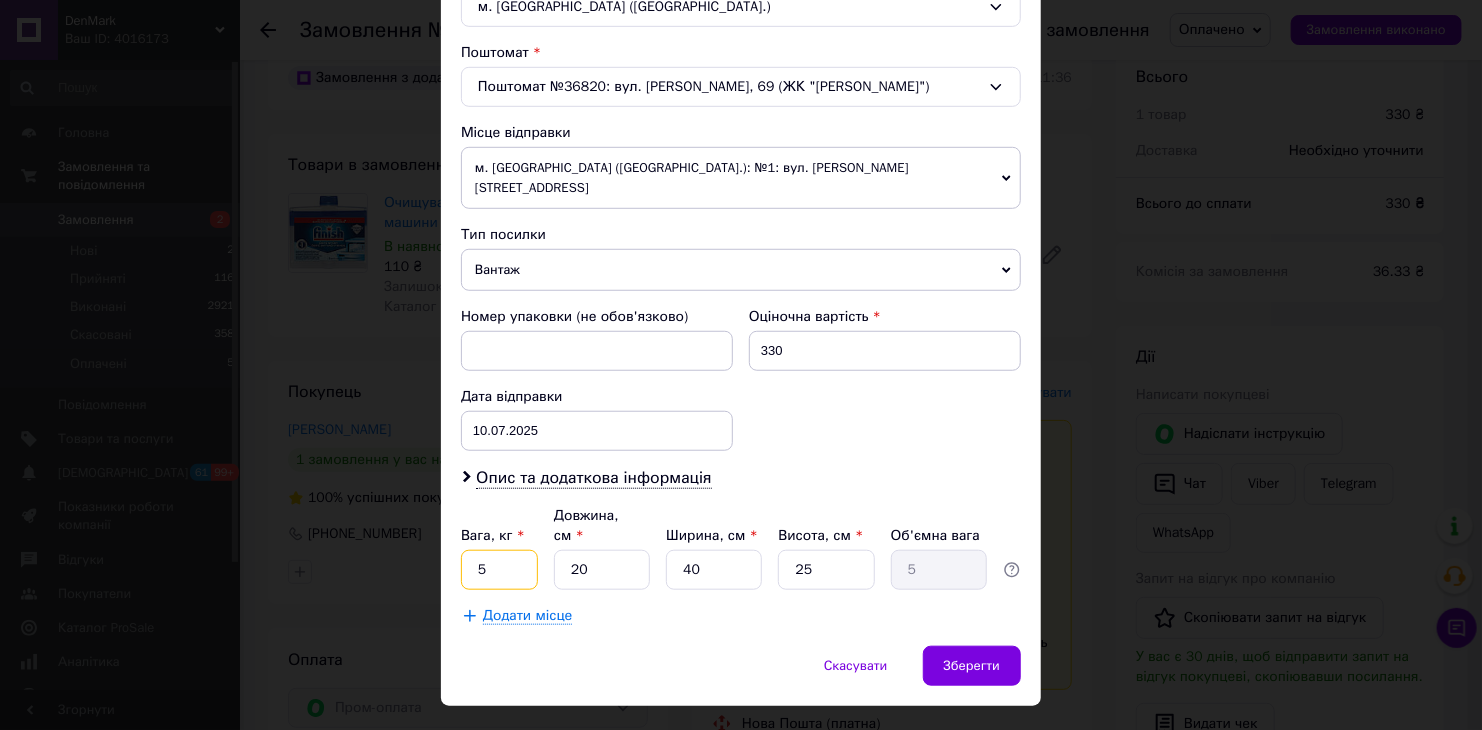 drag, startPoint x: 489, startPoint y: 524, endPoint x: 456, endPoint y: 523, distance: 33.01515 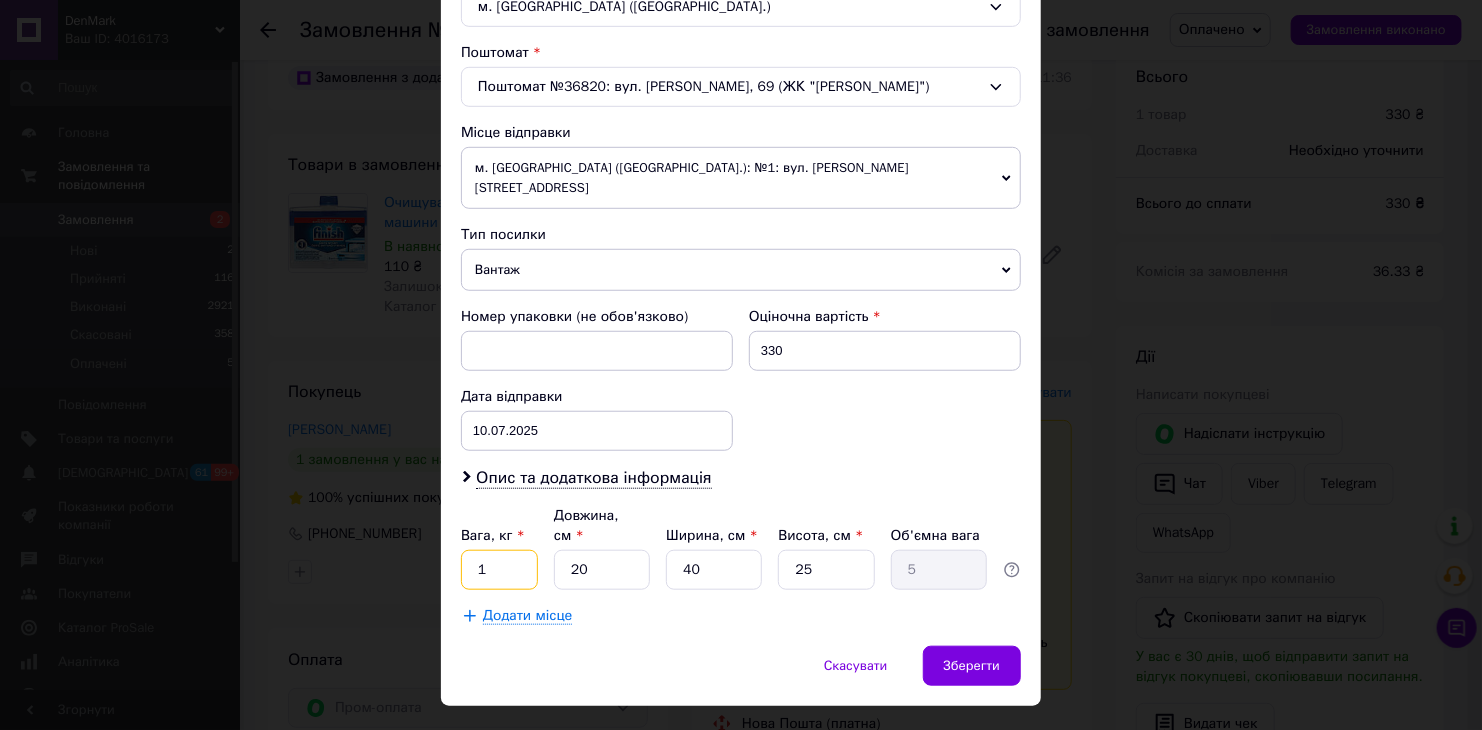 type on "1" 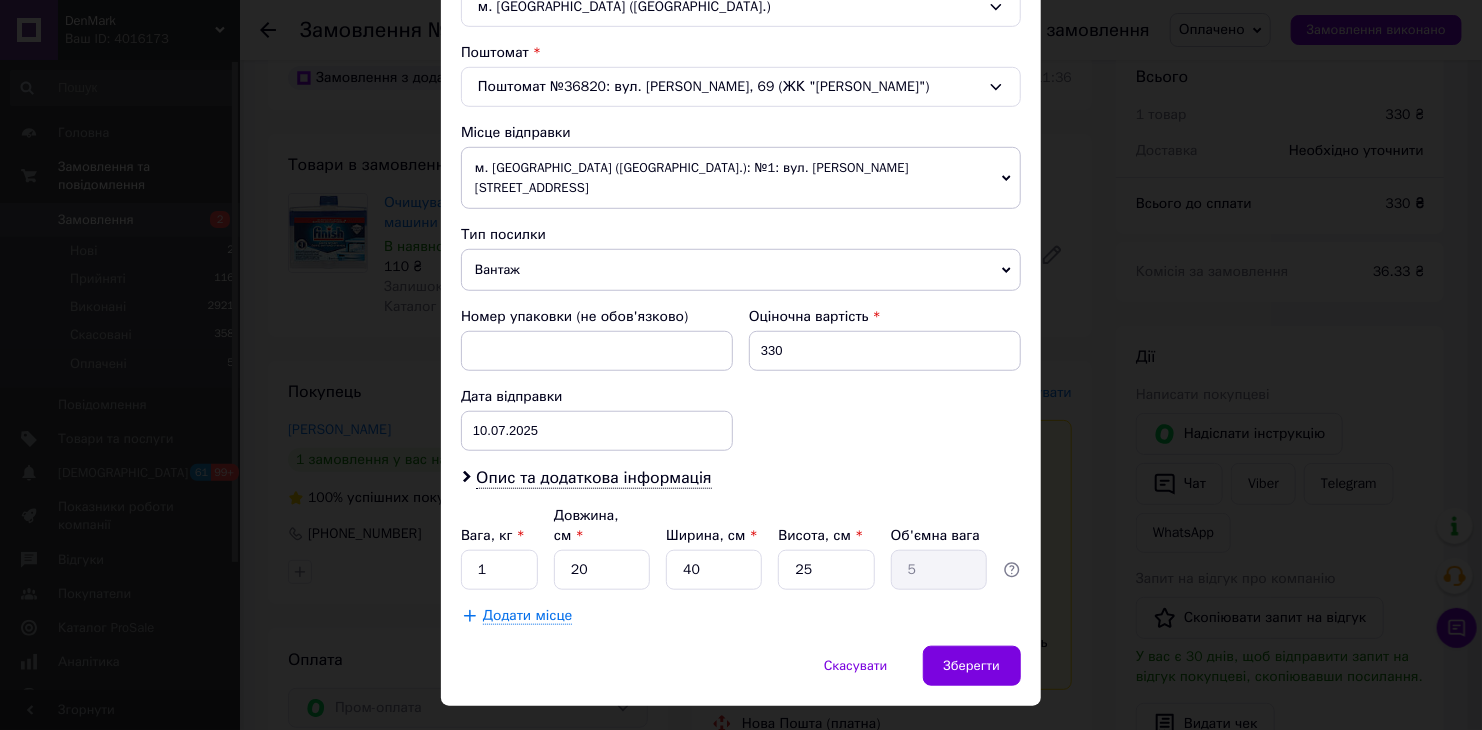 click on "Спосіб доставки Нова Пошта (платна) Платник Отримувач Відправник Прізвище отримувача Бєлов Ім'я отримувача Олег По батькові отримувача Телефон отримувача +380672208326 Тип доставки В поштоматі У відділенні Кур'єром Місто м. Львів (Львівська обл.) Поштомат Поштомат №36820: вул. Медової Печери, 69 (ЖК "Медова Печера") Місце відправки м. Берегове (Закарпатська обл.): №1: вул. Богдана Хмельницького, 163 Немає збігів. Спробуйте змінити умови пошуку Додати ще місце відправки Тип посилки Вантаж Документи Номер упаковки (не обов'язково) Оціночна вартість 330 Дата відправки < 2025 >" at bounding box center (741, 92) 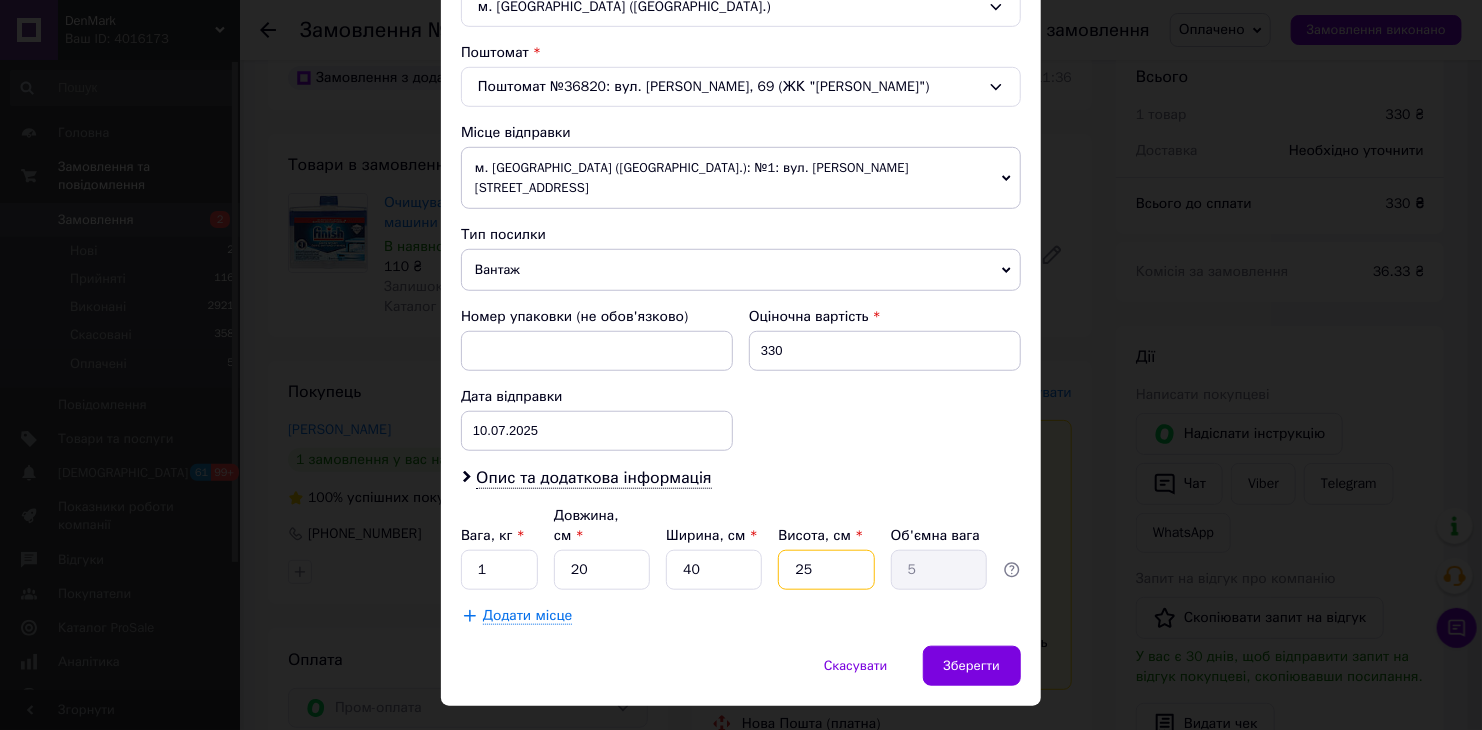drag, startPoint x: 788, startPoint y: 522, endPoint x: 773, endPoint y: 520, distance: 15.132746 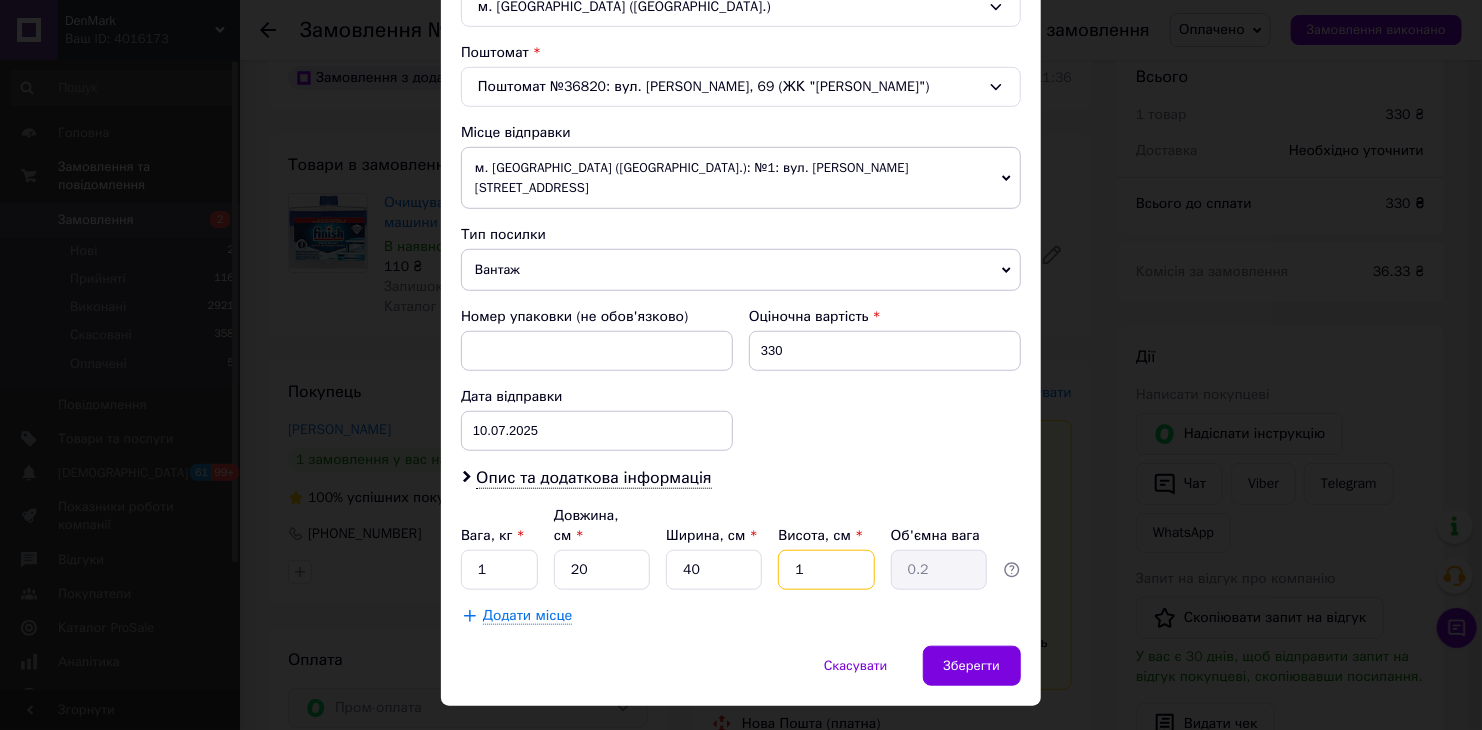 type on "15" 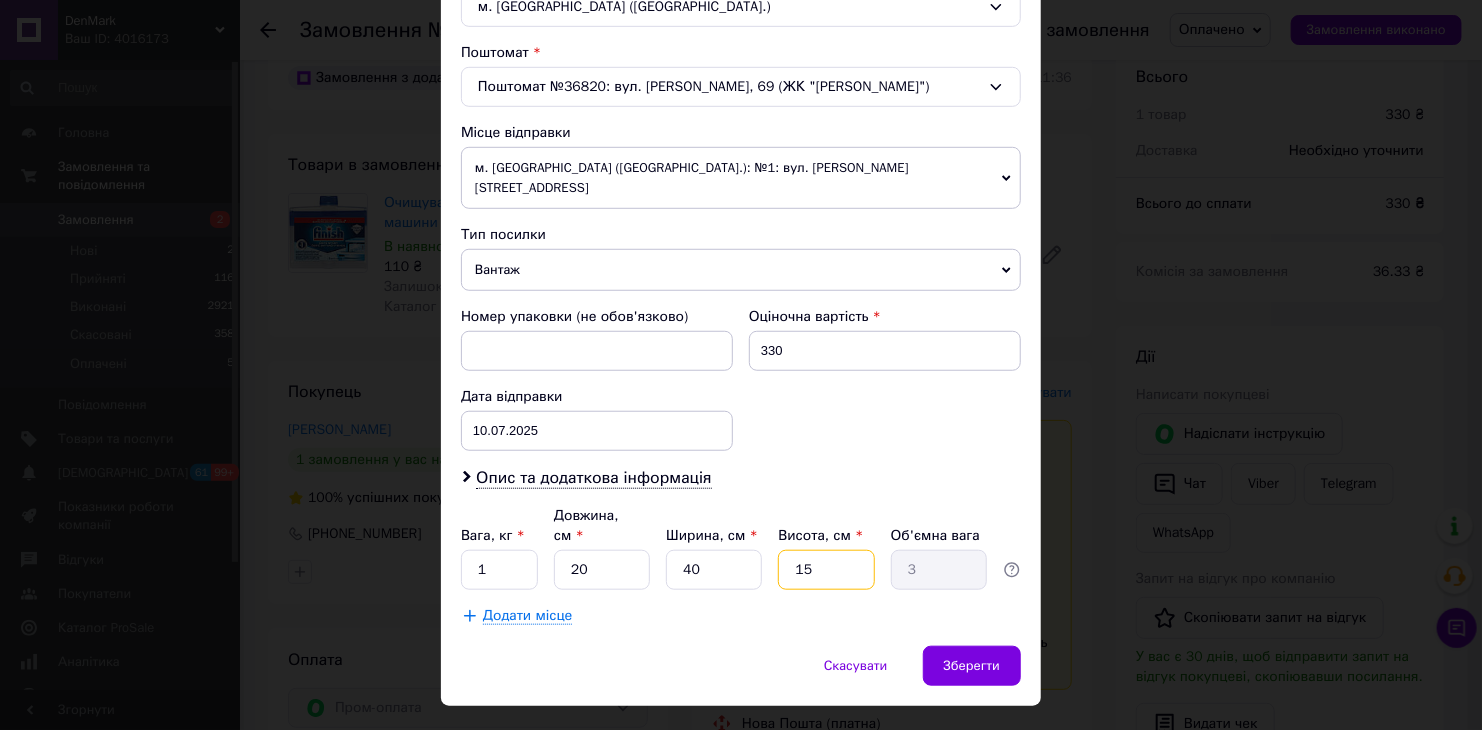 type on "15" 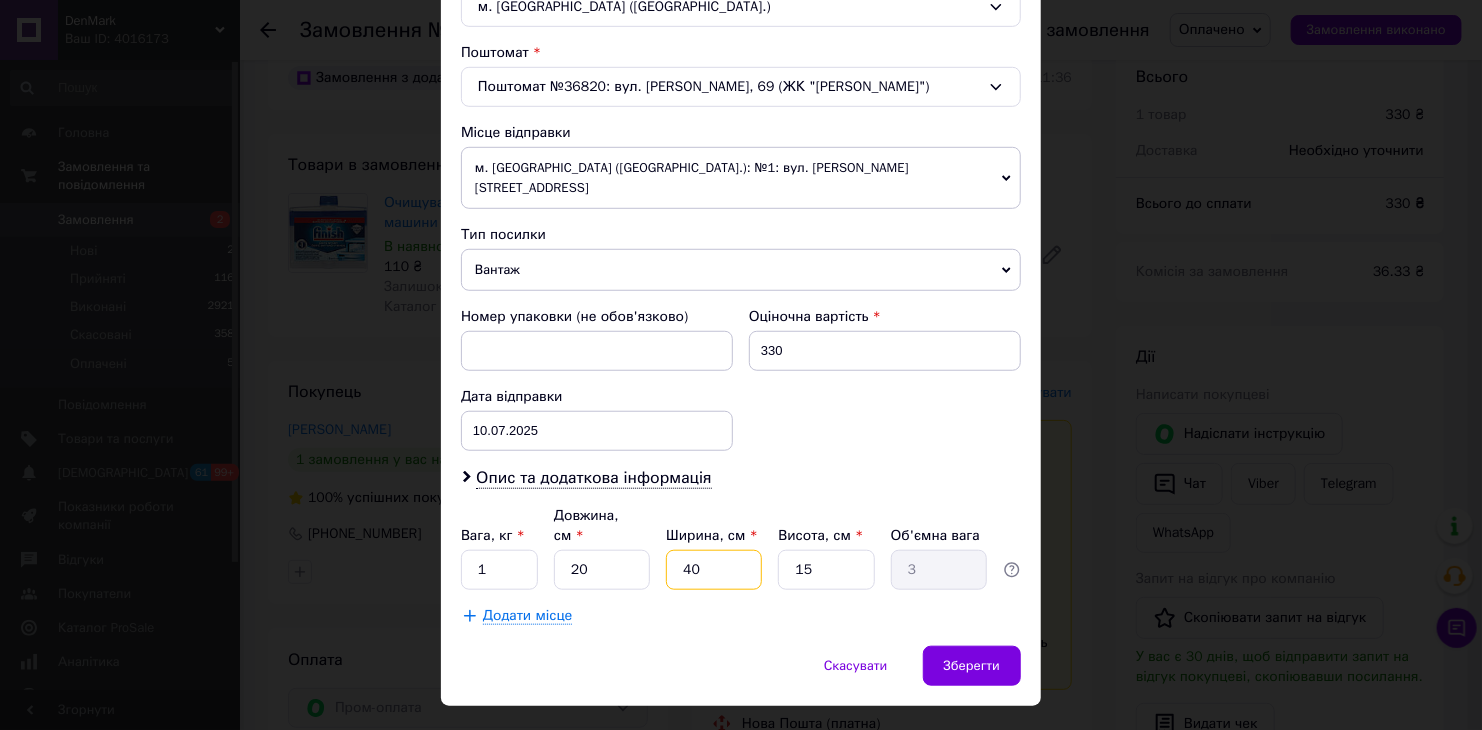 drag, startPoint x: 695, startPoint y: 517, endPoint x: 665, endPoint y: 524, distance: 30.805843 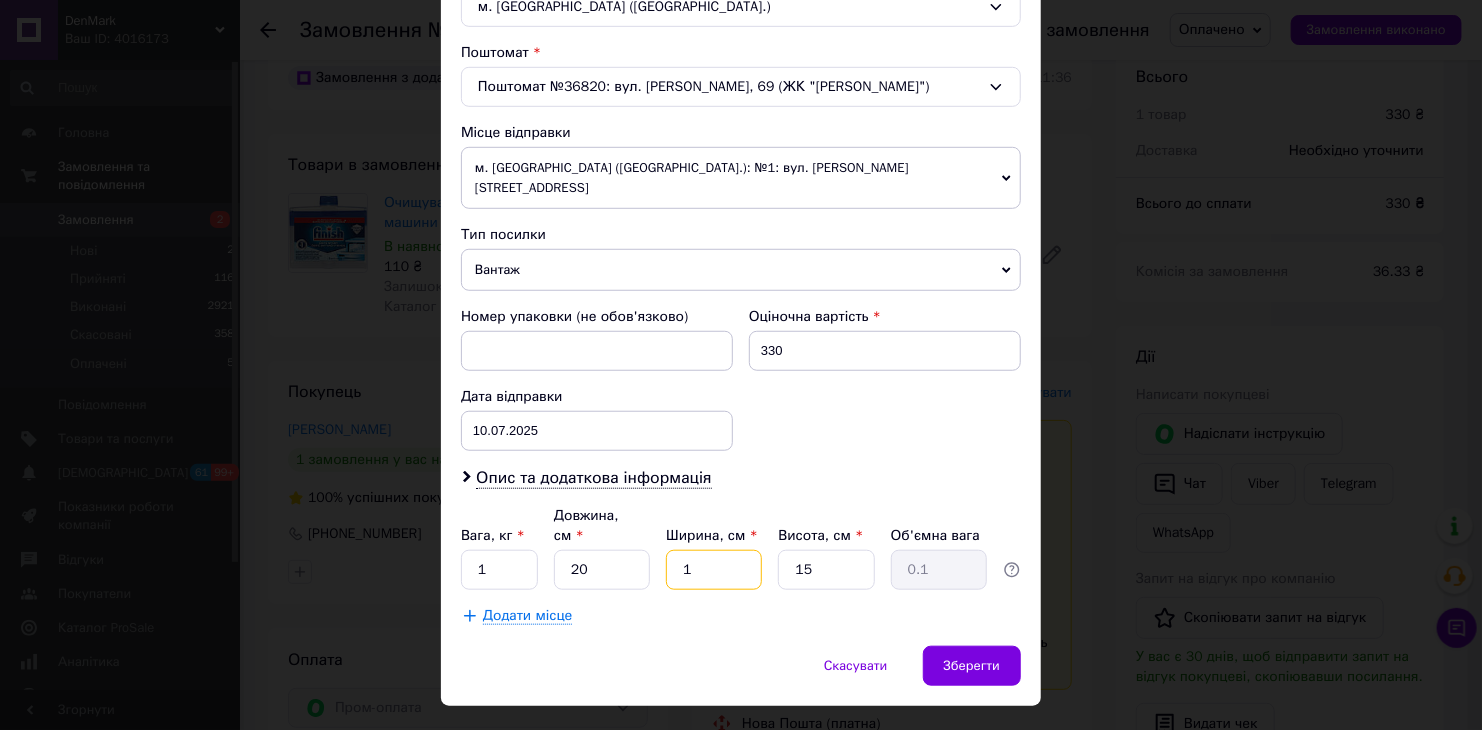 type on "10" 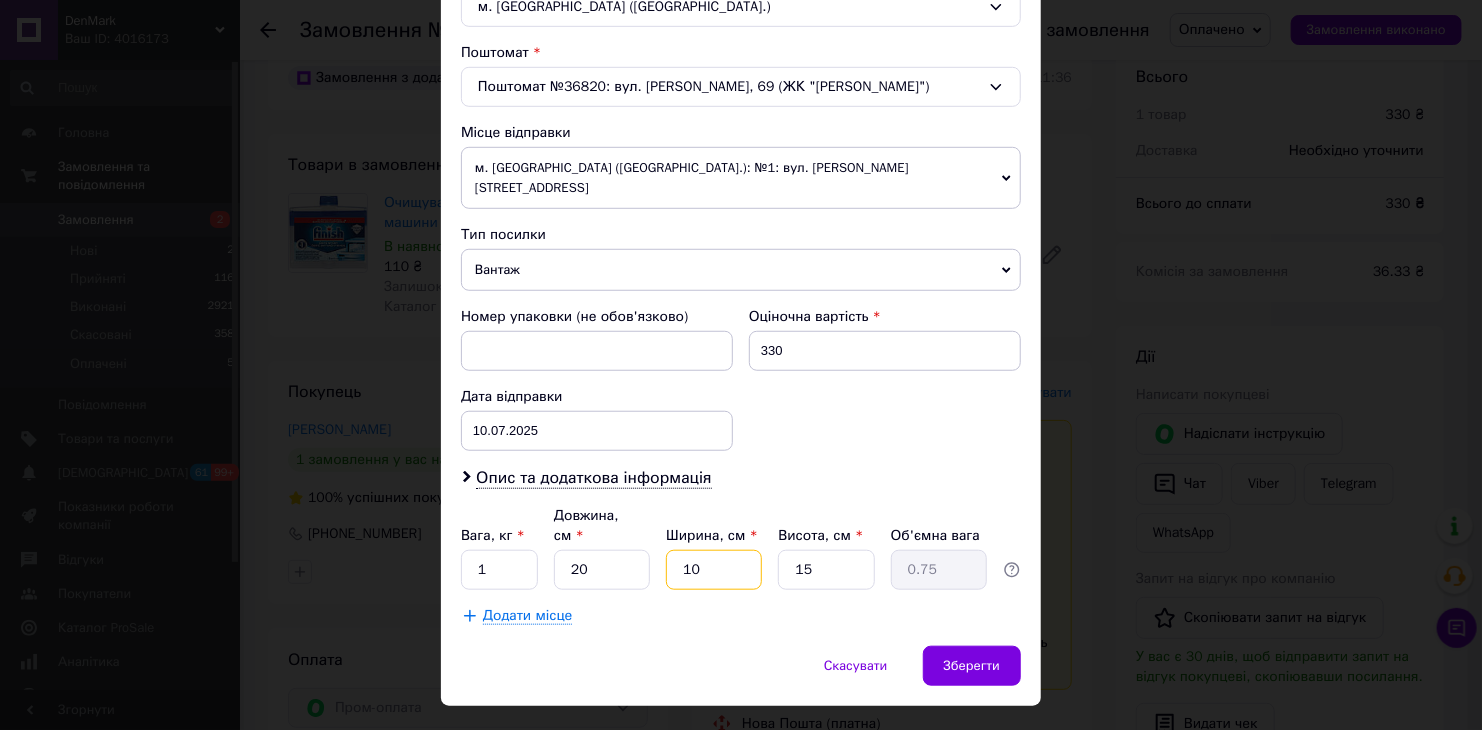 type on "10" 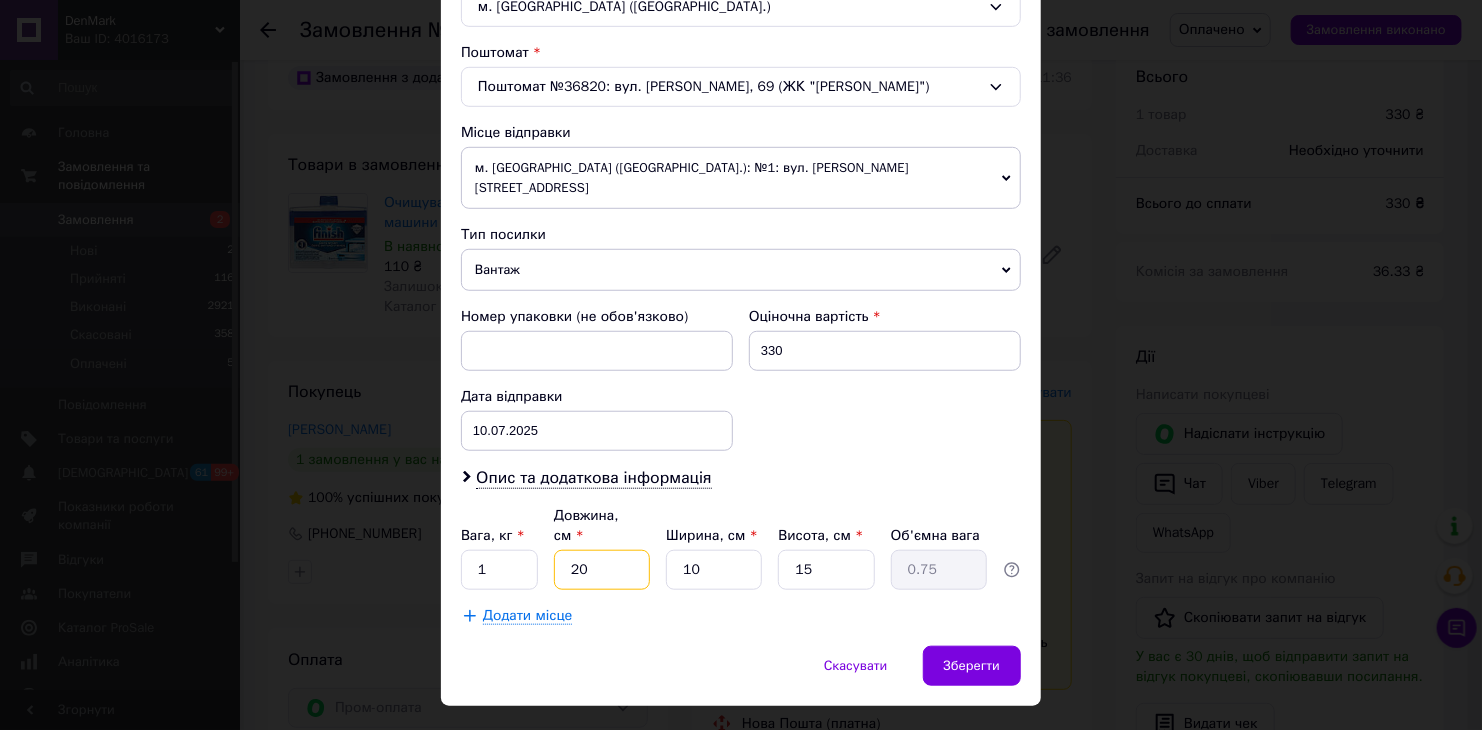 drag, startPoint x: 631, startPoint y: 520, endPoint x: 567, endPoint y: 520, distance: 64 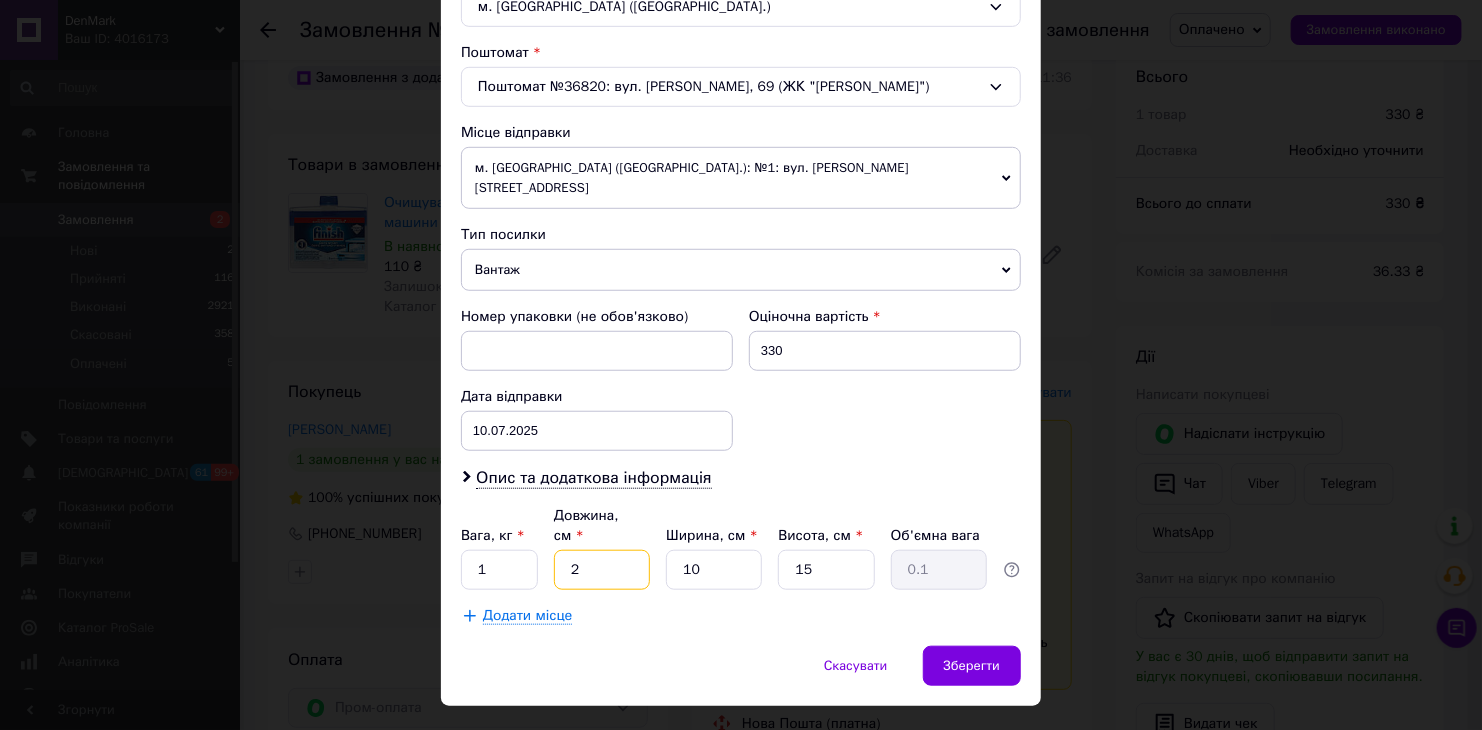 type 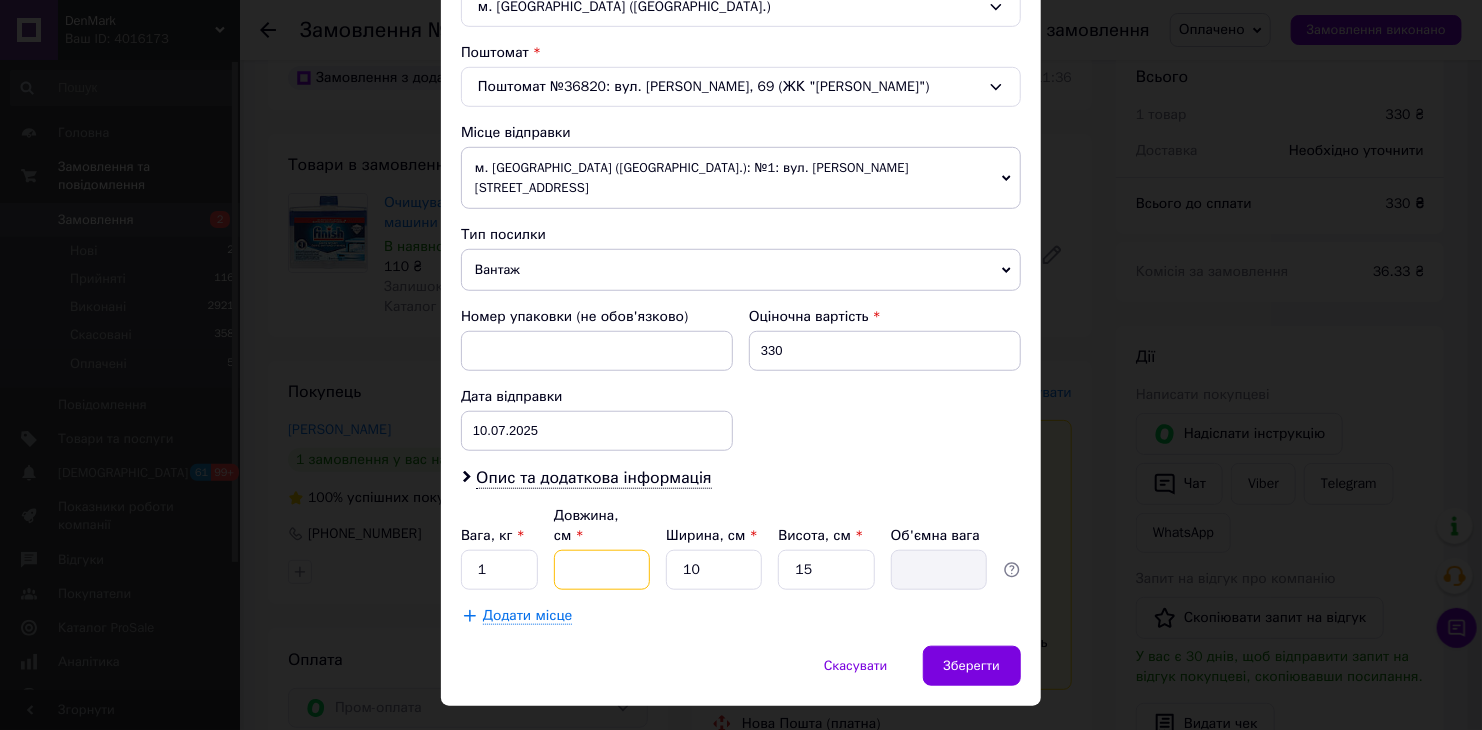 type on "1" 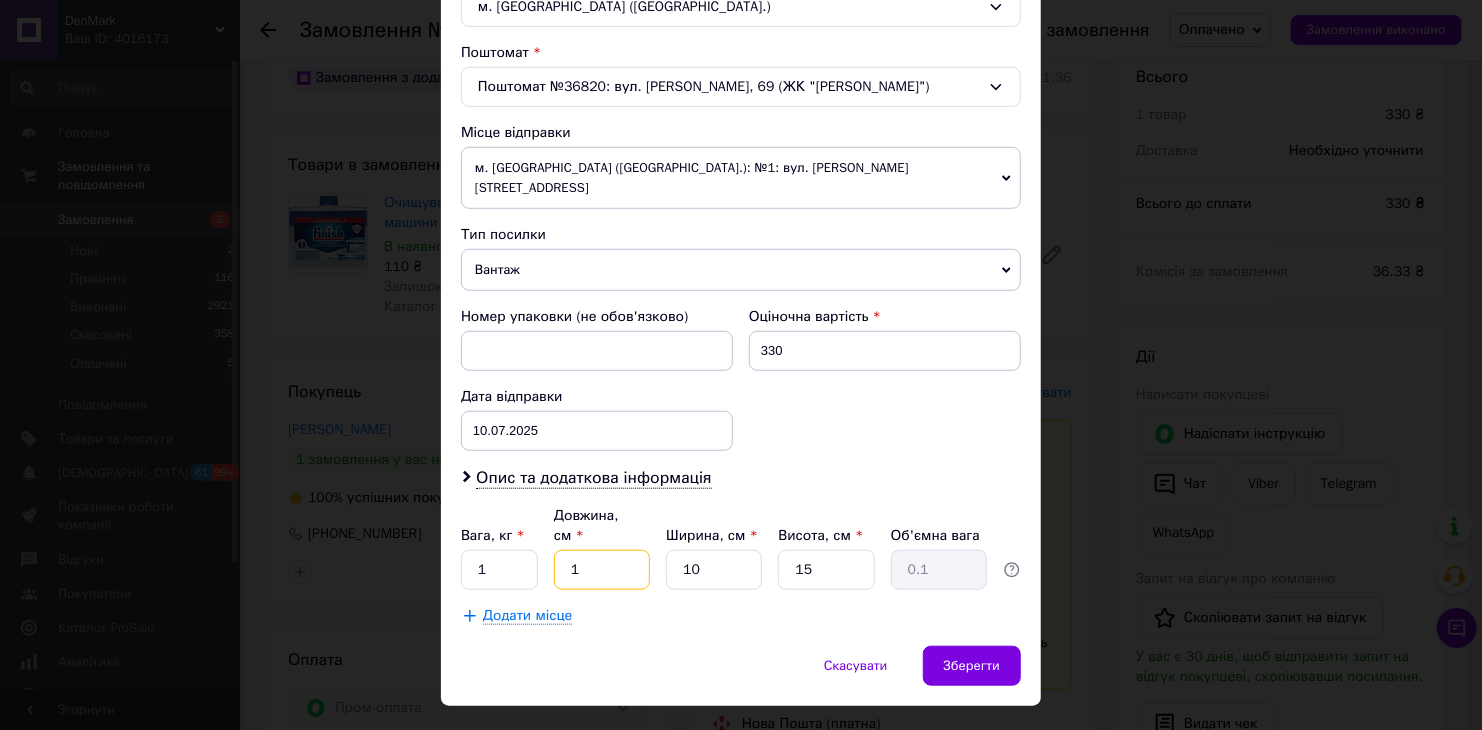 type on "15" 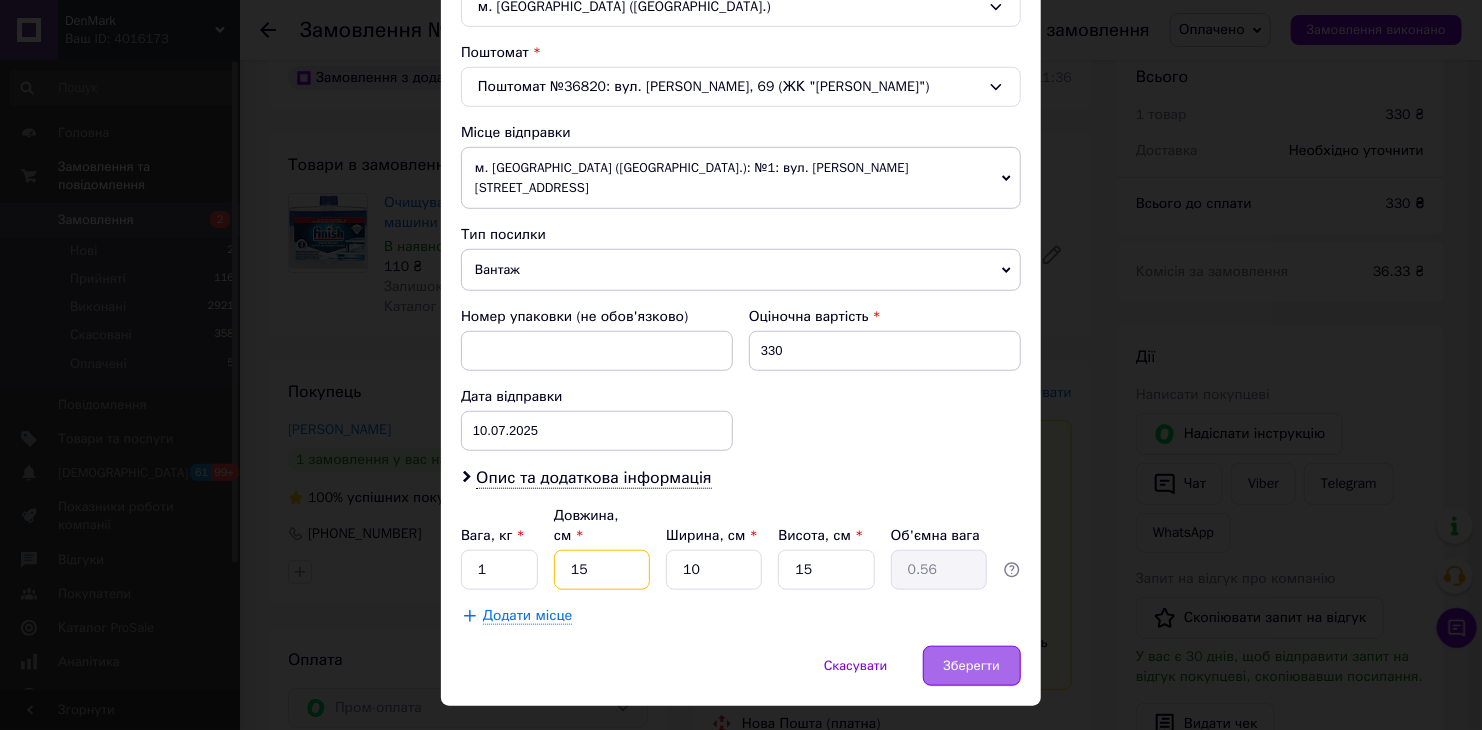 type on "15" 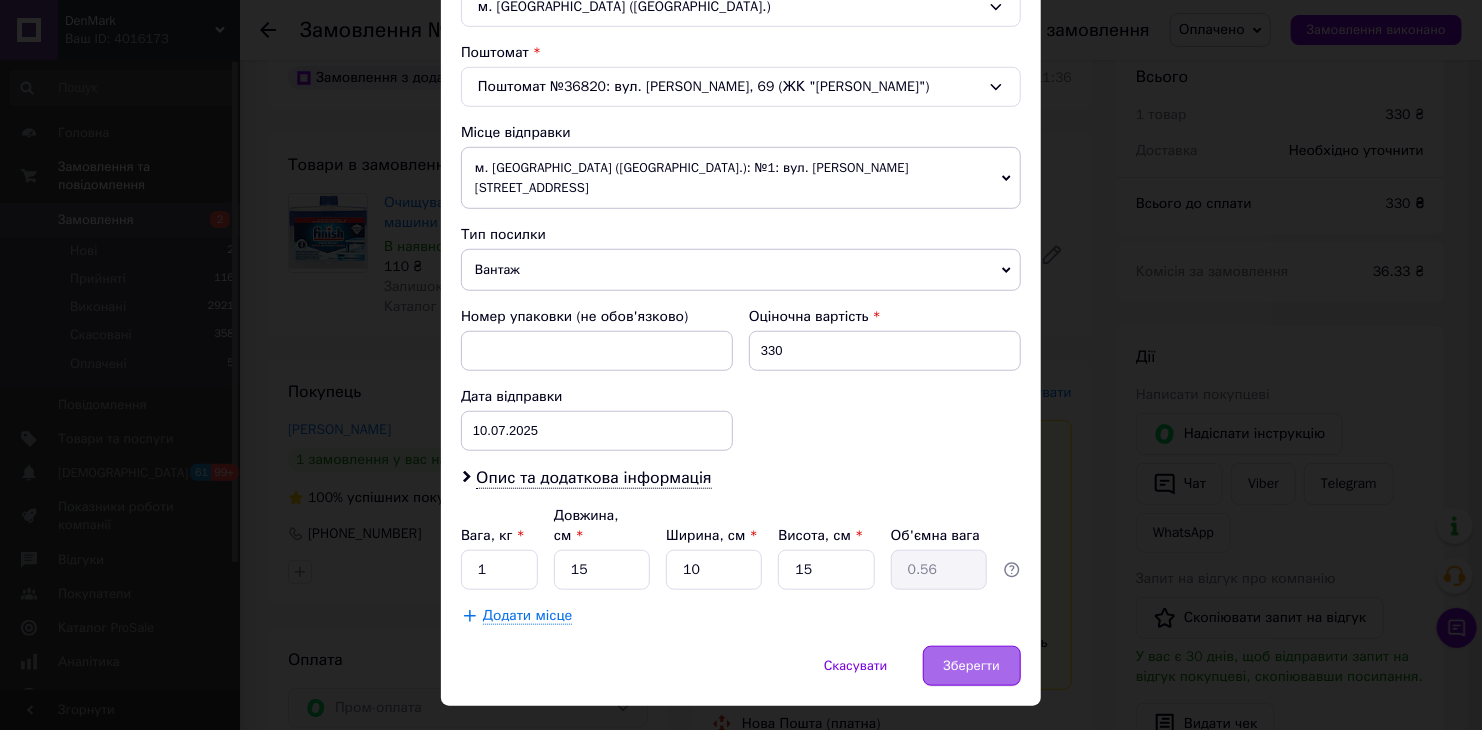 click on "Зберегти" at bounding box center [972, 666] 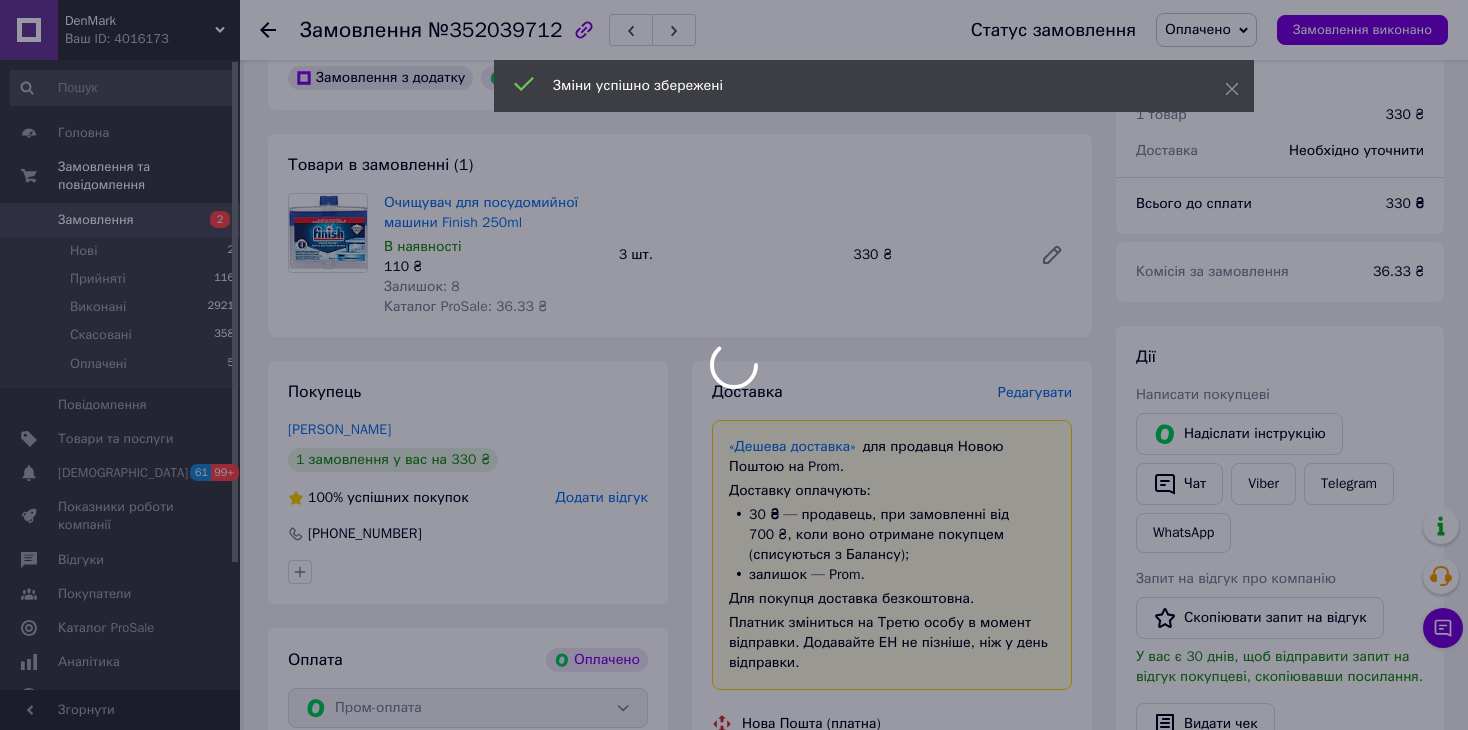 scroll, scrollTop: 700, scrollLeft: 0, axis: vertical 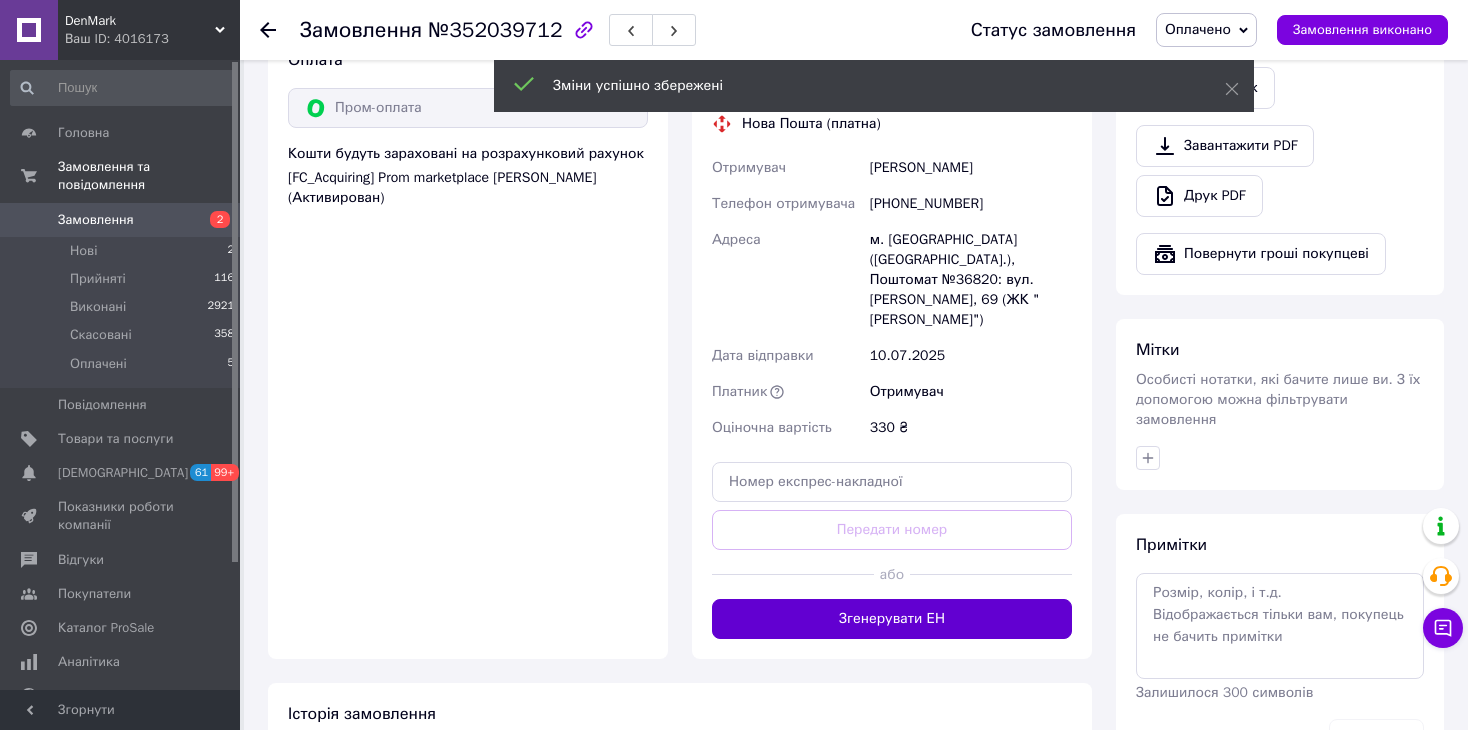 click on "Згенерувати ЕН" at bounding box center [892, 619] 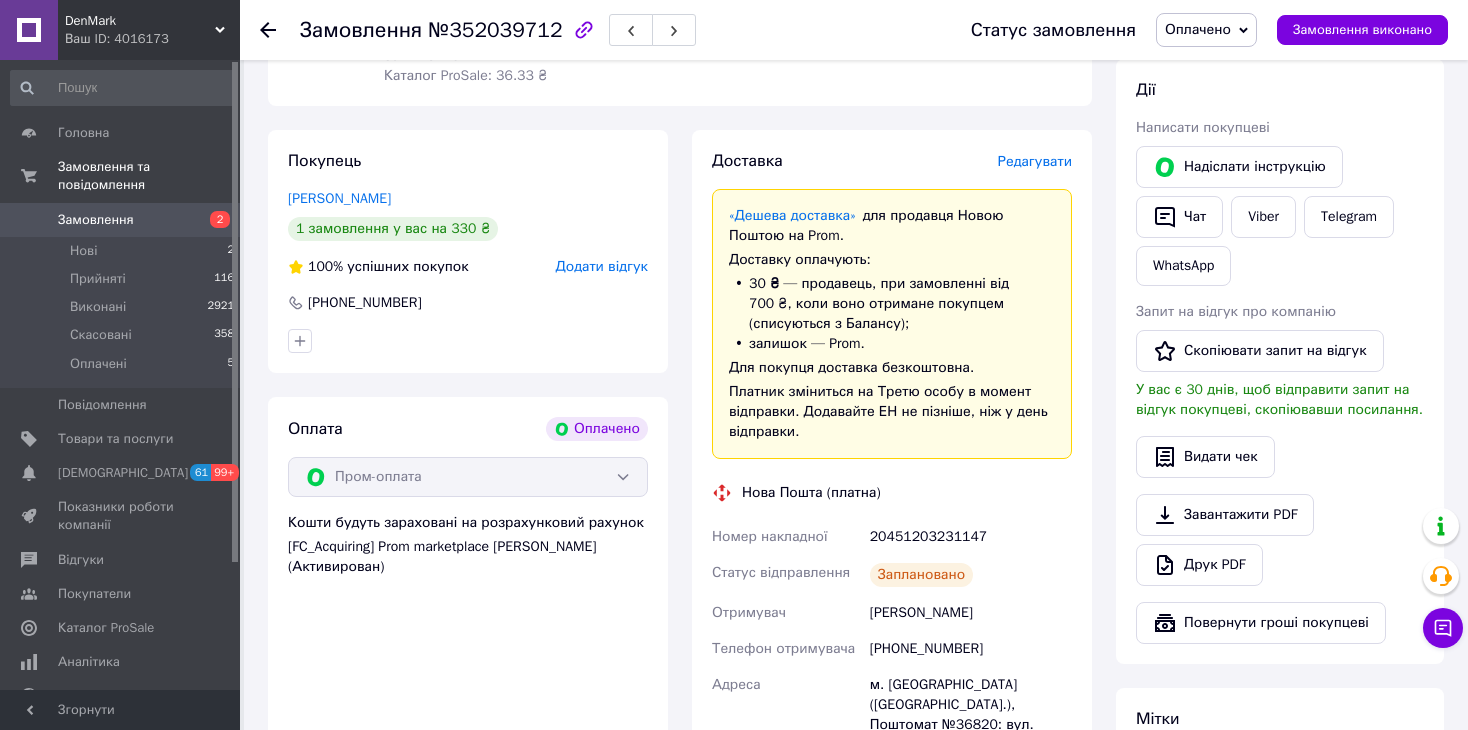 scroll, scrollTop: 600, scrollLeft: 0, axis: vertical 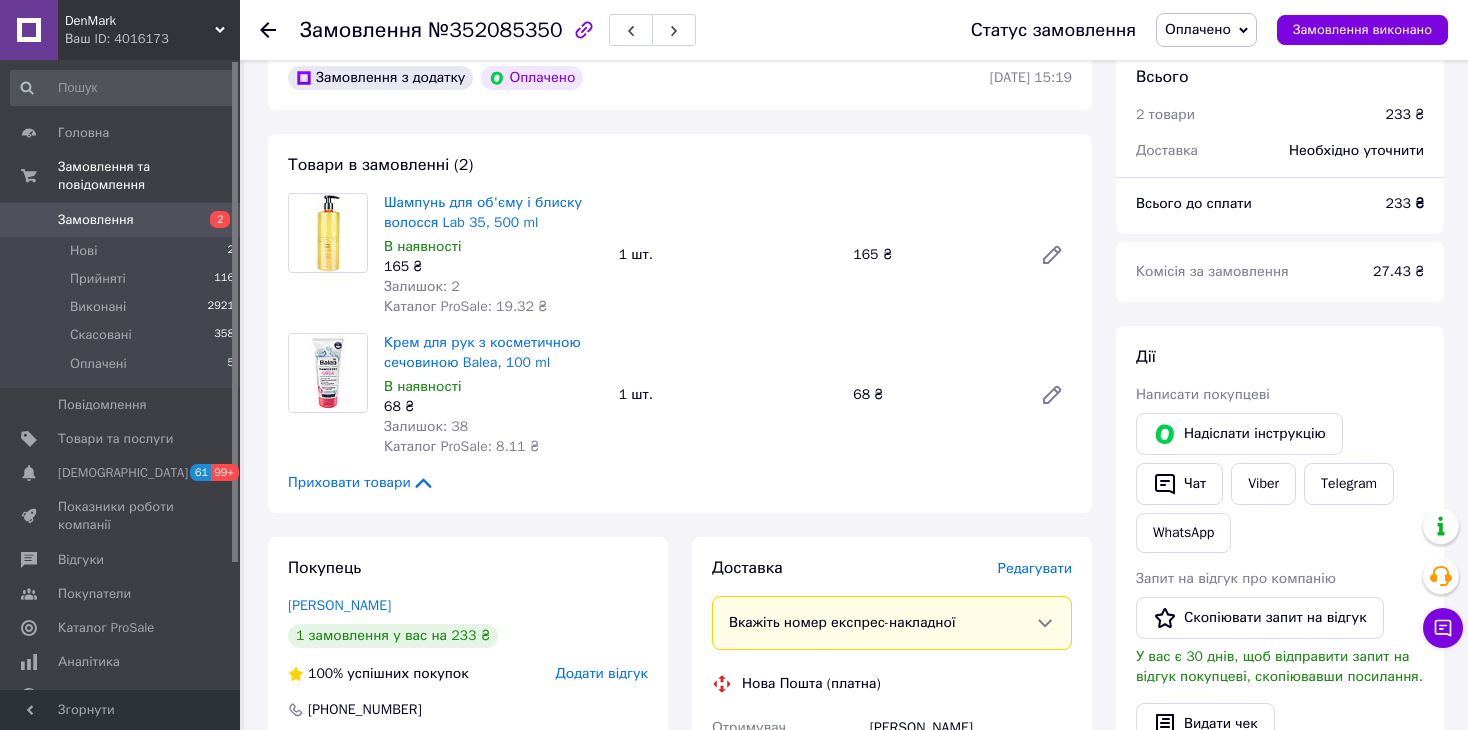 click on "Редагувати" at bounding box center (1035, 568) 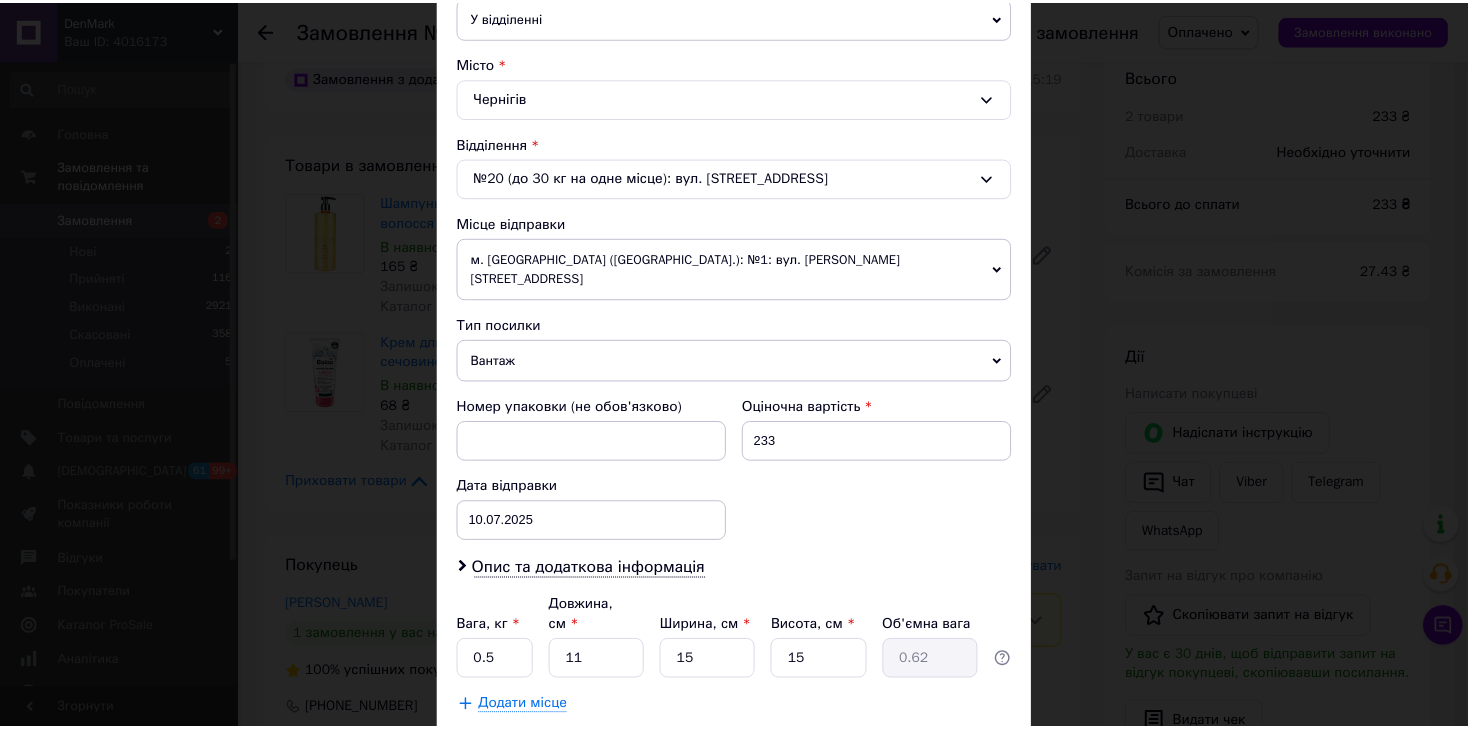 scroll, scrollTop: 592, scrollLeft: 0, axis: vertical 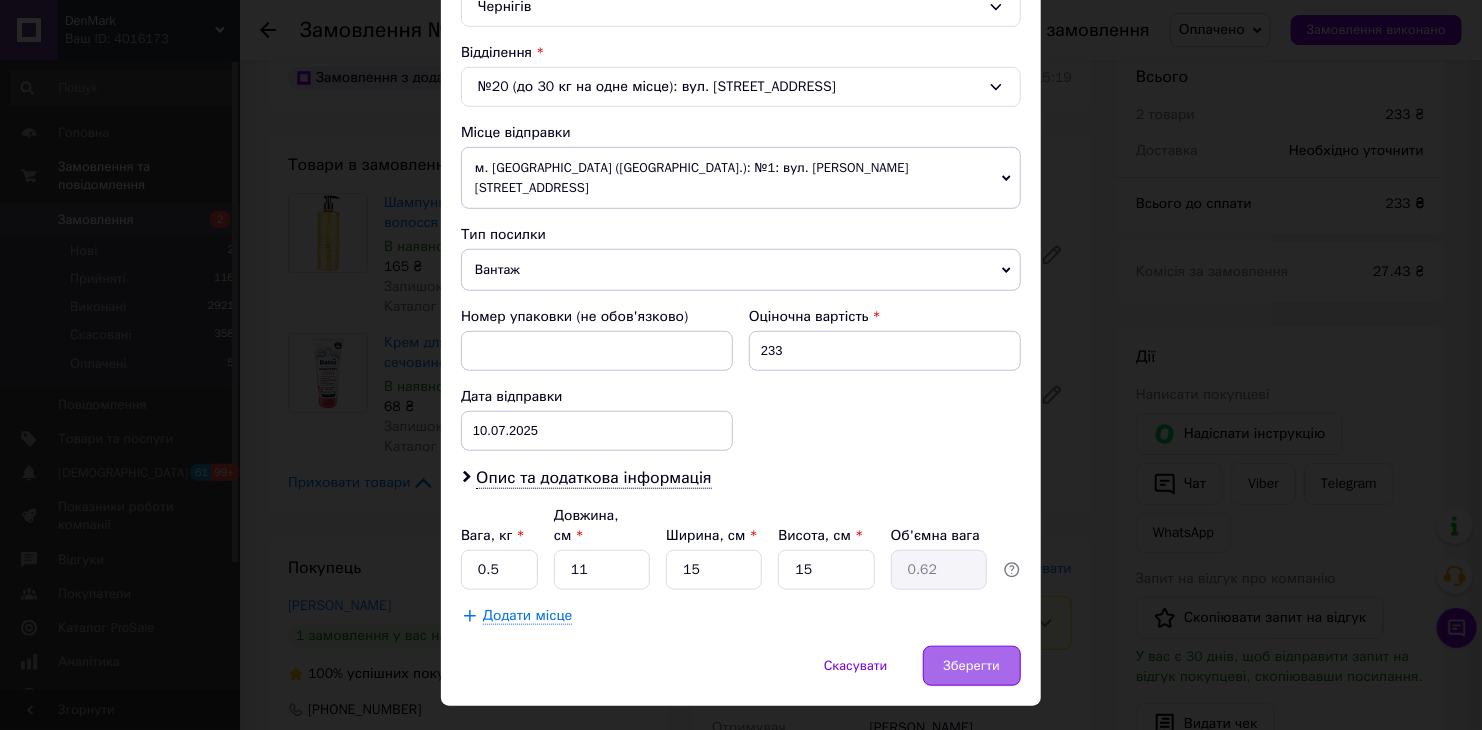 click on "Зберегти" at bounding box center [972, 666] 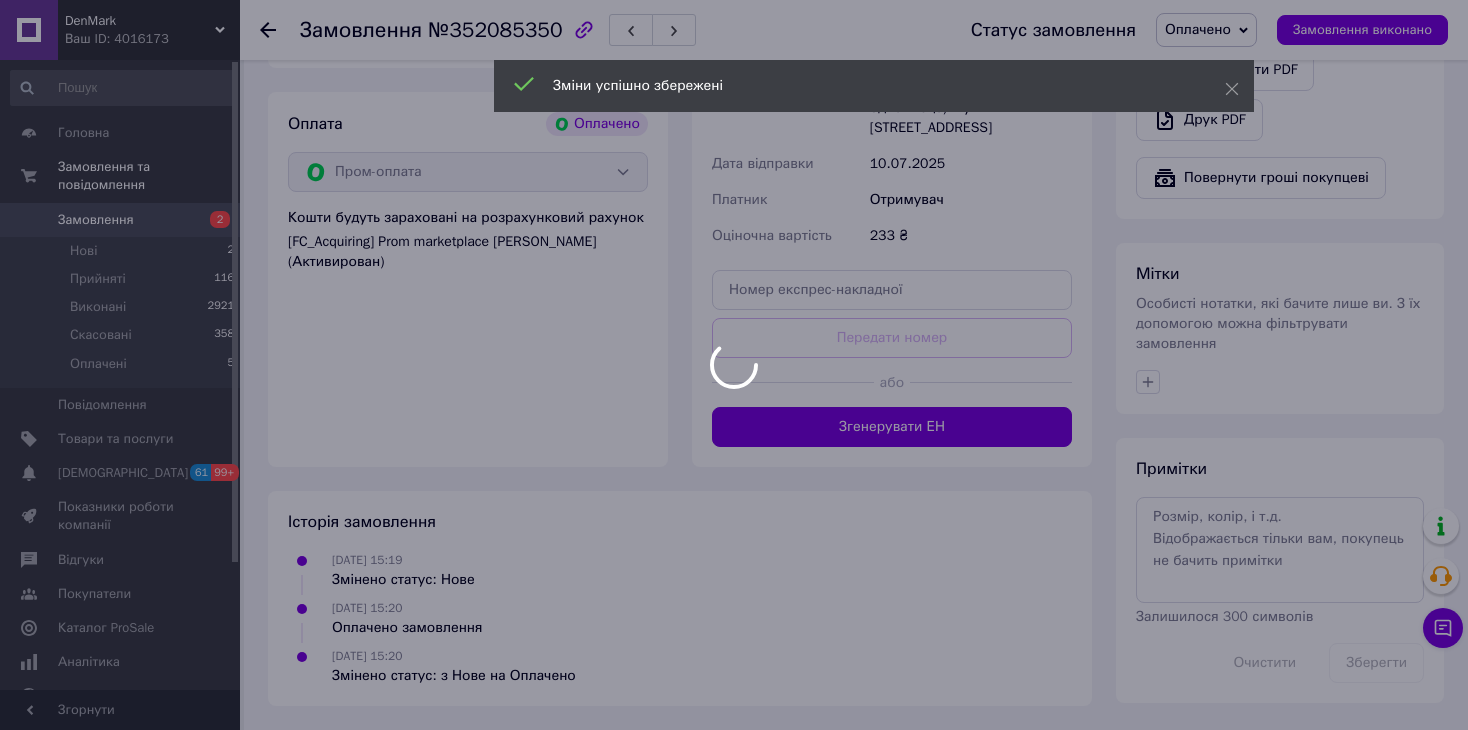 scroll, scrollTop: 812, scrollLeft: 0, axis: vertical 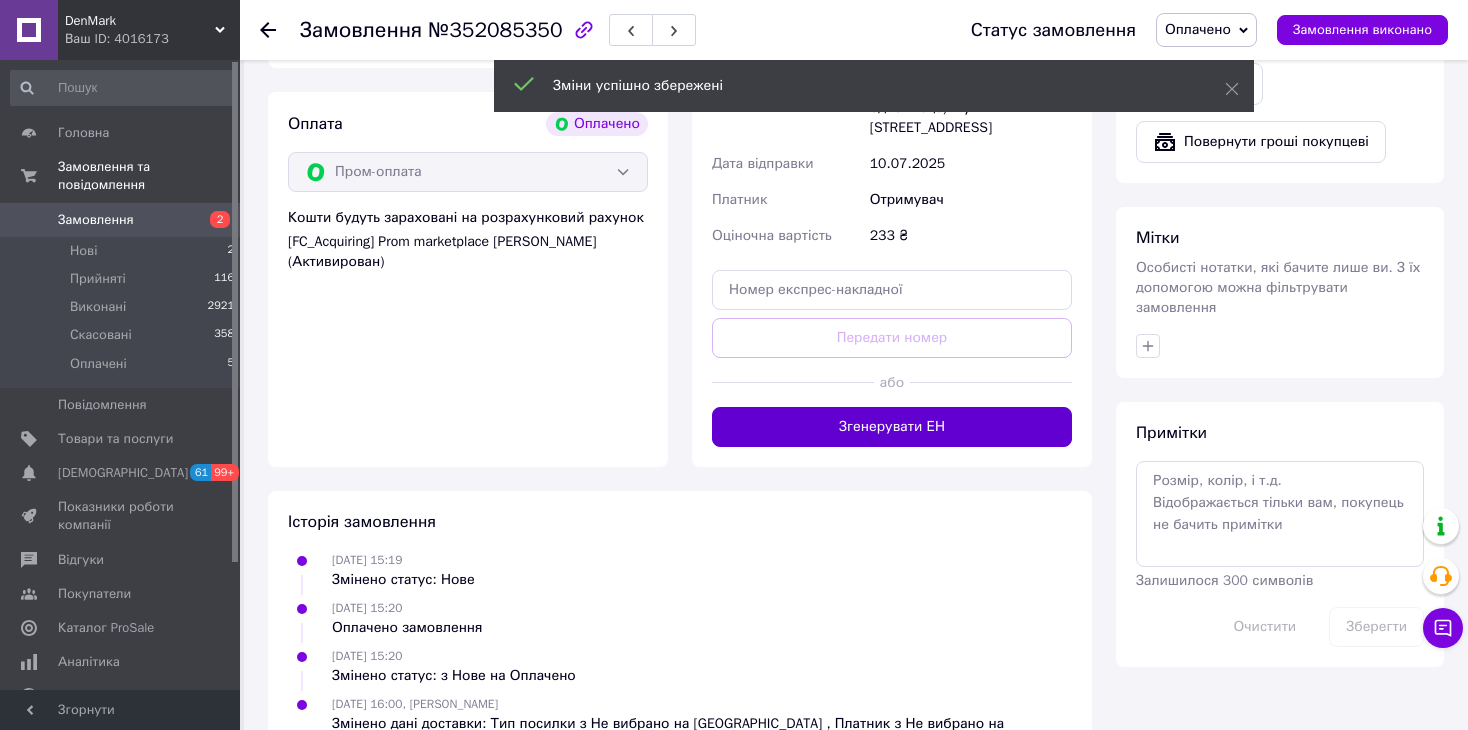 click on "Згенерувати ЕН" at bounding box center (892, 427) 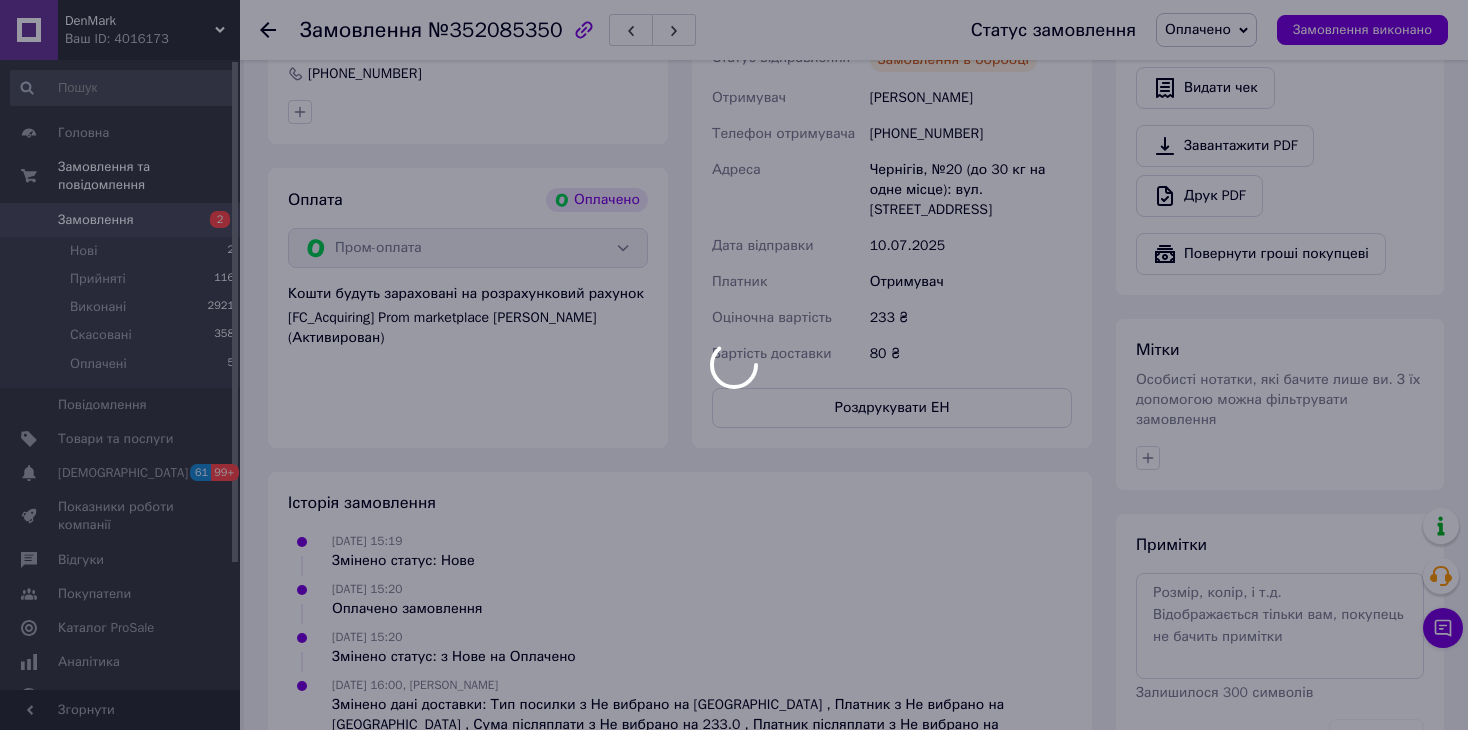 scroll, scrollTop: 0, scrollLeft: 0, axis: both 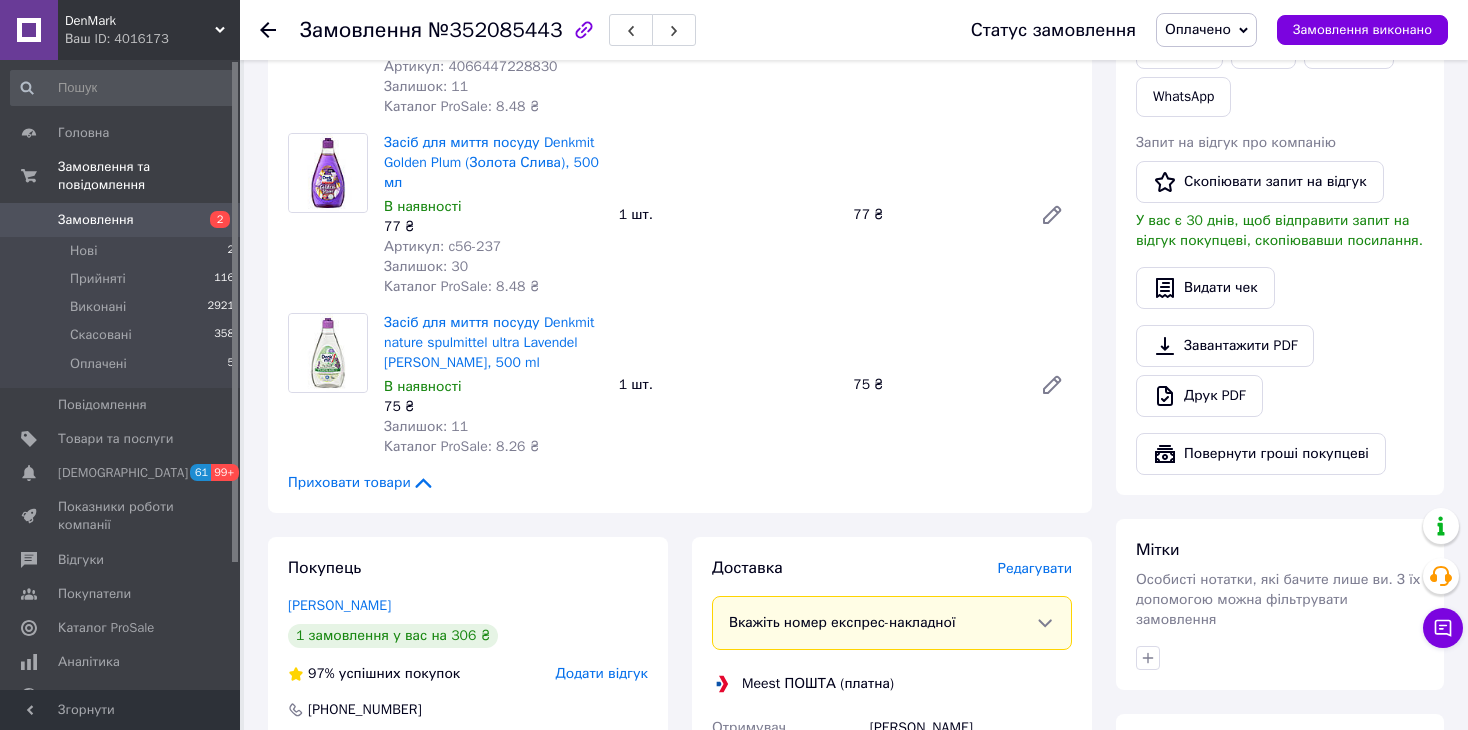 click on "Редагувати" at bounding box center (1035, 568) 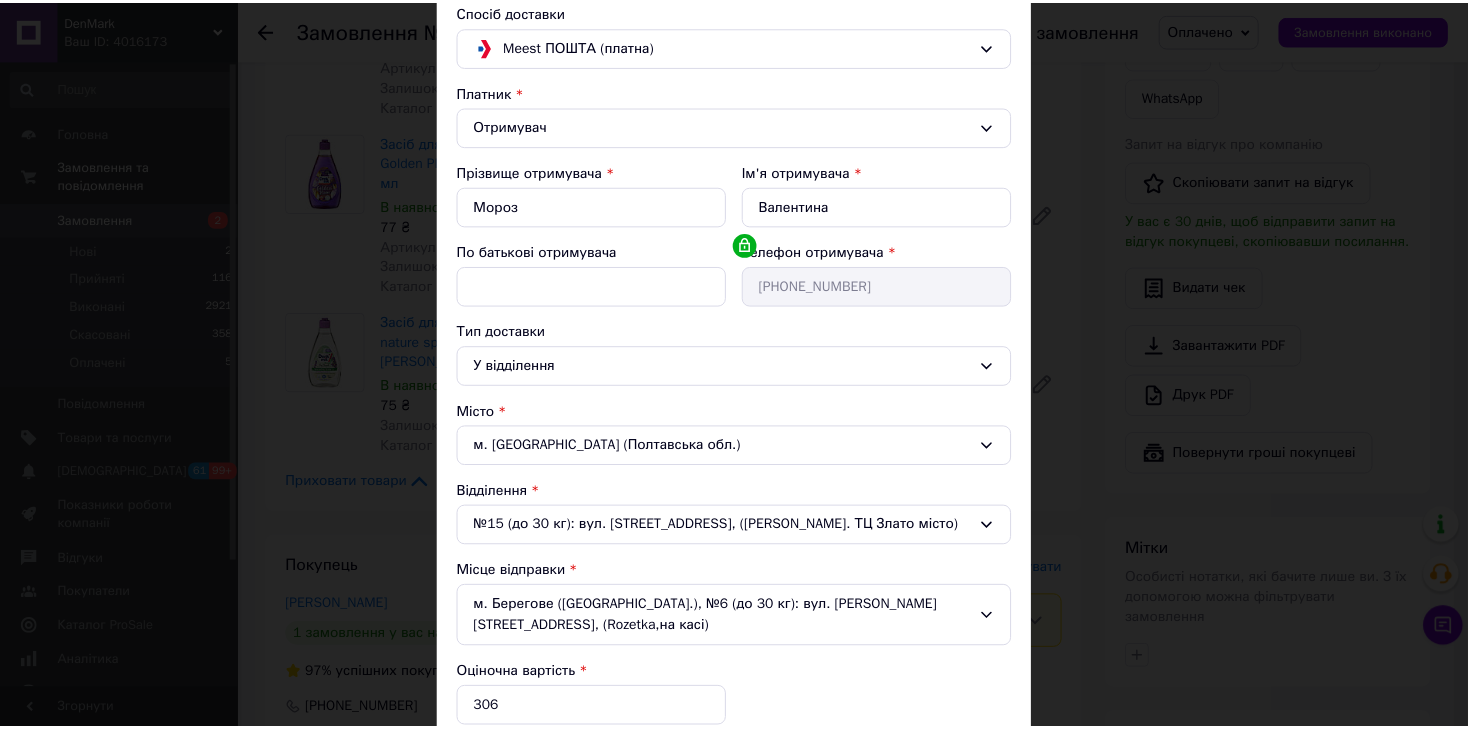 scroll, scrollTop: 430, scrollLeft: 0, axis: vertical 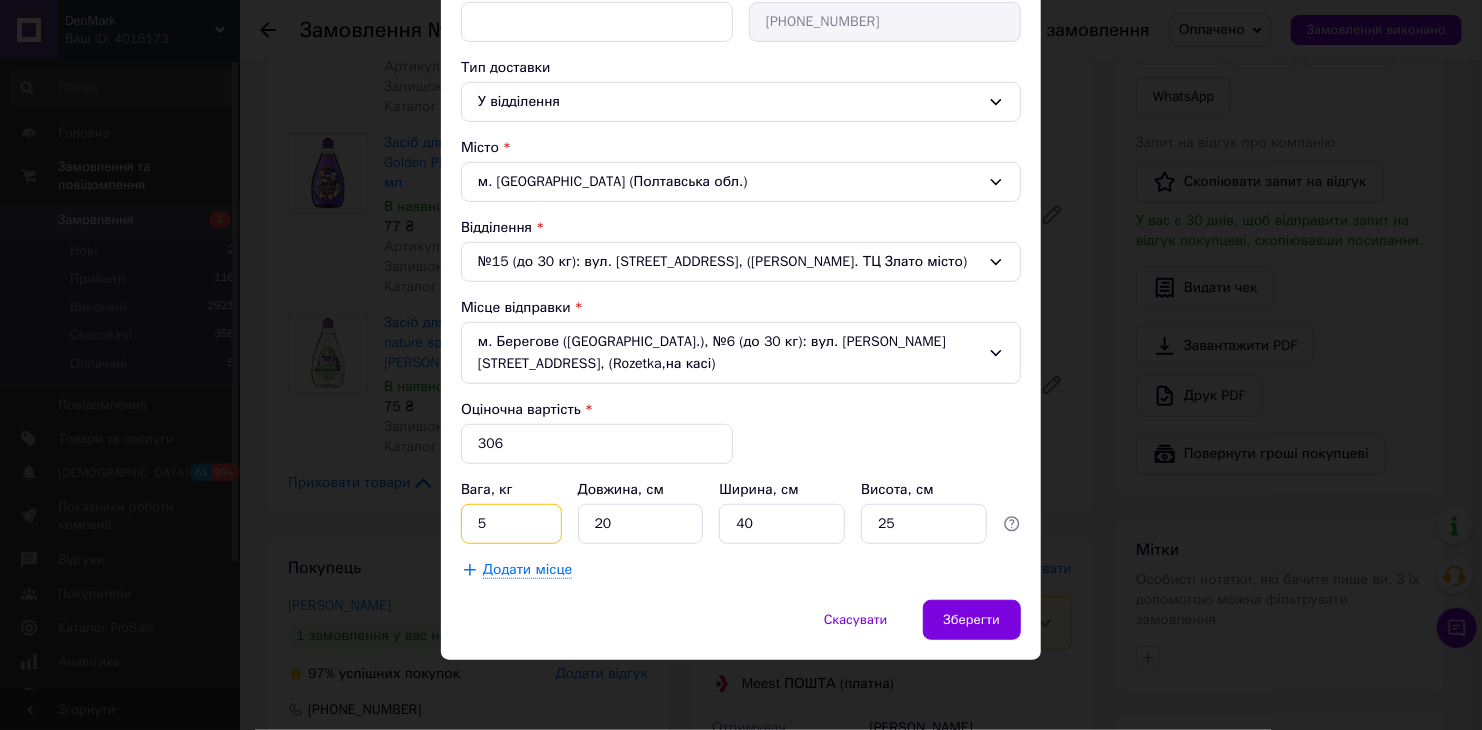 drag, startPoint x: 467, startPoint y: 525, endPoint x: 448, endPoint y: 517, distance: 20.615528 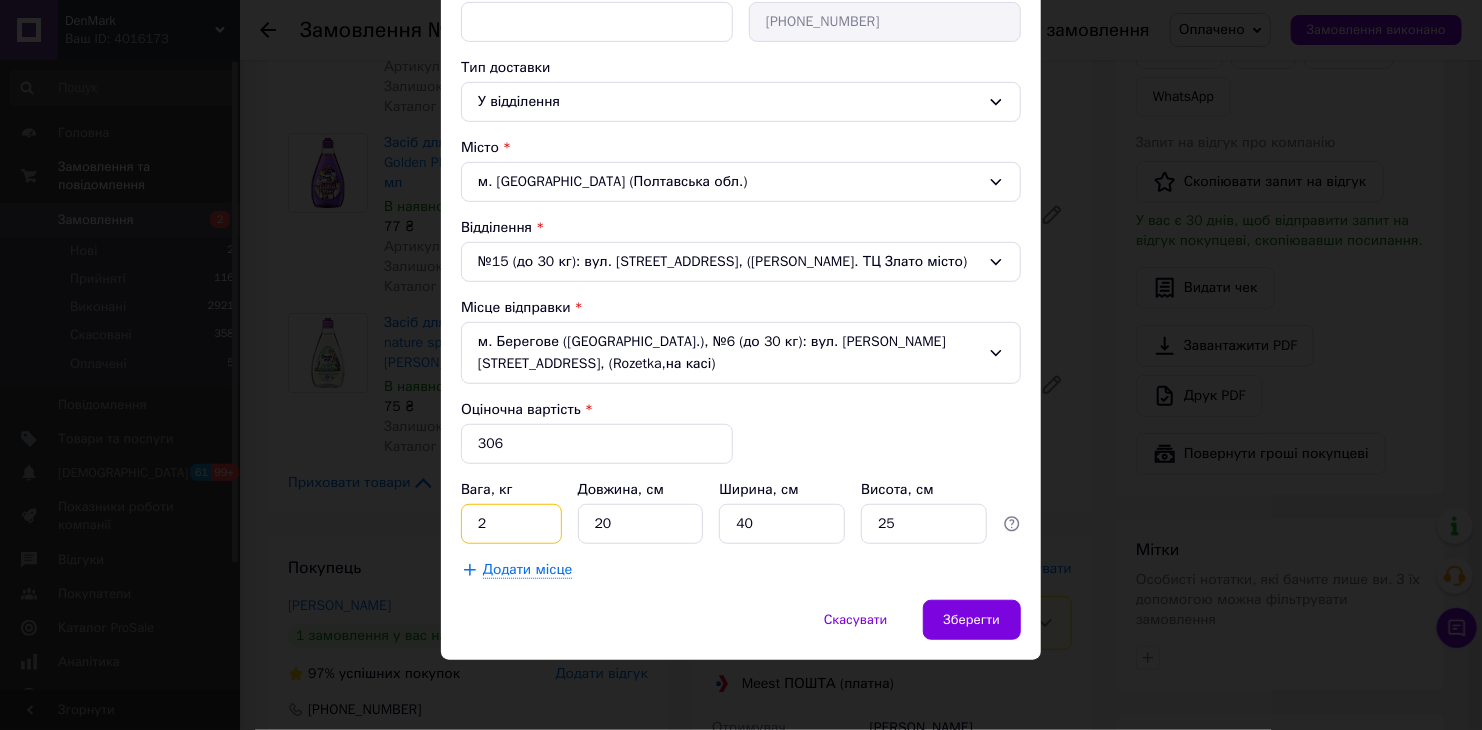 type on "2" 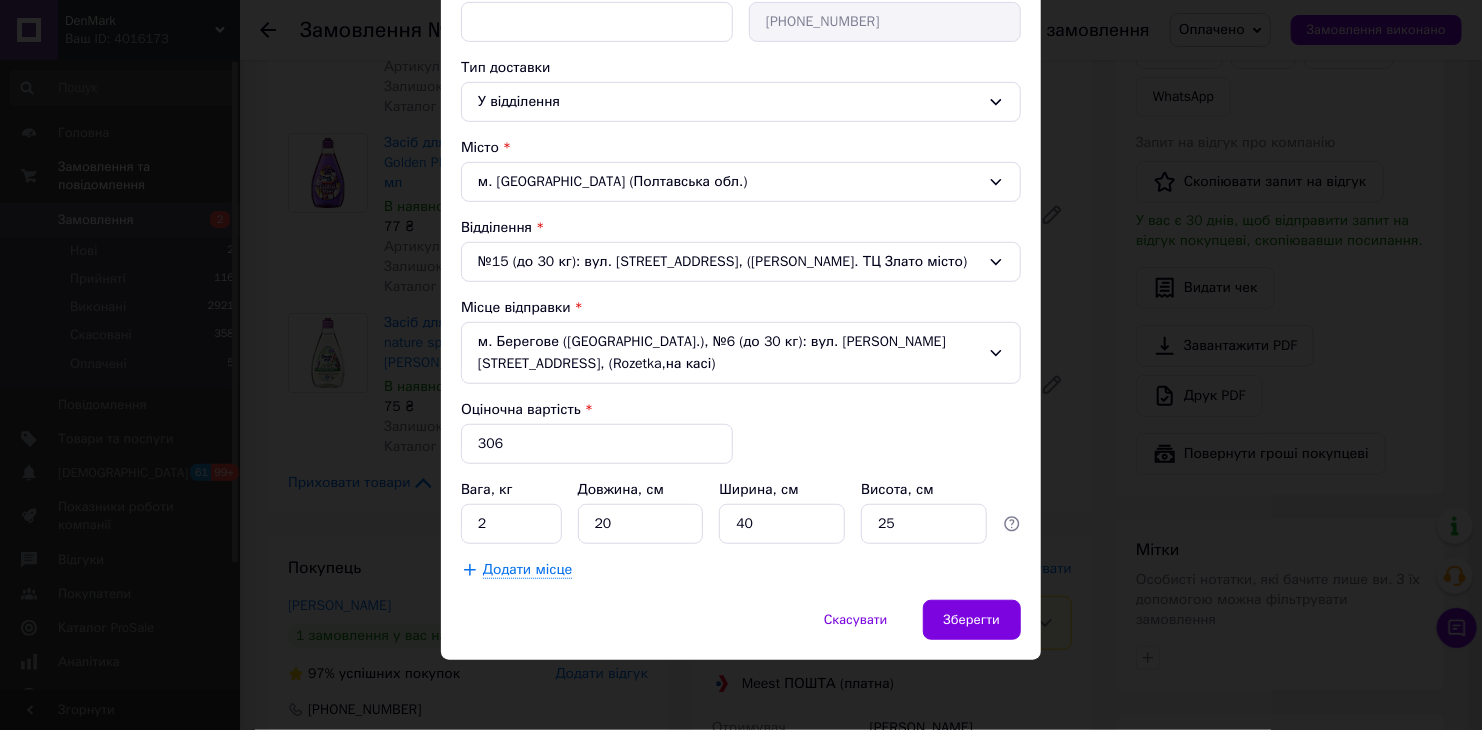 click on "Спосіб доставки Meest ПОШТА (платна) Платник Отримувач Прізвище отримувача   * [PERSON_NAME] Ім'я отримувача   * [PERSON_NAME] батькові отримувача Телефон отримувача   * [PHONE_NUMBER] Тип доставки У відділення Місто м. [GEOGRAPHIC_DATA] (Полтавська обл.) Відділення №15 (до 30 кг): вул. [STREET_ADDRESS], ([PERSON_NAME]. ТЦ Злато місто) Місце відправки м. Берегове ([GEOGRAPHIC_DATA].), №6 (до 30 кг): вул. [PERSON_NAME][STREET_ADDRESS], ([PERSON_NAME],на касі) Оціночна вартість   * 306 Вага, кг   2 Довжина, см   20 Ширина, см   40 Висота, см   25 Додати місце" at bounding box center (741, 159) 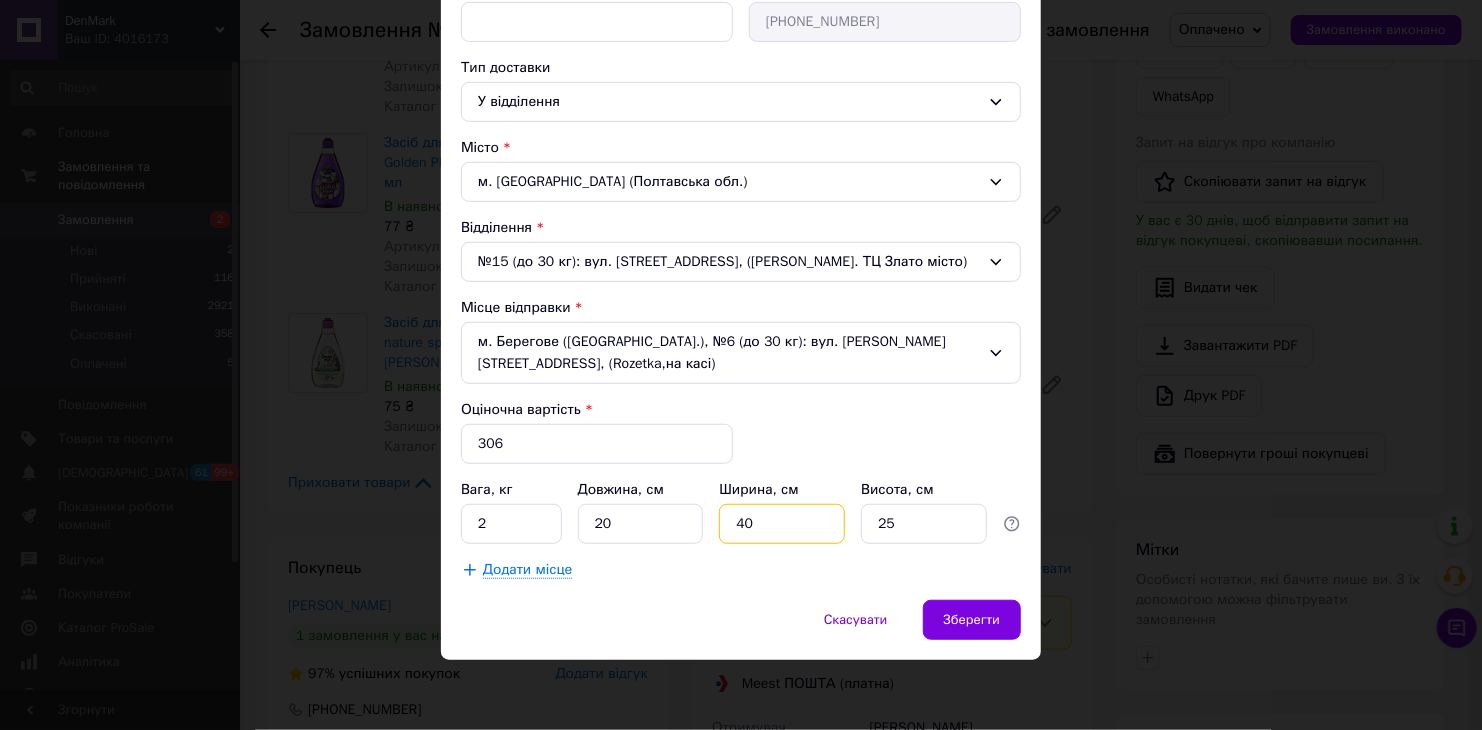 drag, startPoint x: 741, startPoint y: 519, endPoint x: 729, endPoint y: 519, distance: 12 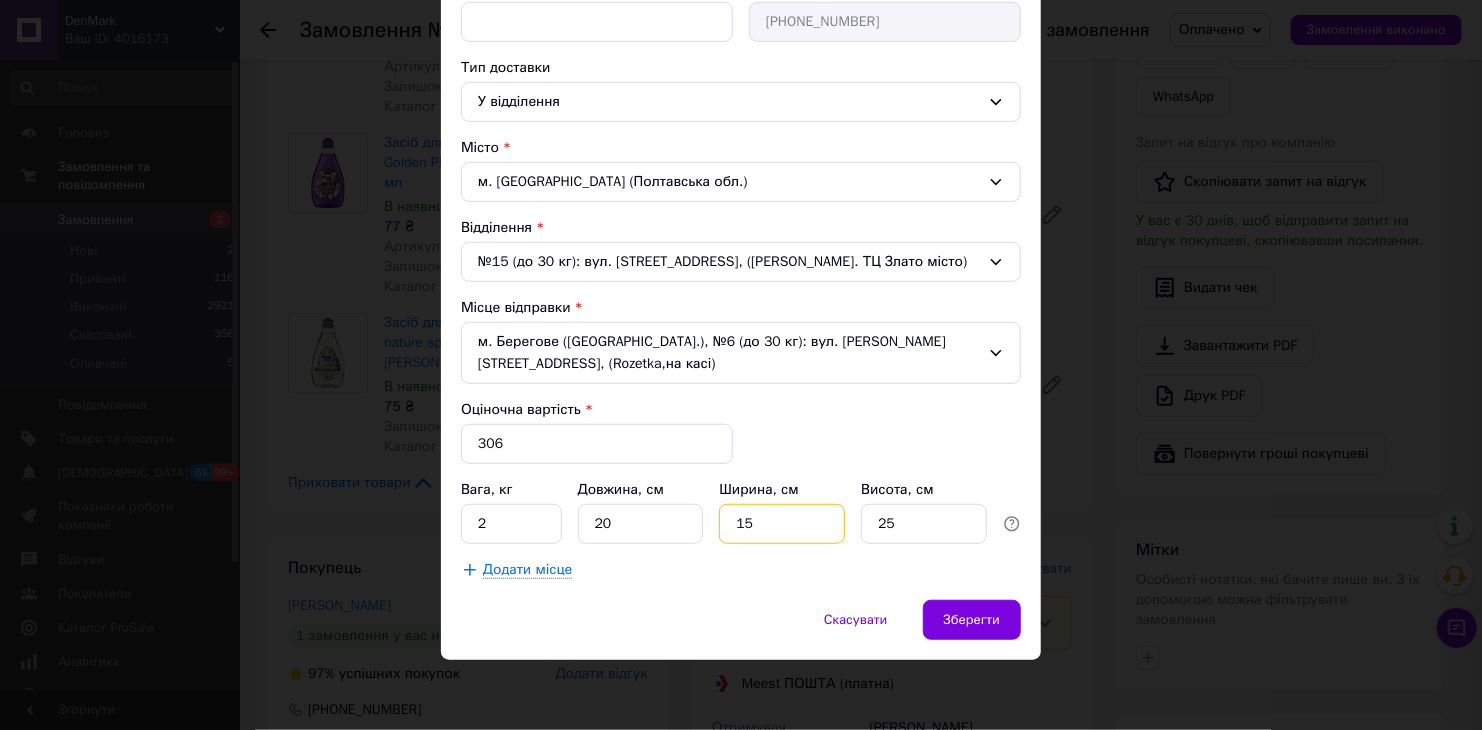 type on "15" 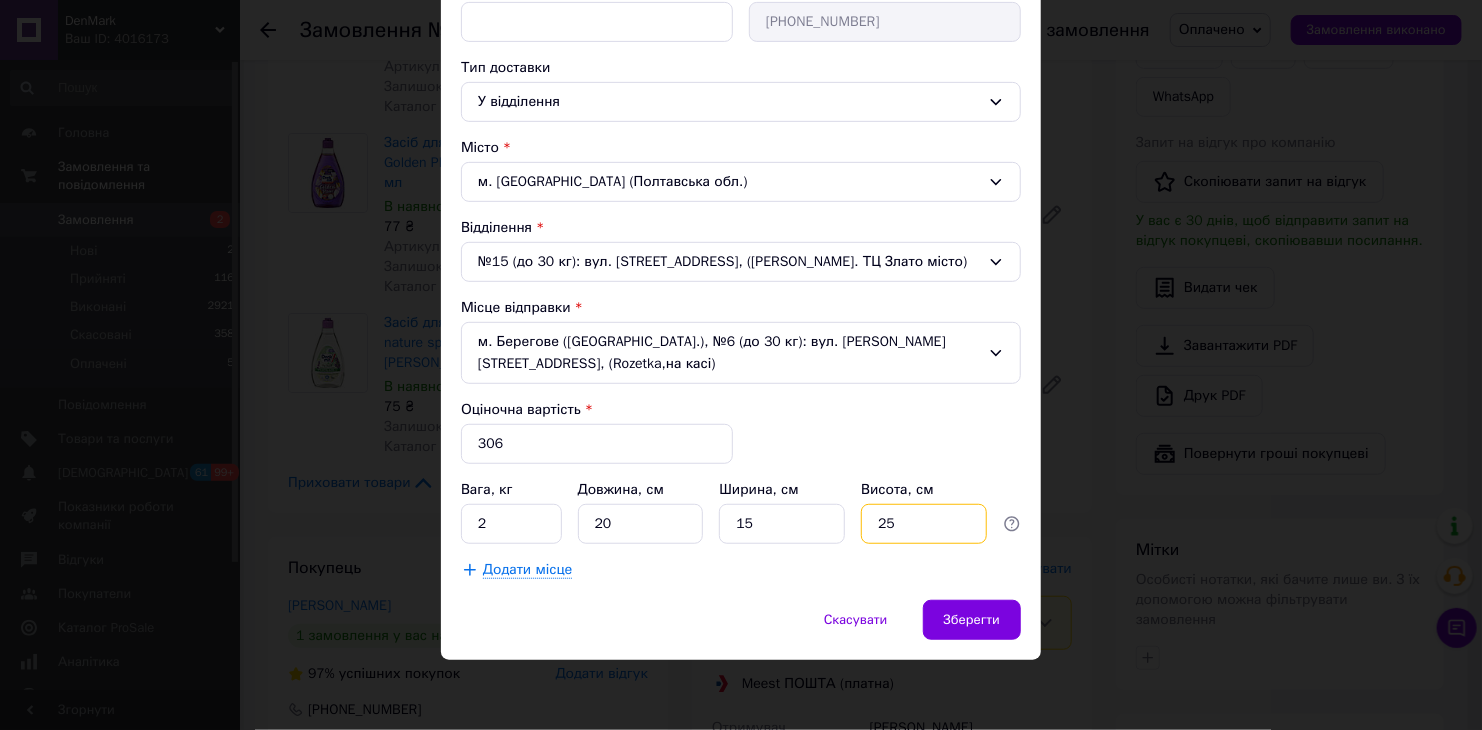 drag, startPoint x: 899, startPoint y: 515, endPoint x: 862, endPoint y: 515, distance: 37 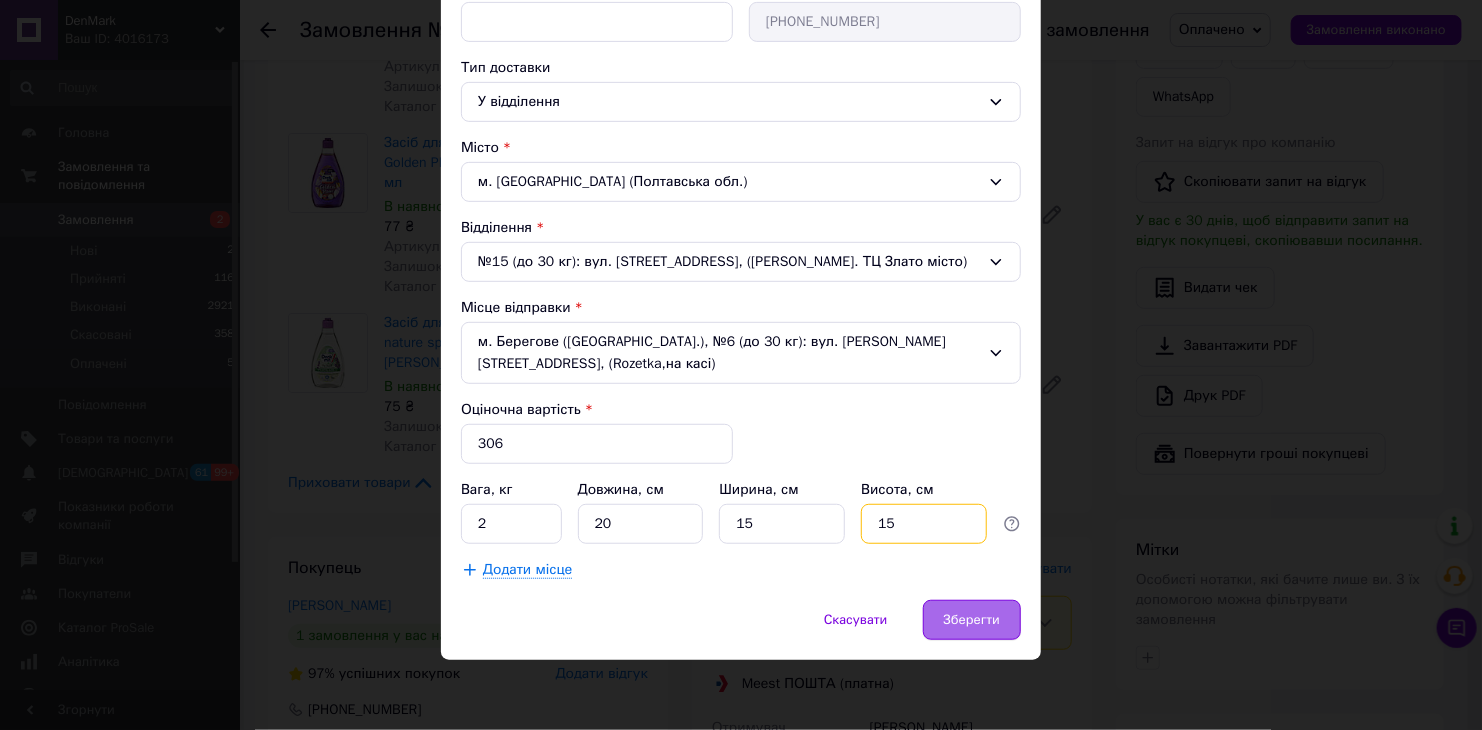 type on "15" 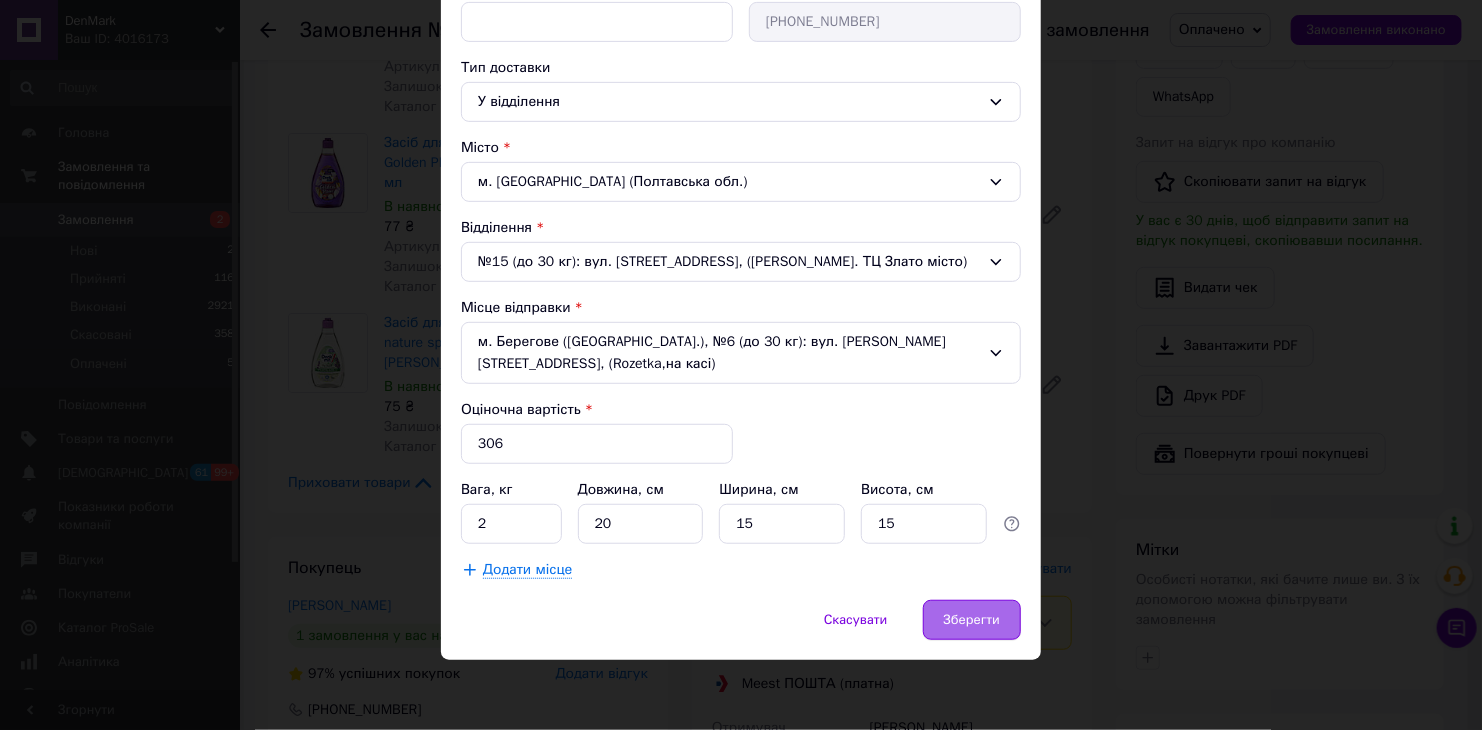 click on "Зберегти" at bounding box center (972, 620) 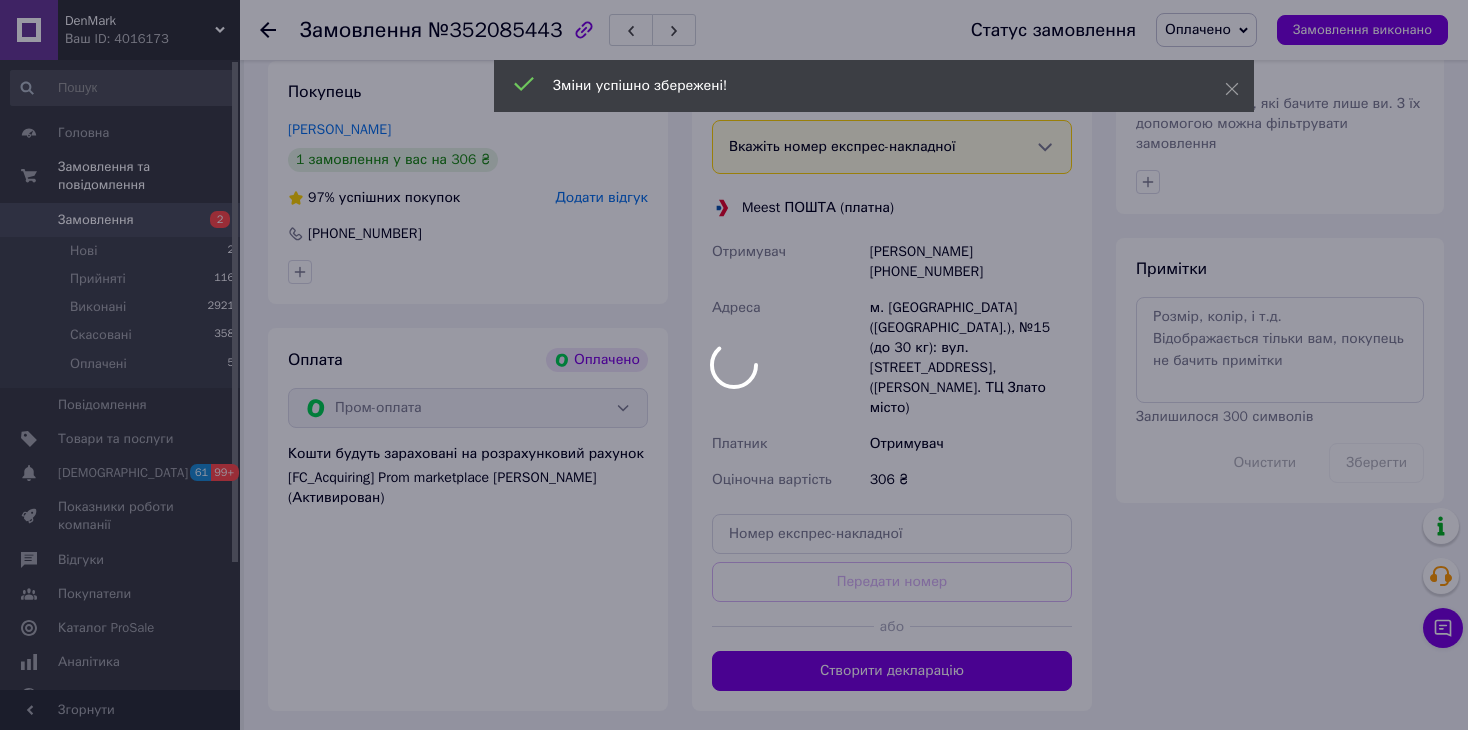 scroll, scrollTop: 1200, scrollLeft: 0, axis: vertical 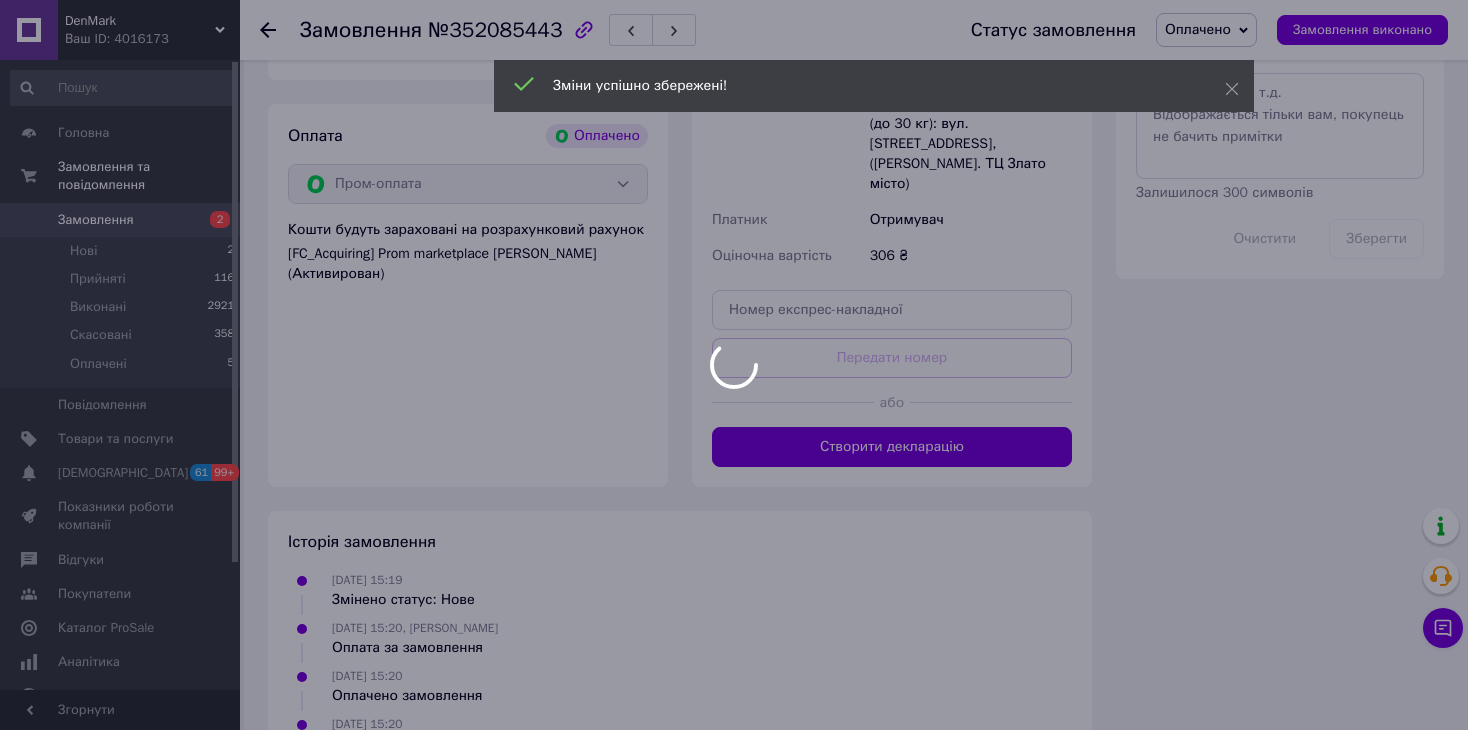 click on "DenMark Ваш ID: 4016173 Сайт DenMark Кабінет покупця Перевірити стан системи Сторінка на порталі Довідка Вийти Головна Замовлення та повідомлення Замовлення 2 Нові 2 Прийняті 116 Виконані 2921 Скасовані 358 Оплачені 5 Повідомлення 0 Товари та послуги Сповіщення 61 99+ Показники роботи компанії Відгуки Покупатели Каталог ProSale Аналітика Управління сайтом Гаманець компанії [PERSON_NAME] Тарифи та рахунки Prom мікс 1 000 Згорнути
Замовлення №352085443 Статус замовлення Оплачено Прийнято Виконано Скасовано Оплачено 97%" at bounding box center [734, -201] 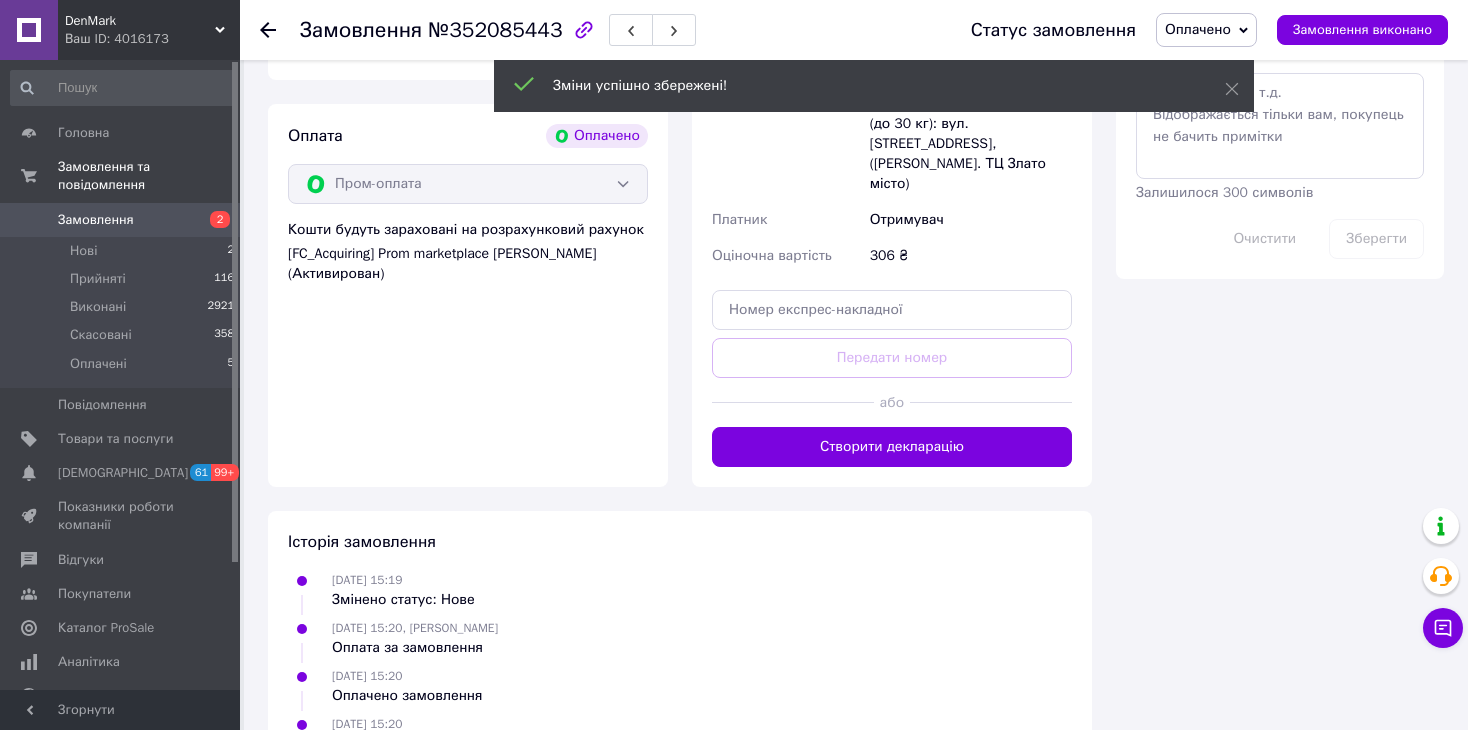 click on "Створити декларацію" at bounding box center [892, 447] 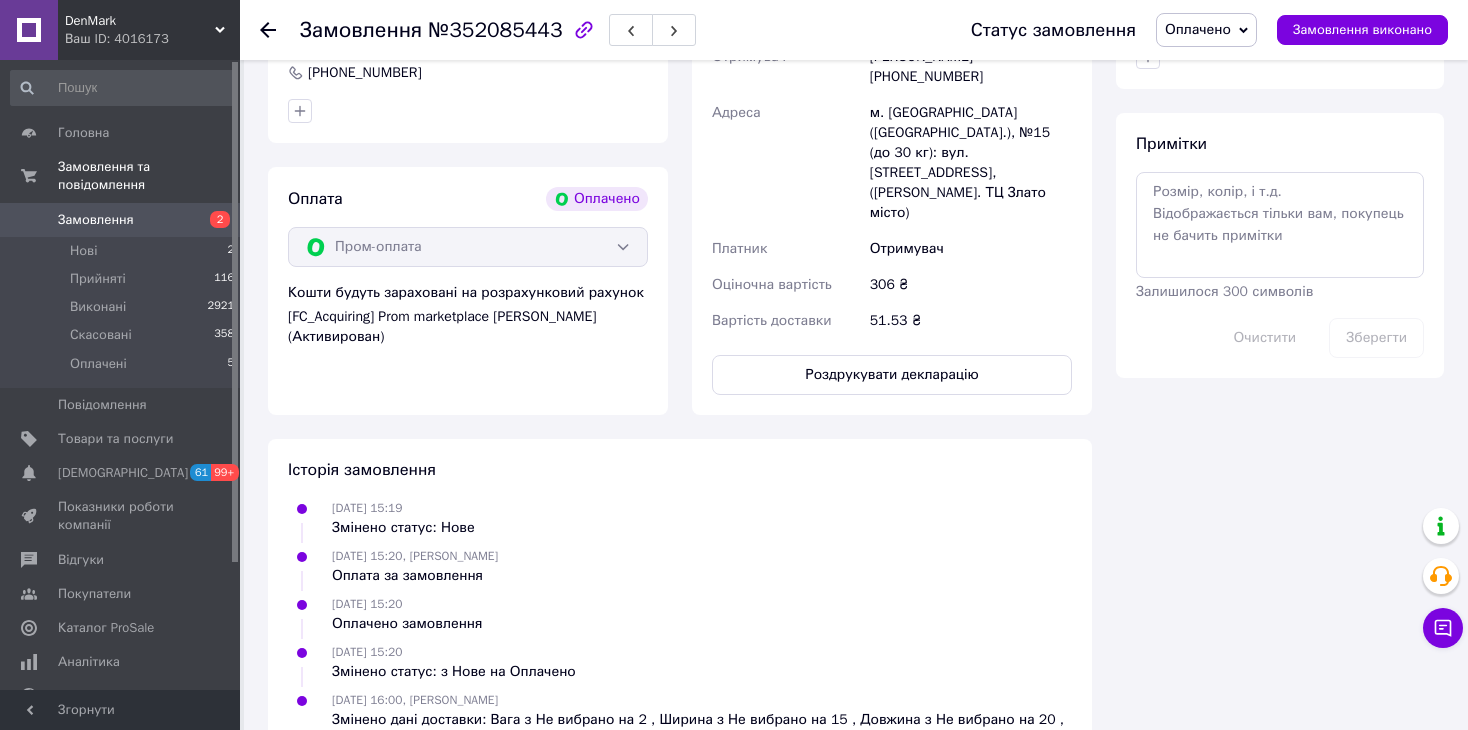 scroll, scrollTop: 1104, scrollLeft: 0, axis: vertical 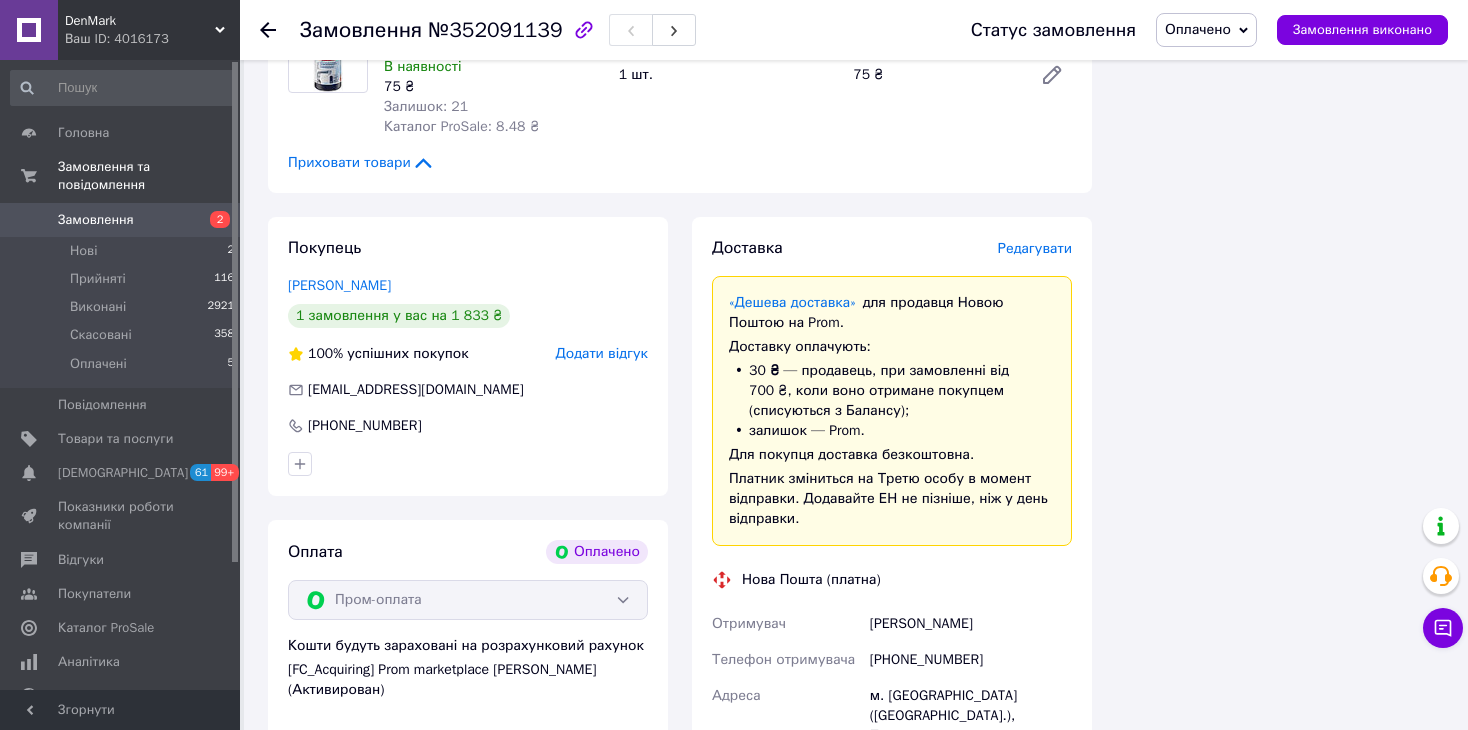 click on "Редагувати" at bounding box center (1035, 248) 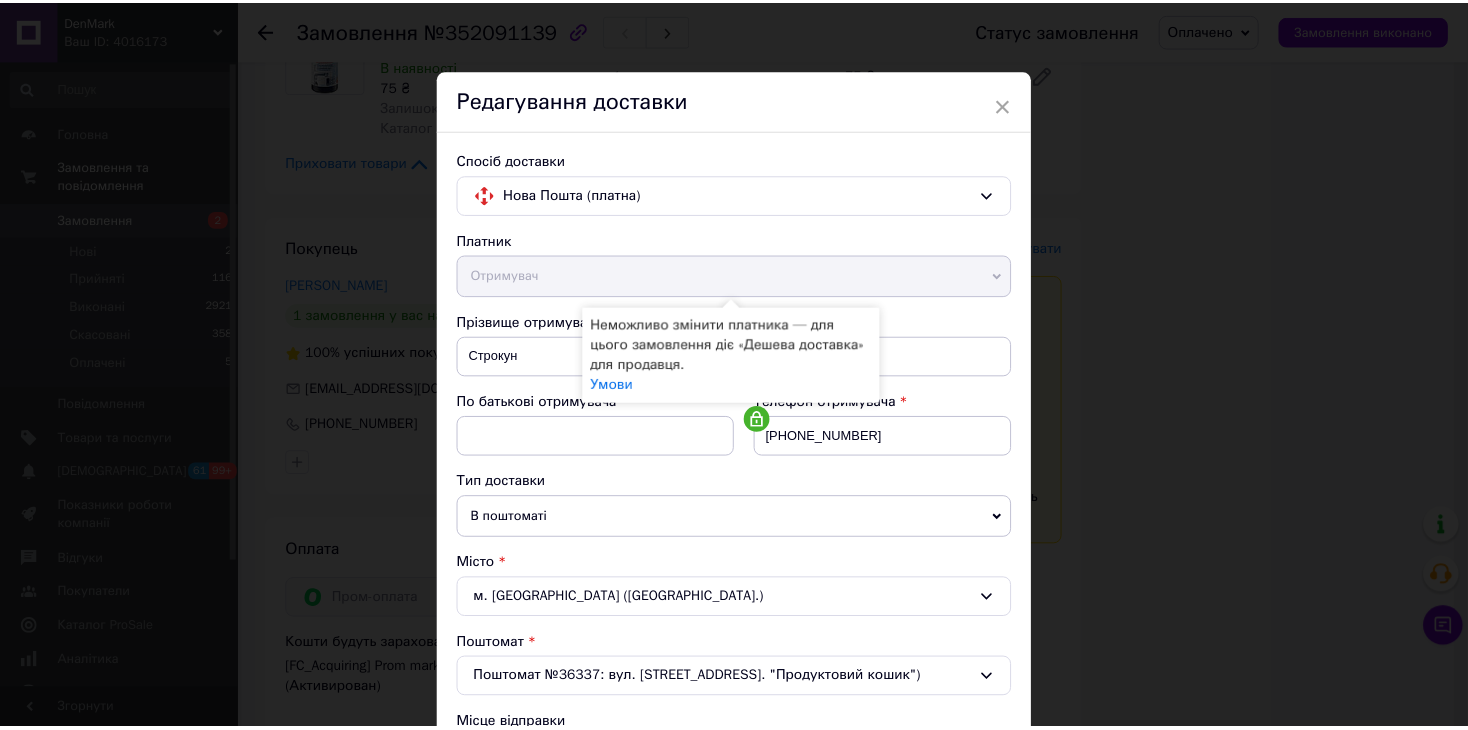 scroll, scrollTop: 592, scrollLeft: 0, axis: vertical 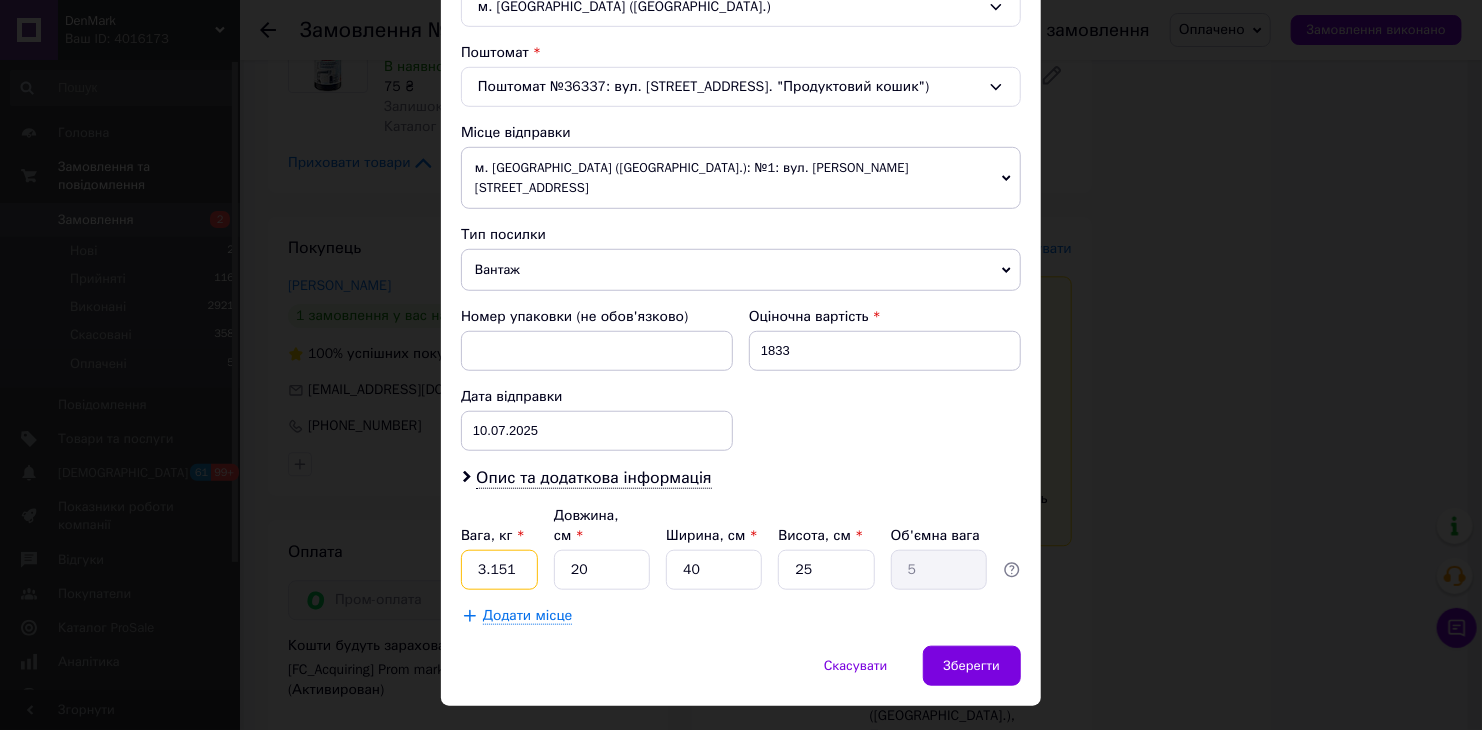 drag, startPoint x: 515, startPoint y: 525, endPoint x: 448, endPoint y: 523, distance: 67.02985 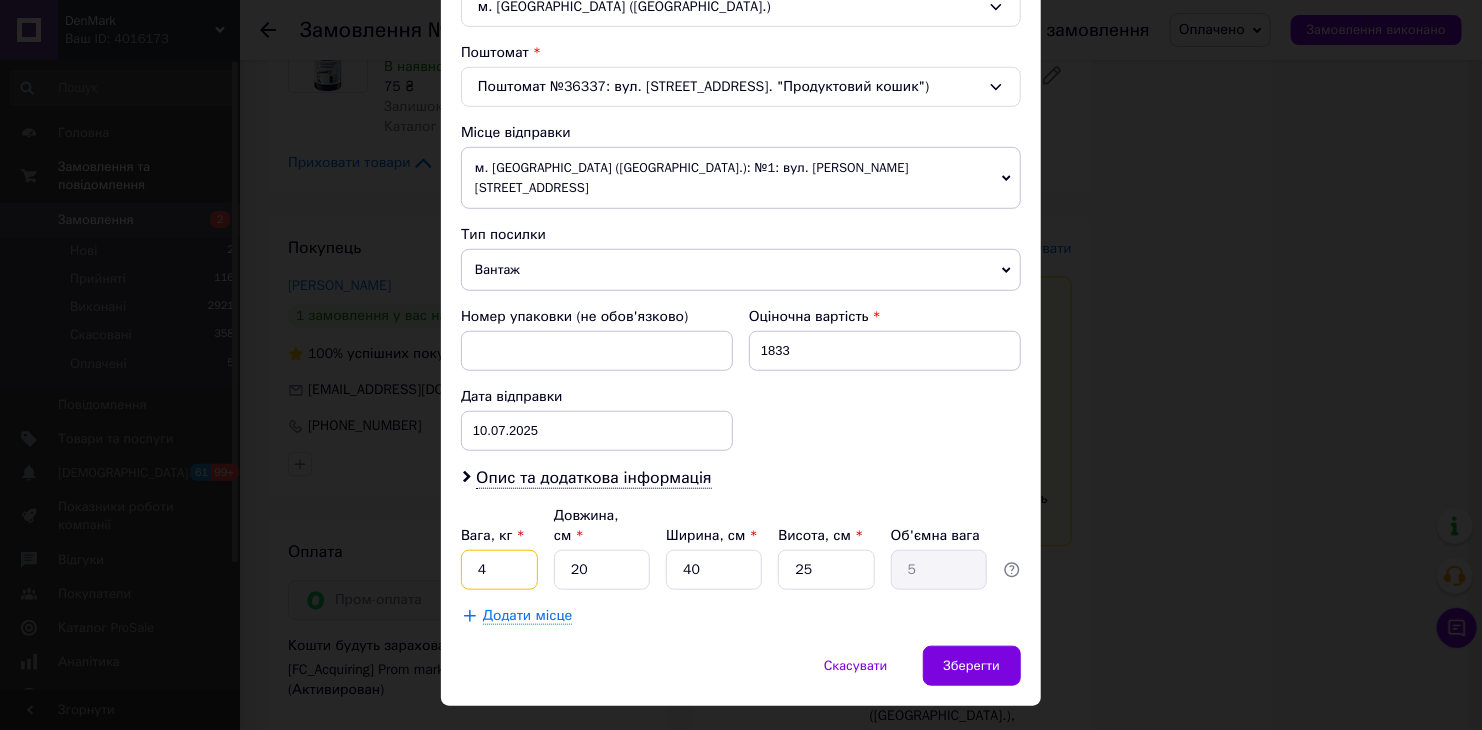 type on "4" 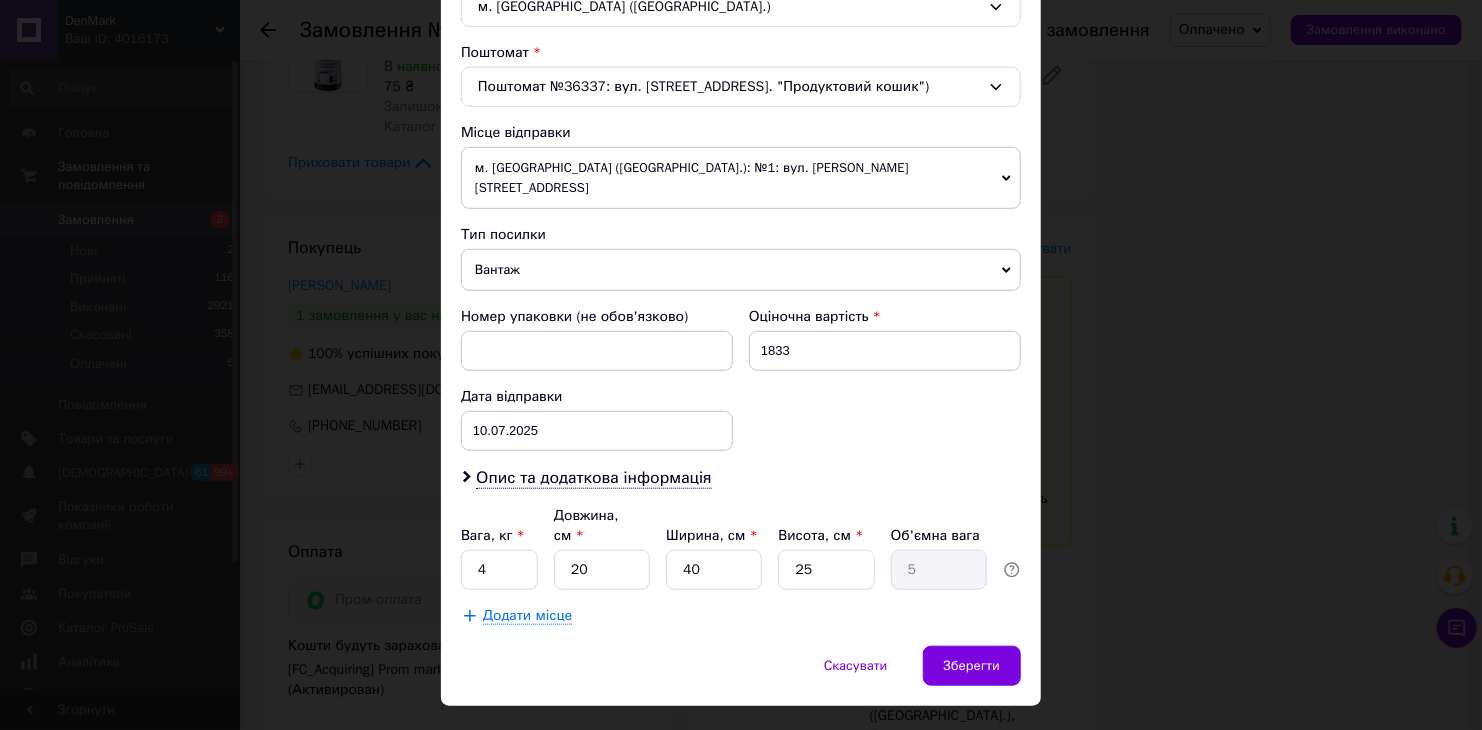 click on "Скасувати   Зберегти" at bounding box center [741, 676] 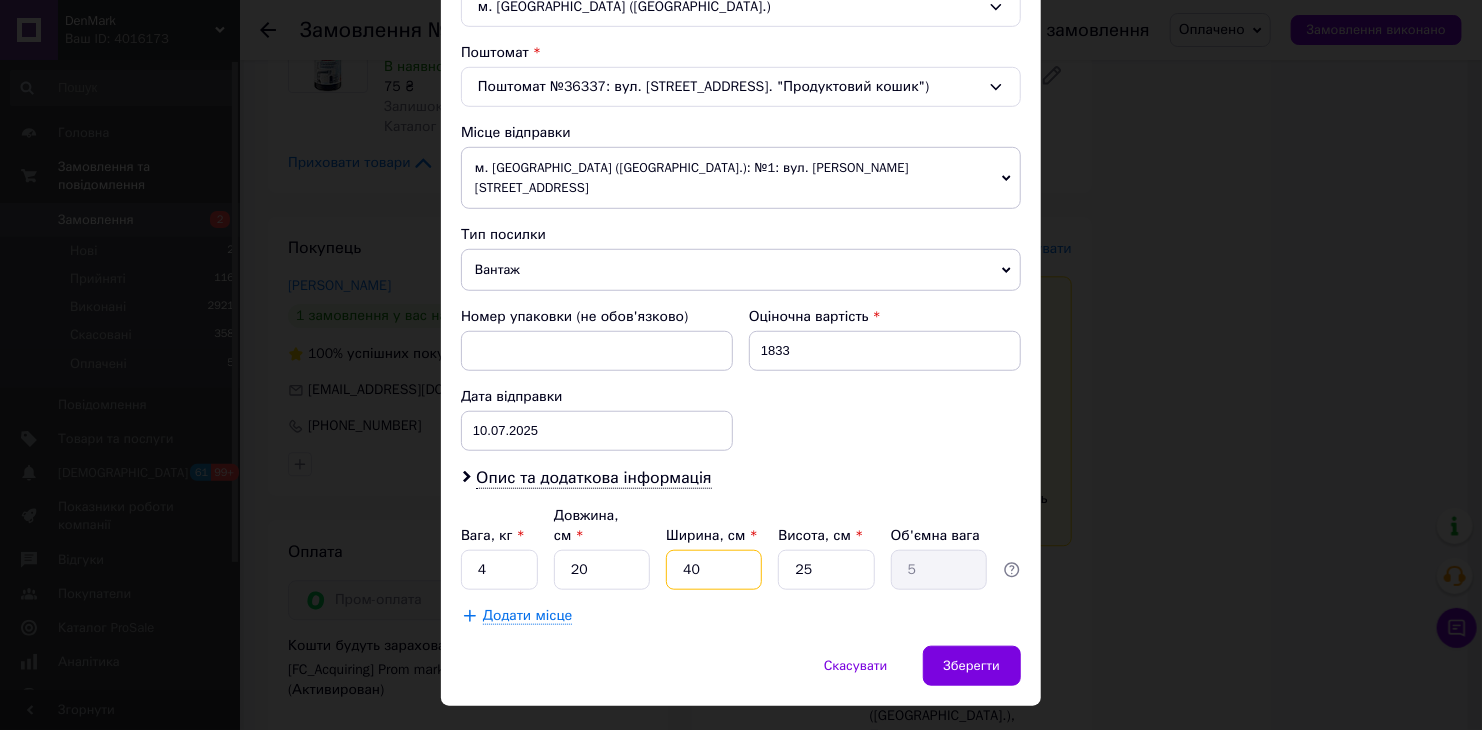 drag, startPoint x: 696, startPoint y: 520, endPoint x: 680, endPoint y: 521, distance: 16.03122 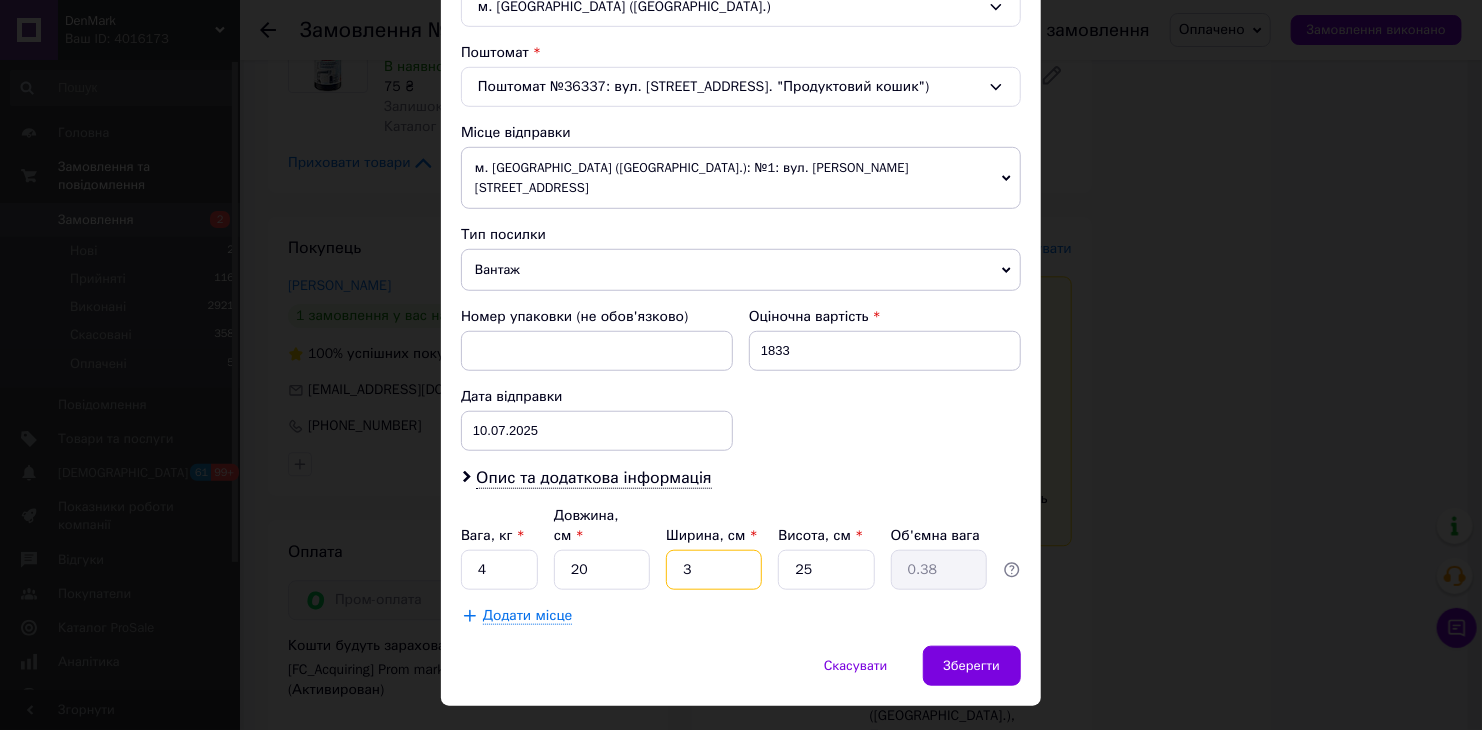 type on "30" 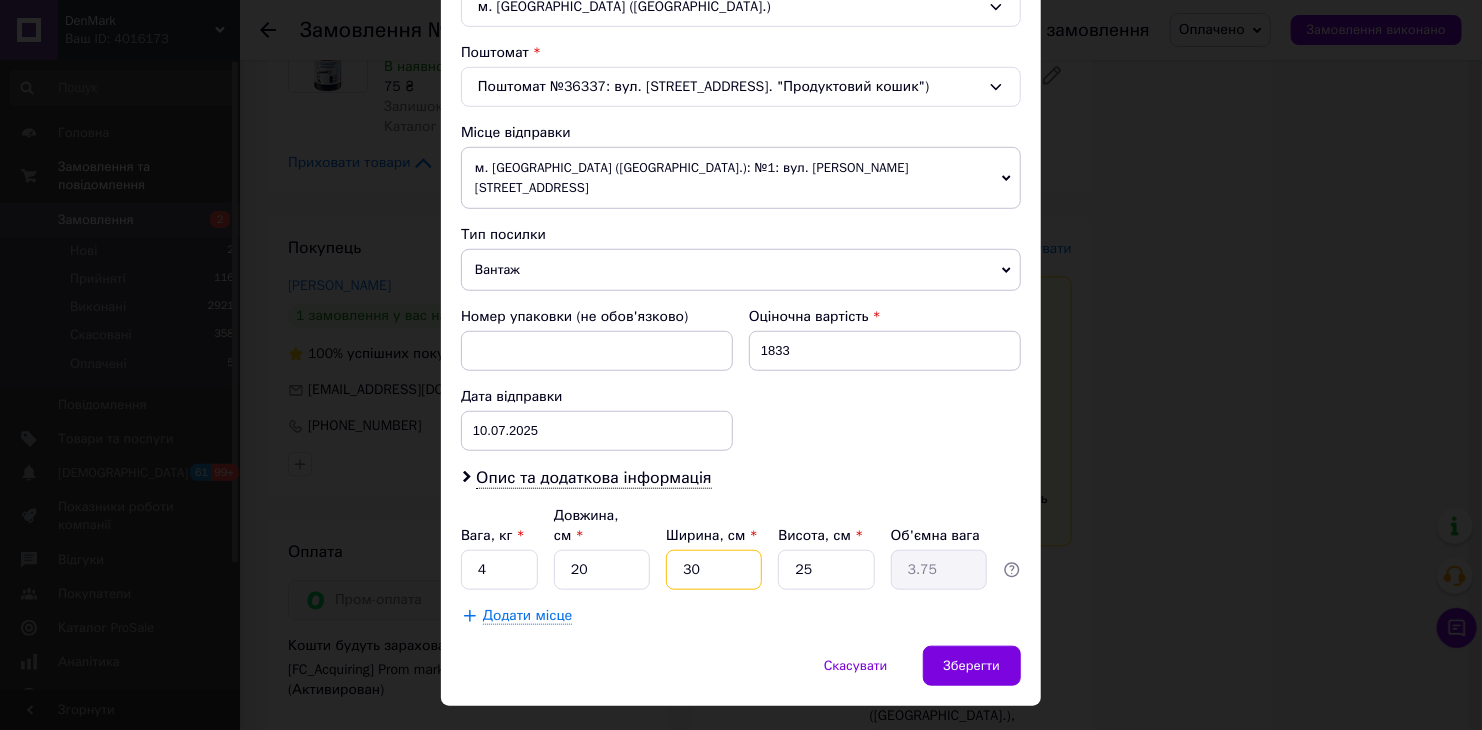 type on "30" 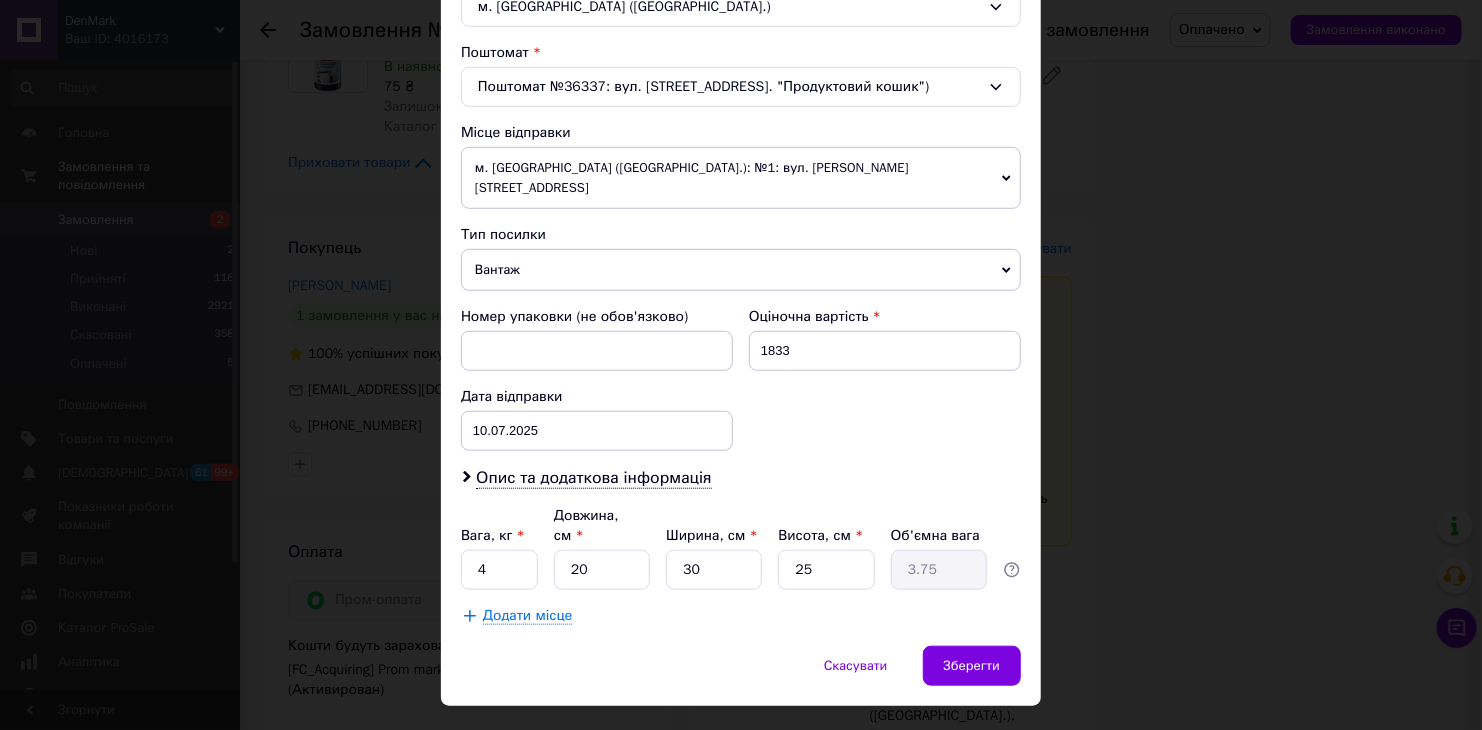 click on "Спосіб доставки Нова Пошта (платна) Платник Отримувач Відправник Прізвище отримувача Строкун Ім'я отримувача Тарас По батькові отримувача Телефон отримувача +380938137116 Тип доставки В поштоматі У відділенні Кур'єром Місто м. Броди (Львівська обл.) Поштомат Поштомат №36337: вул. Конюшківська, 32/3 (маг. "Продуктовий кошик") Місце відправки м. Берегове (Закарпатська обл.): №1: вул. Богдана Хмельницького, 163 Немає збігів. Спробуйте змінити умови пошуку Додати ще місце відправки Тип посилки Вантаж Документи Номер упаковки (не обов'язково) Оціночна вартість 1833 10.07.2025 < 2025 >" at bounding box center (741, 92) 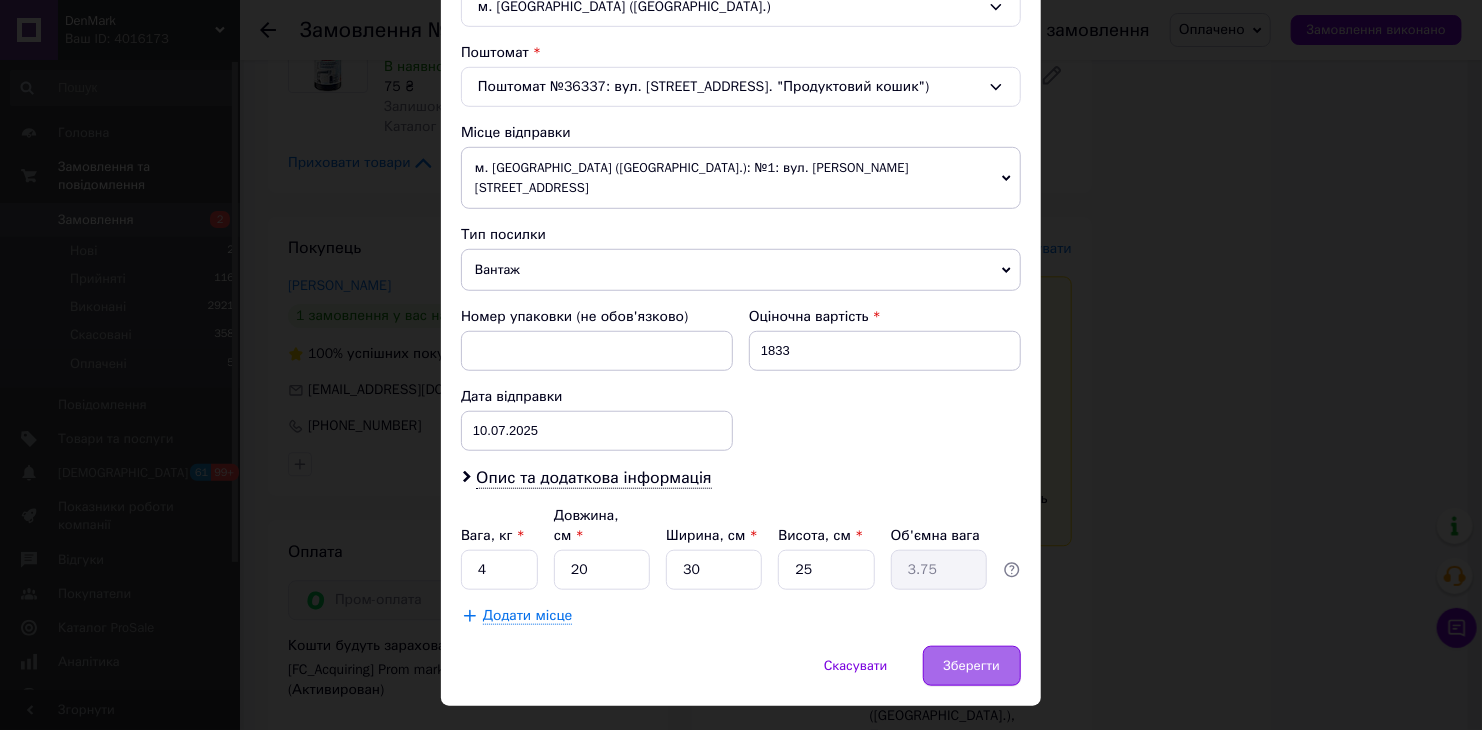 click on "Зберегти" at bounding box center (972, 666) 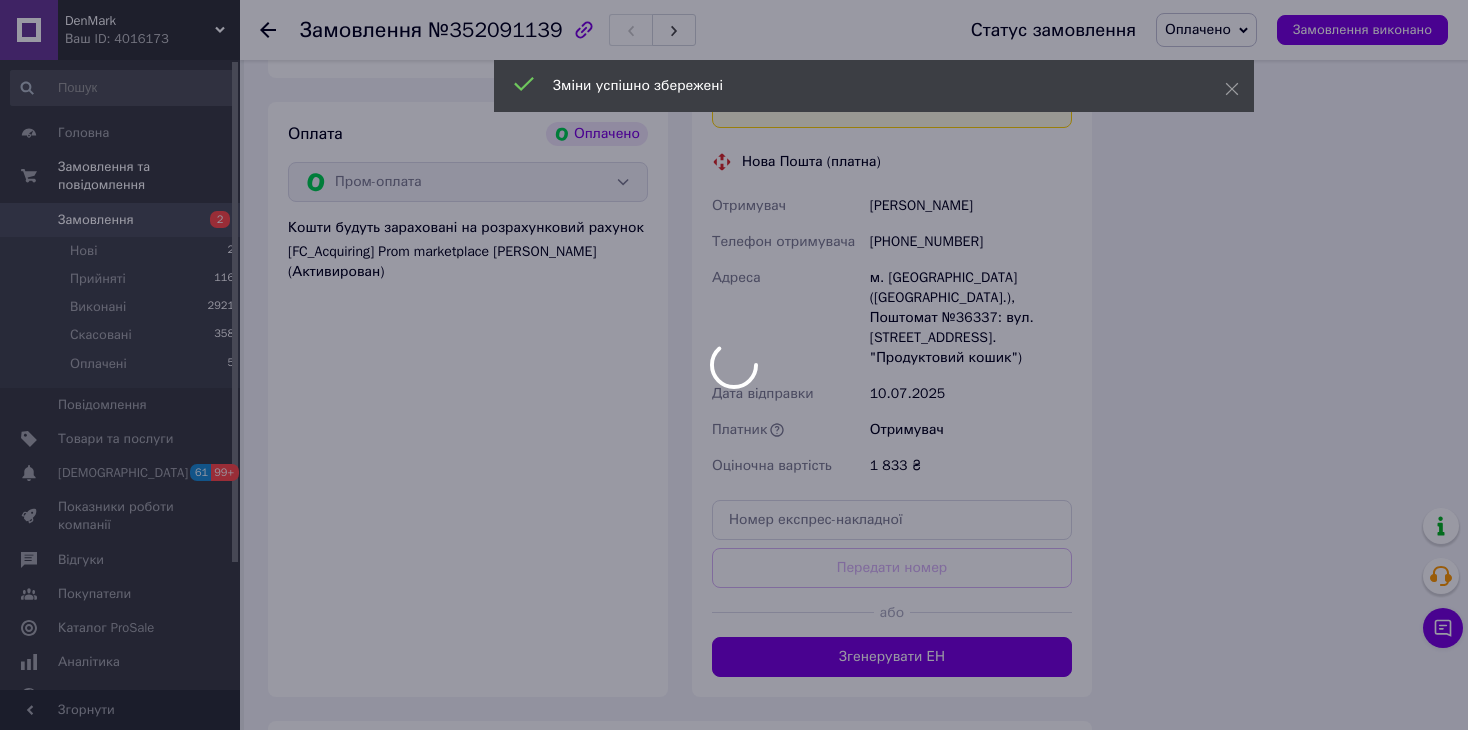 scroll, scrollTop: 2808, scrollLeft: 0, axis: vertical 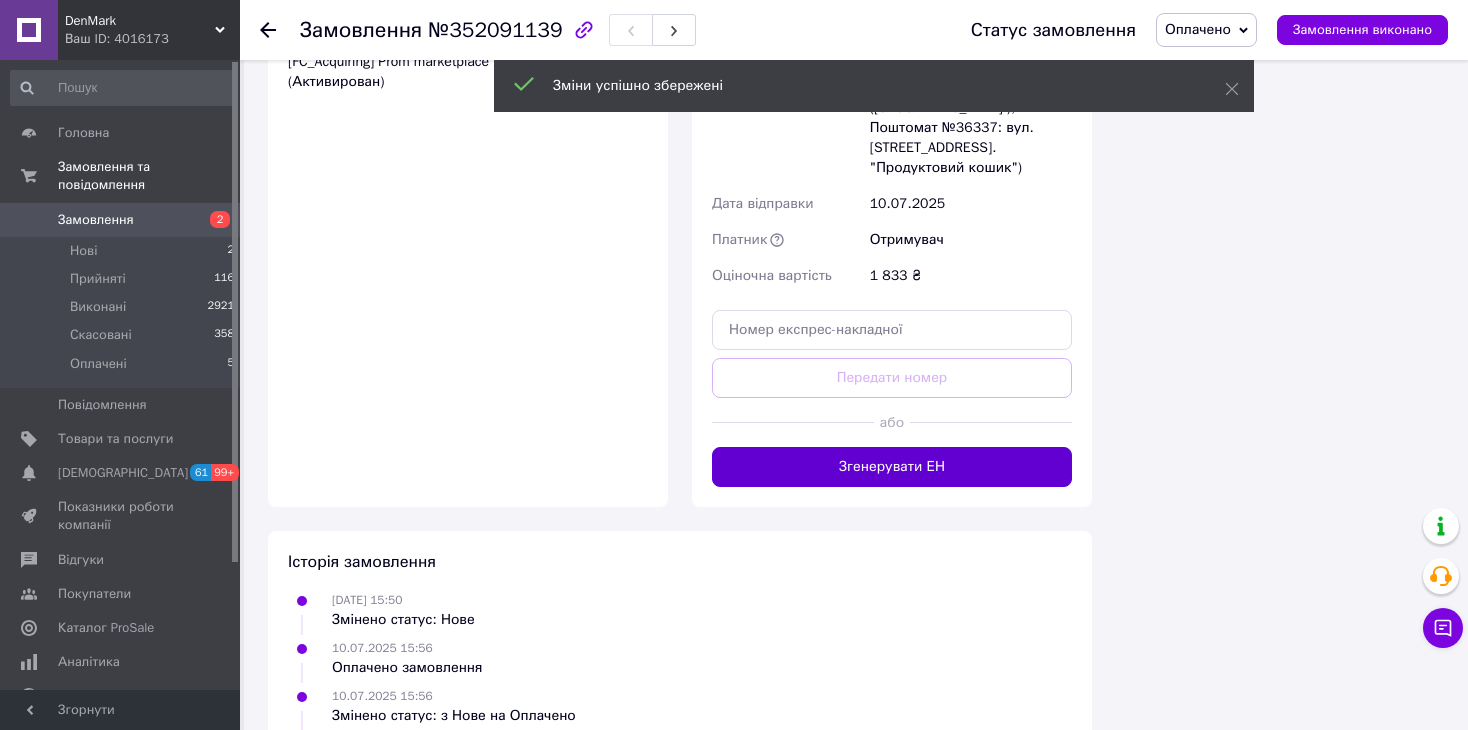 click on "Згенерувати ЕН" at bounding box center [892, 467] 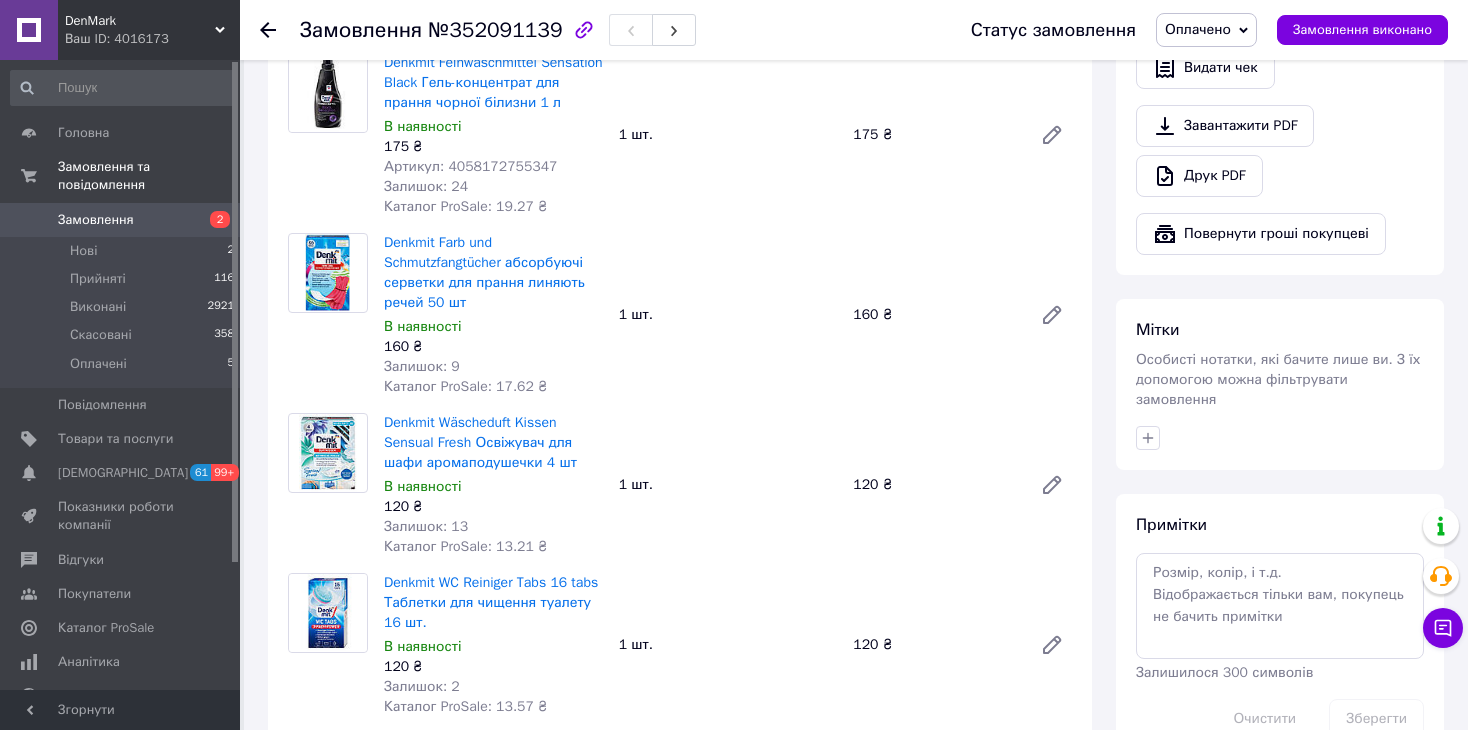 scroll, scrollTop: 376, scrollLeft: 0, axis: vertical 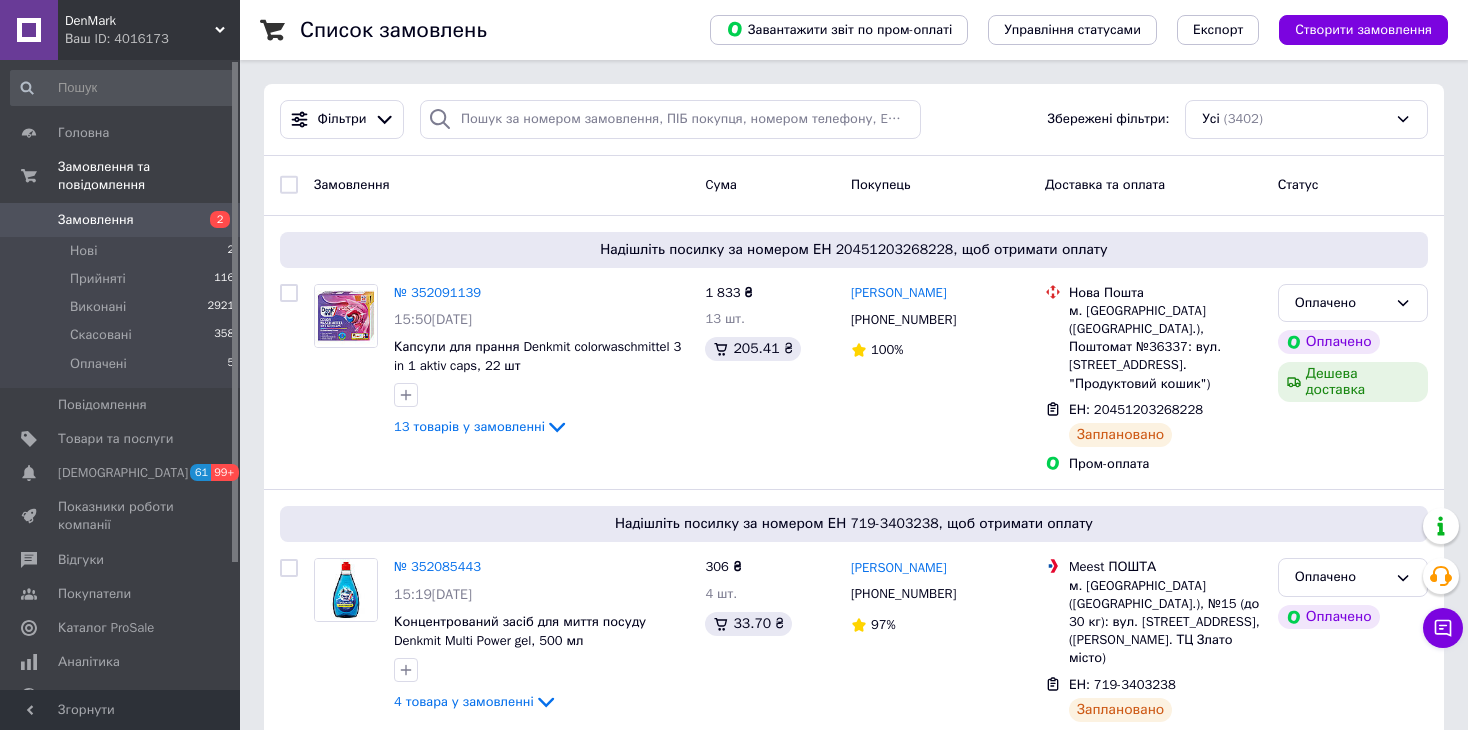 click on "Замовлення" at bounding box center (501, 185) 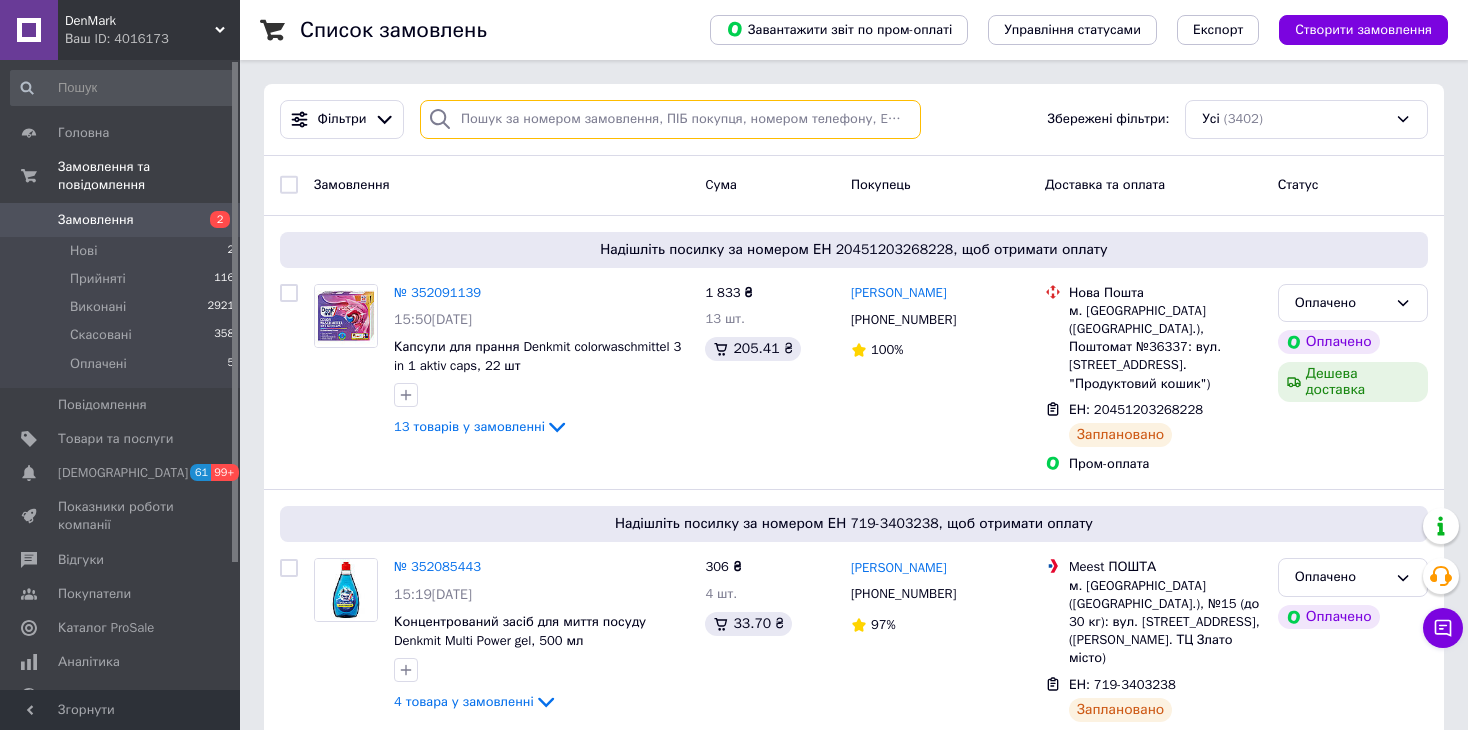 click at bounding box center [670, 119] 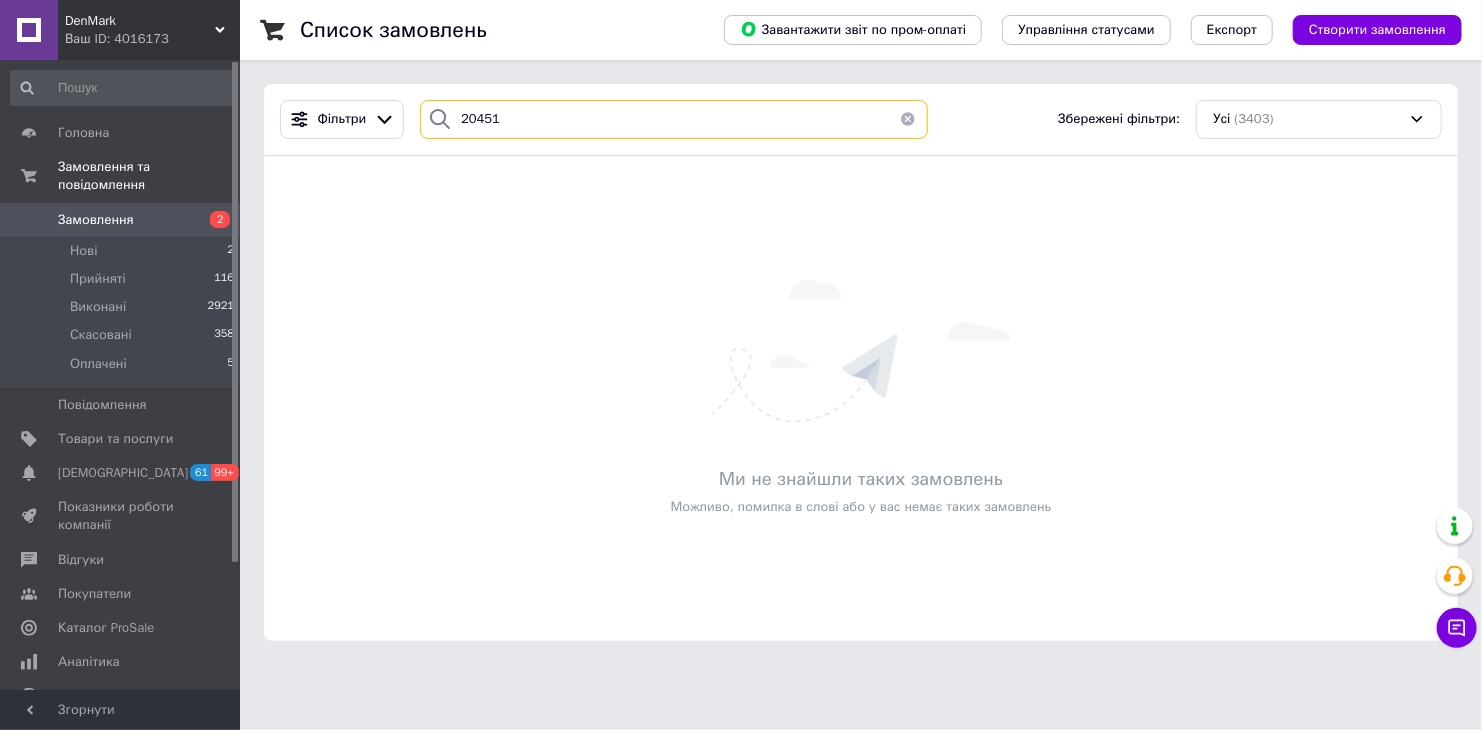 type on "204511" 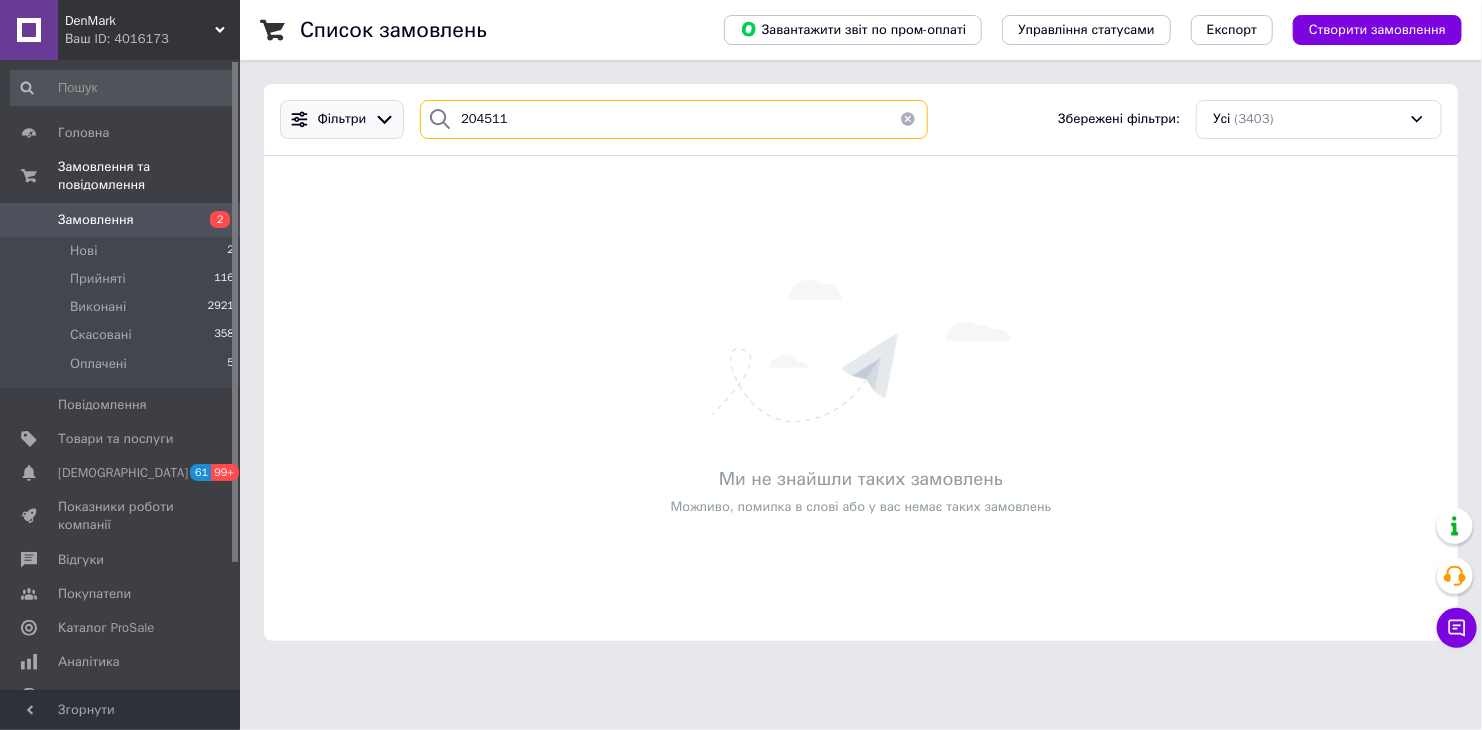 drag, startPoint x: 443, startPoint y: 115, endPoint x: 358, endPoint y: 126, distance: 85.70881 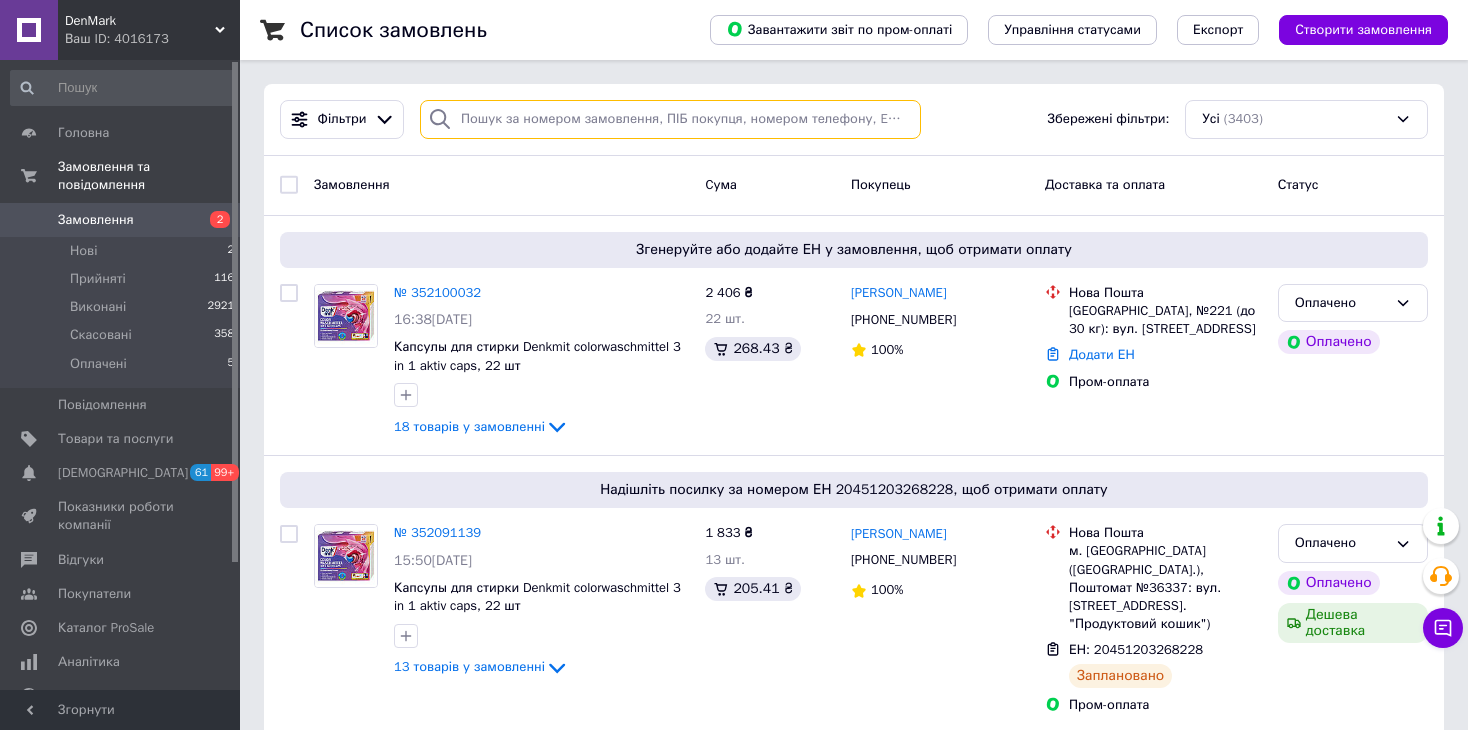 click at bounding box center (670, 119) 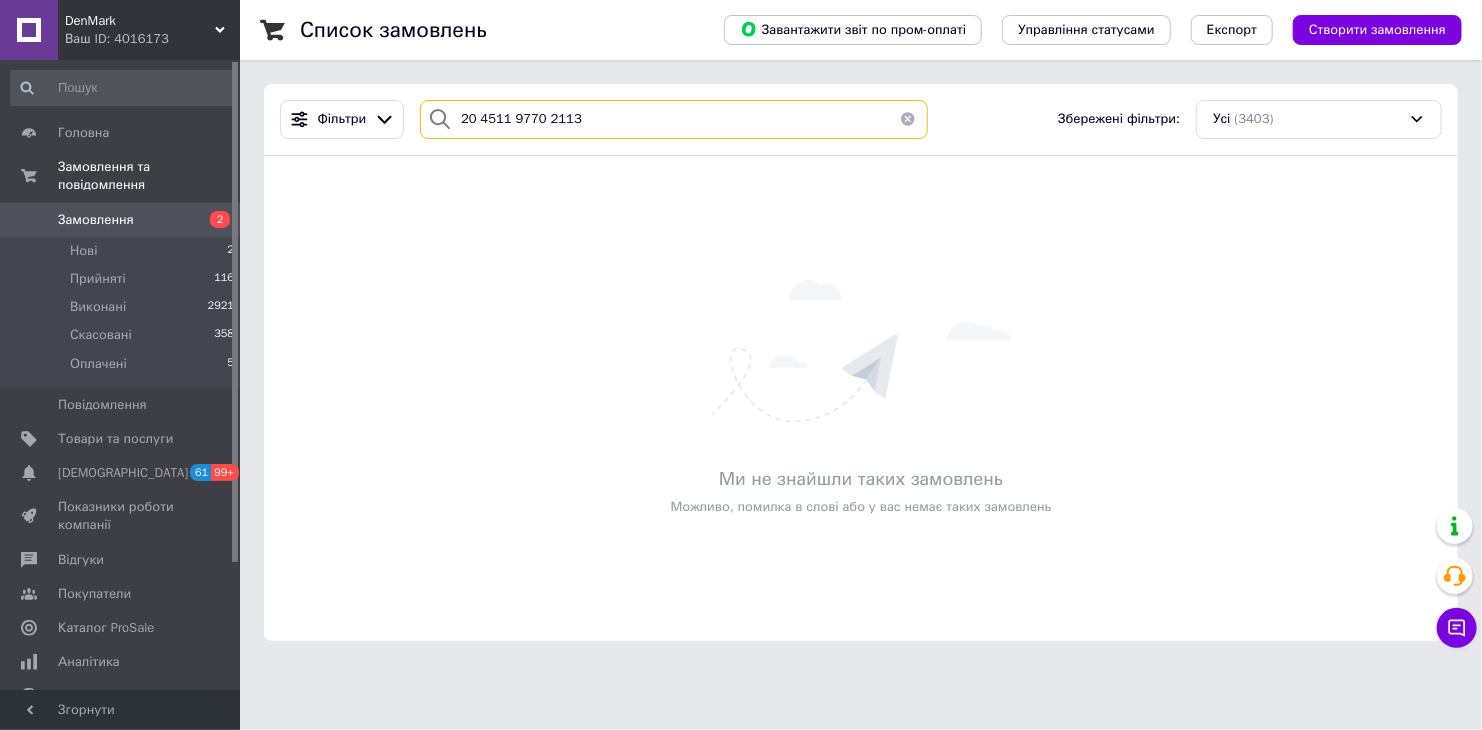 click on "20 4511 9770 2113" at bounding box center (674, 119) 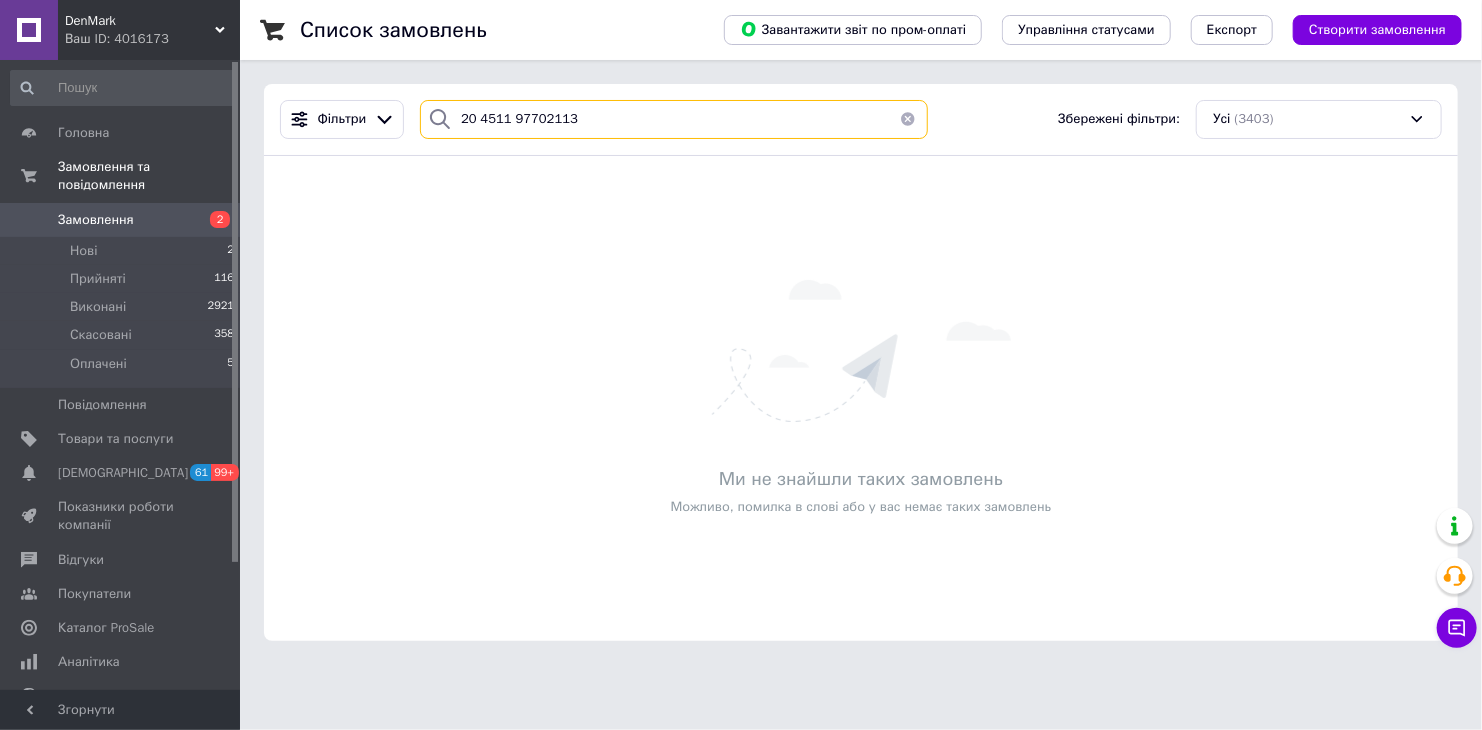 click on "20 4511 97702113" at bounding box center [674, 119] 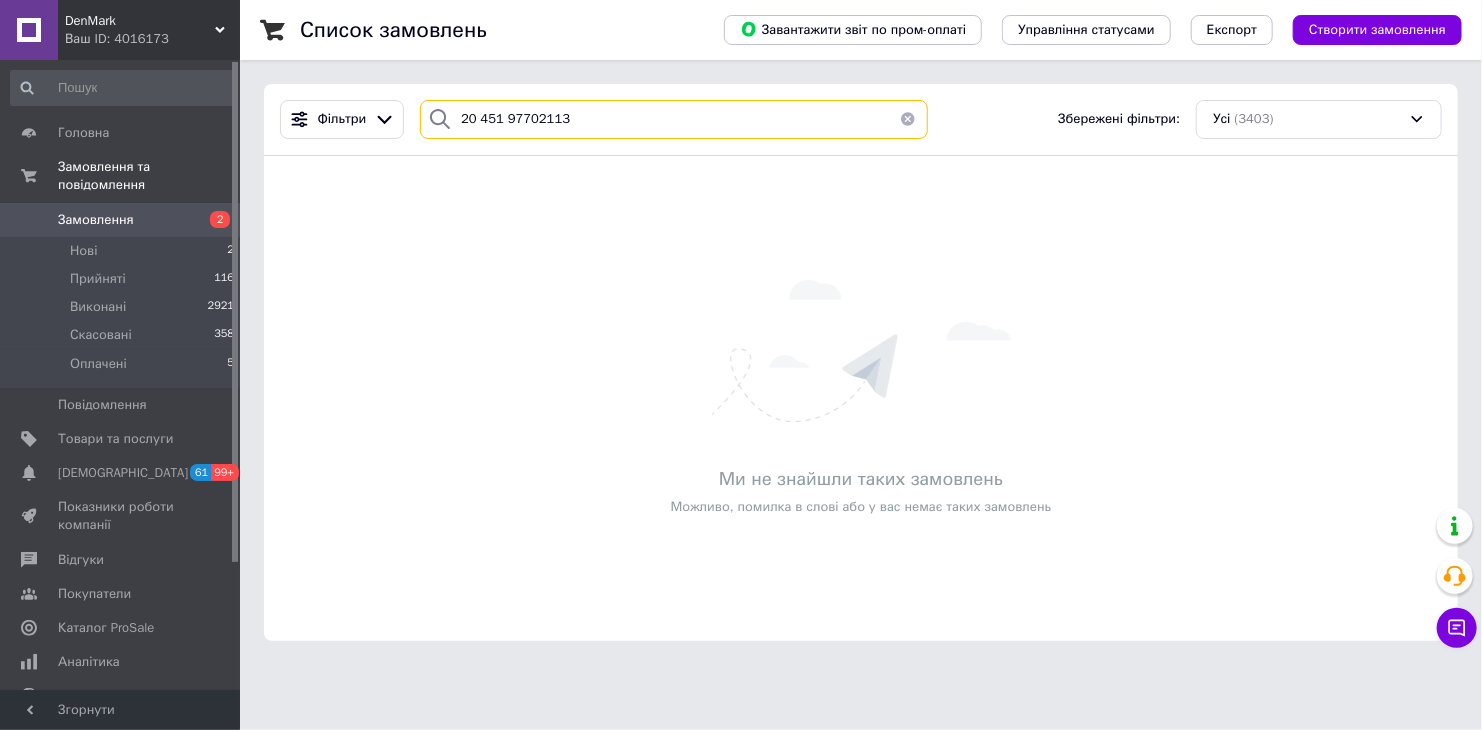 click on "20 451 97702113" at bounding box center [674, 119] 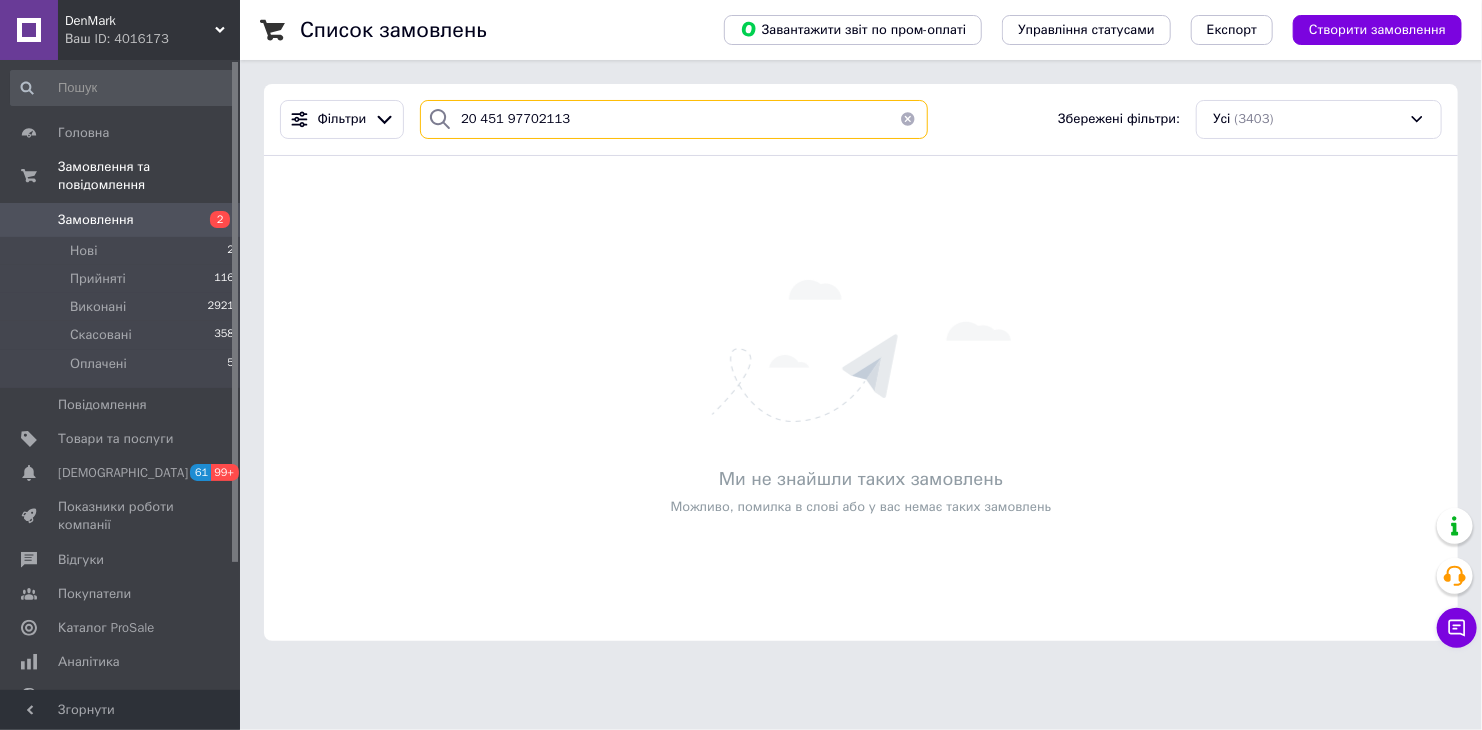 click on "20 451 97702113" at bounding box center (674, 119) 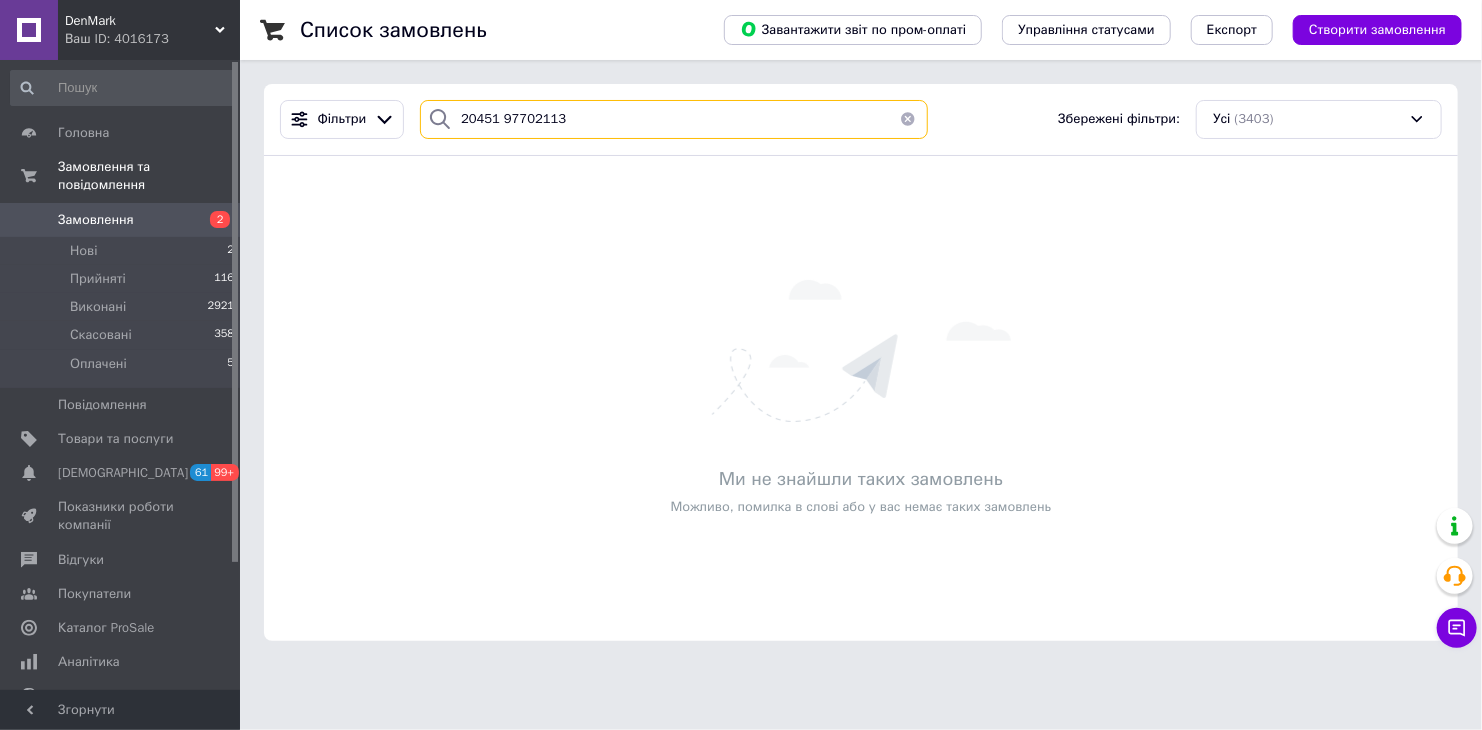 click on "20451 97702113" at bounding box center [674, 119] 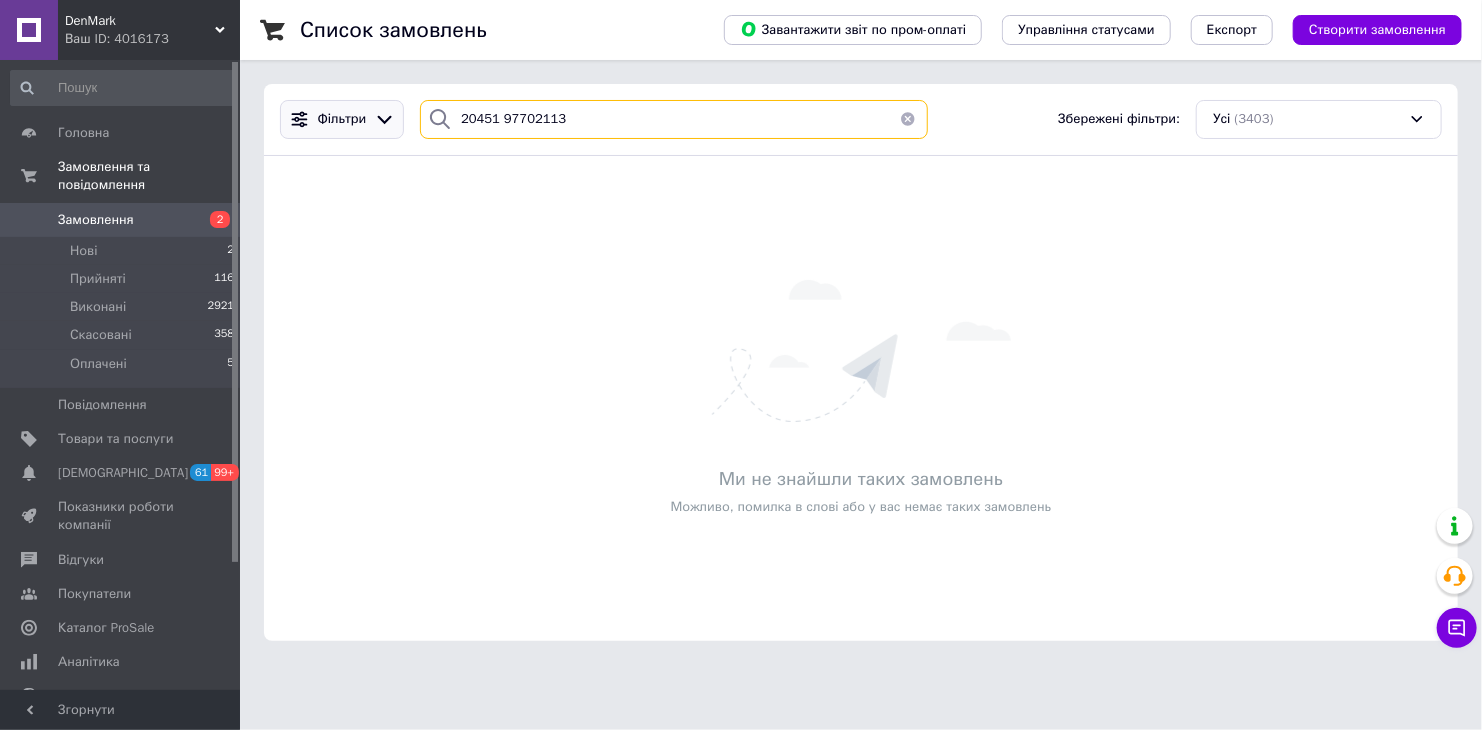 drag, startPoint x: 595, startPoint y: 129, endPoint x: 393, endPoint y: 130, distance: 202.00247 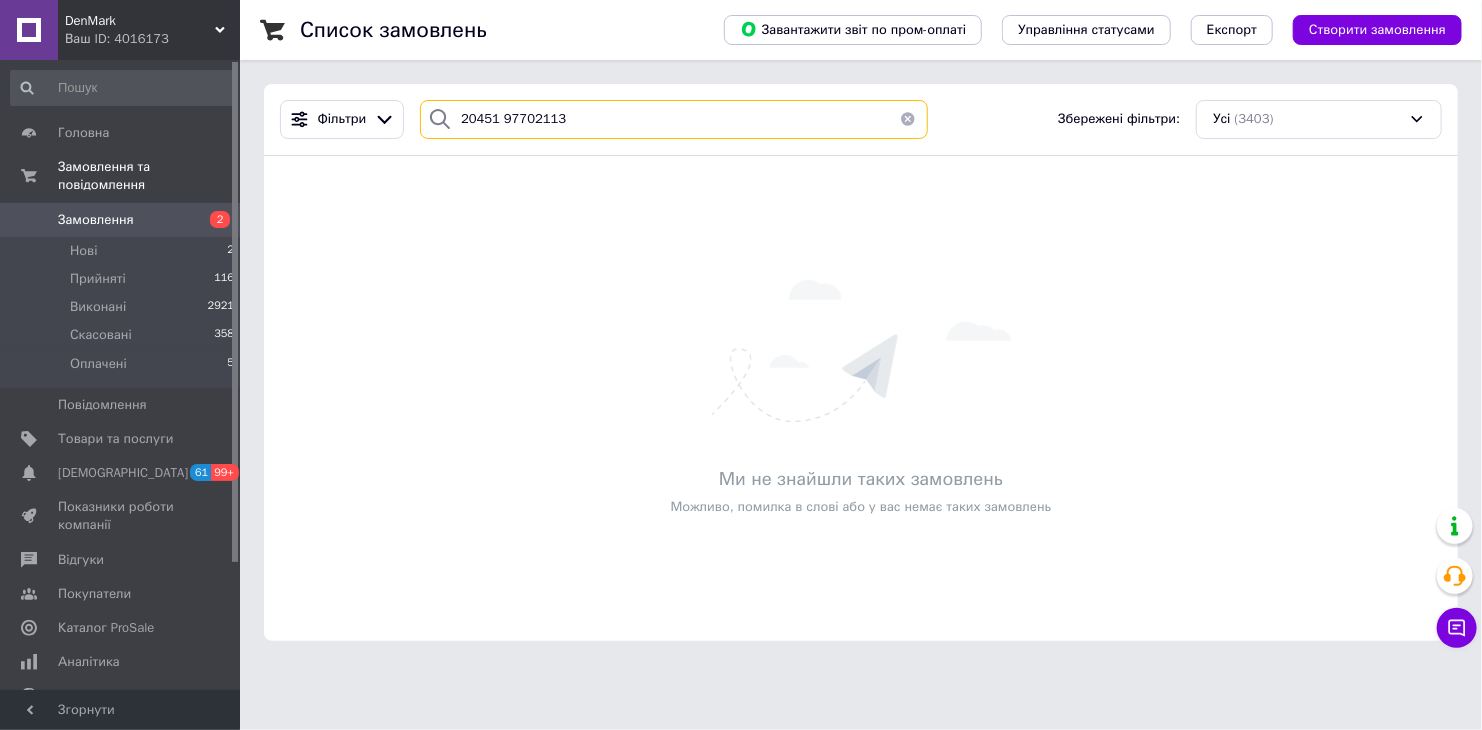 drag, startPoint x: 573, startPoint y: 115, endPoint x: 433, endPoint y: 101, distance: 140.69826 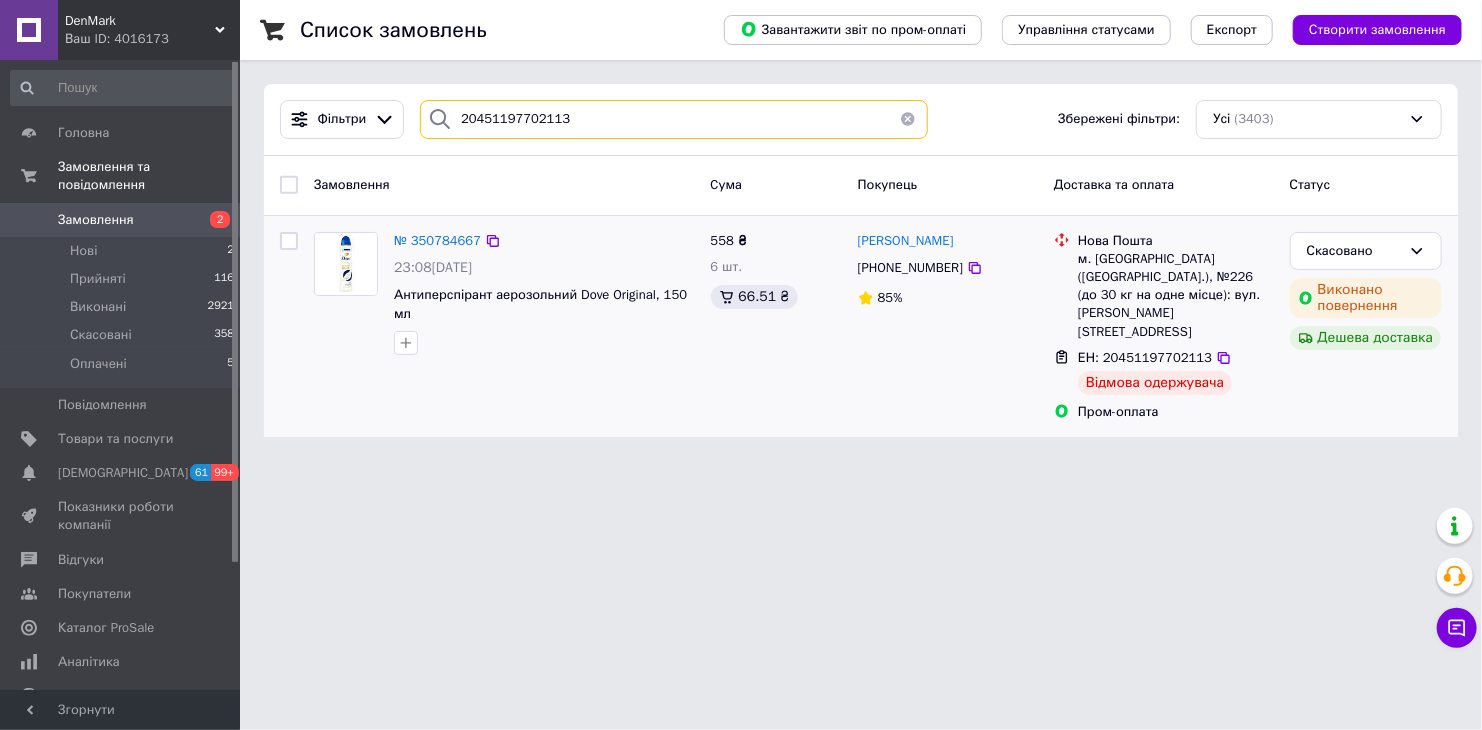 type on "20451197702113" 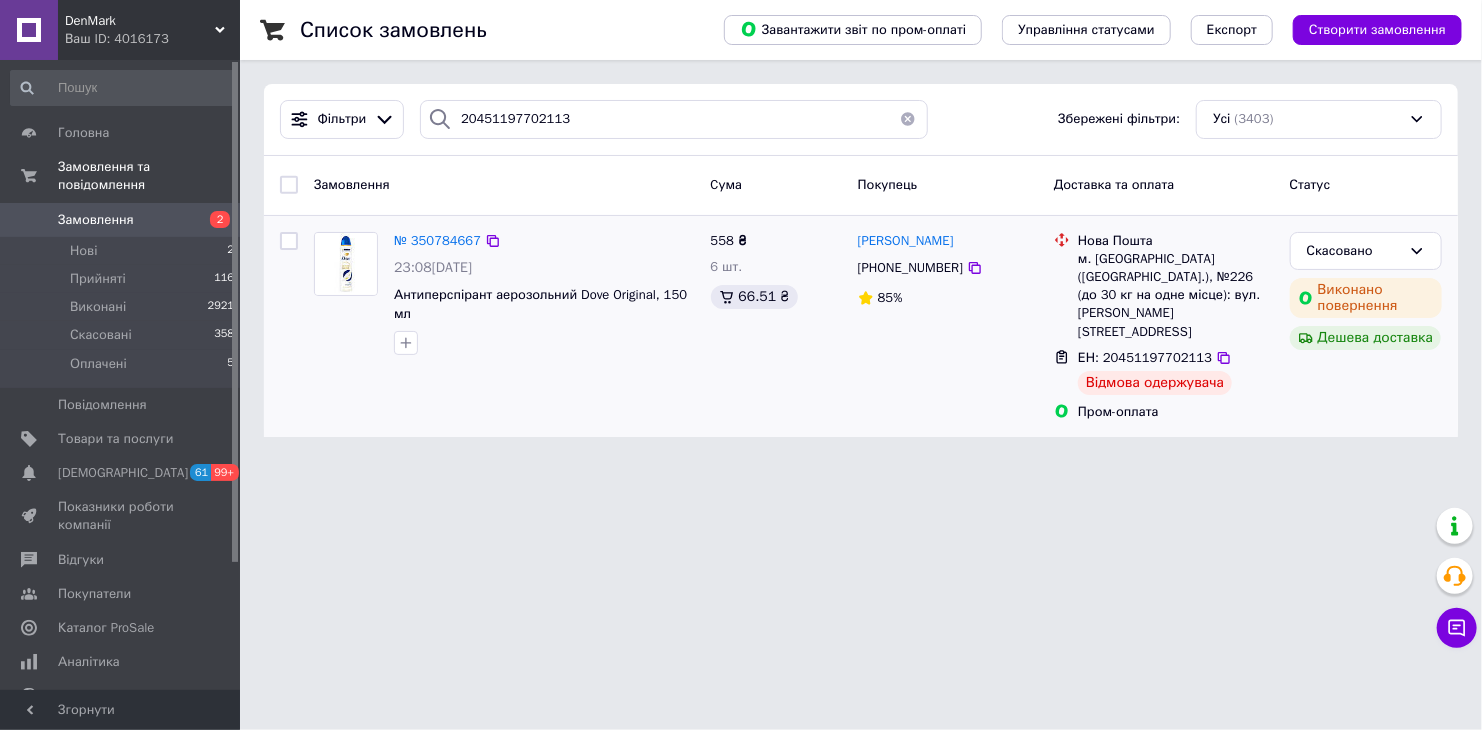 click on "№ 350784667 23:08[DATE] Антиперспірант аерозольний Dove Original, 150 мл" at bounding box center [504, 327] 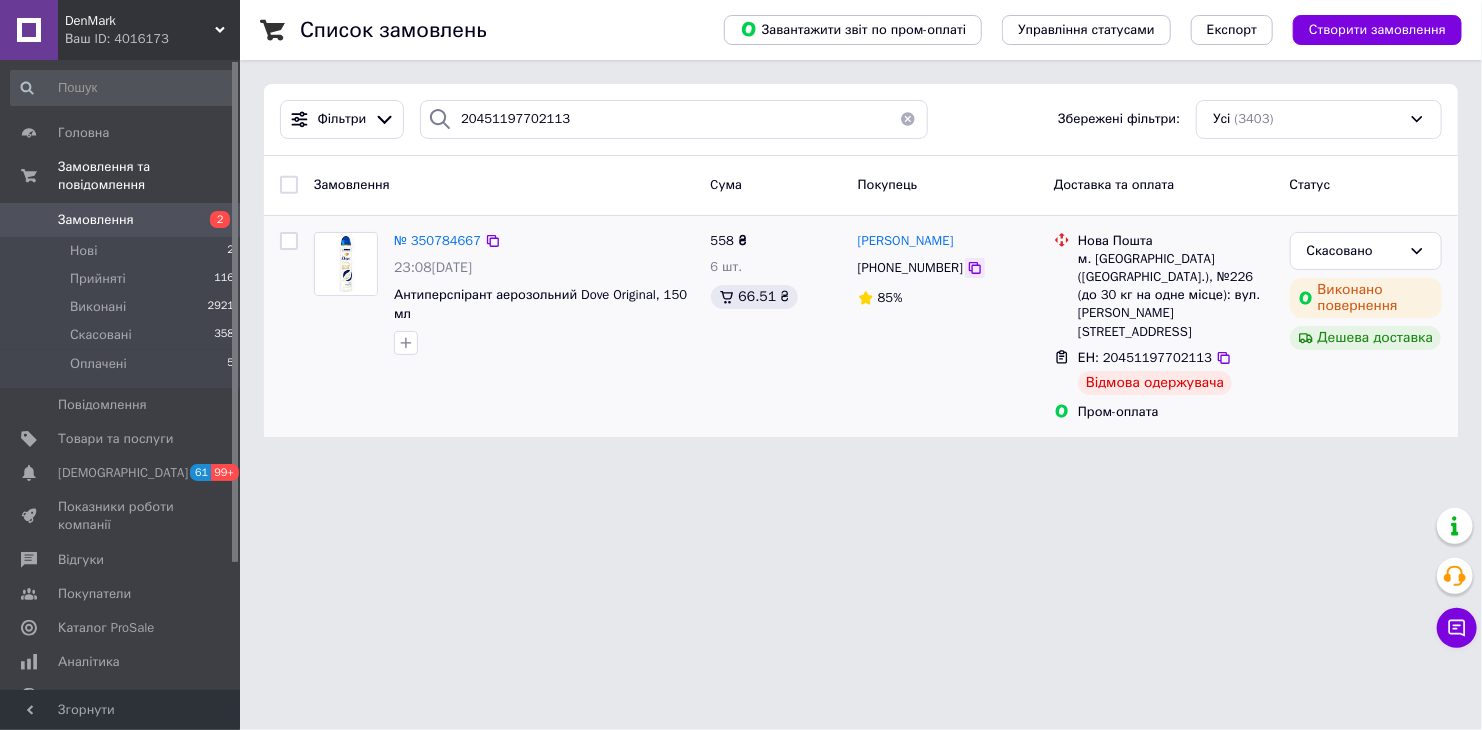 click 